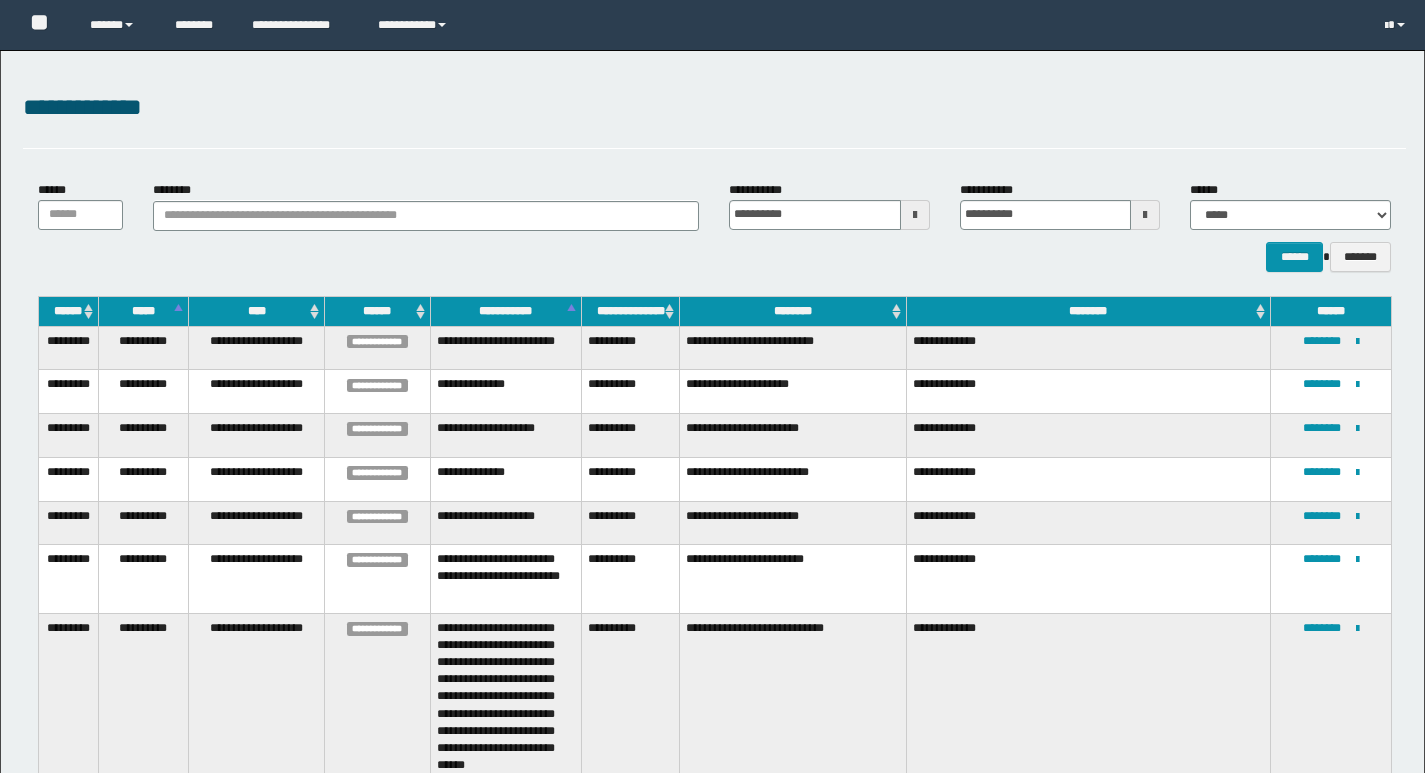 scroll, scrollTop: 0, scrollLeft: 0, axis: both 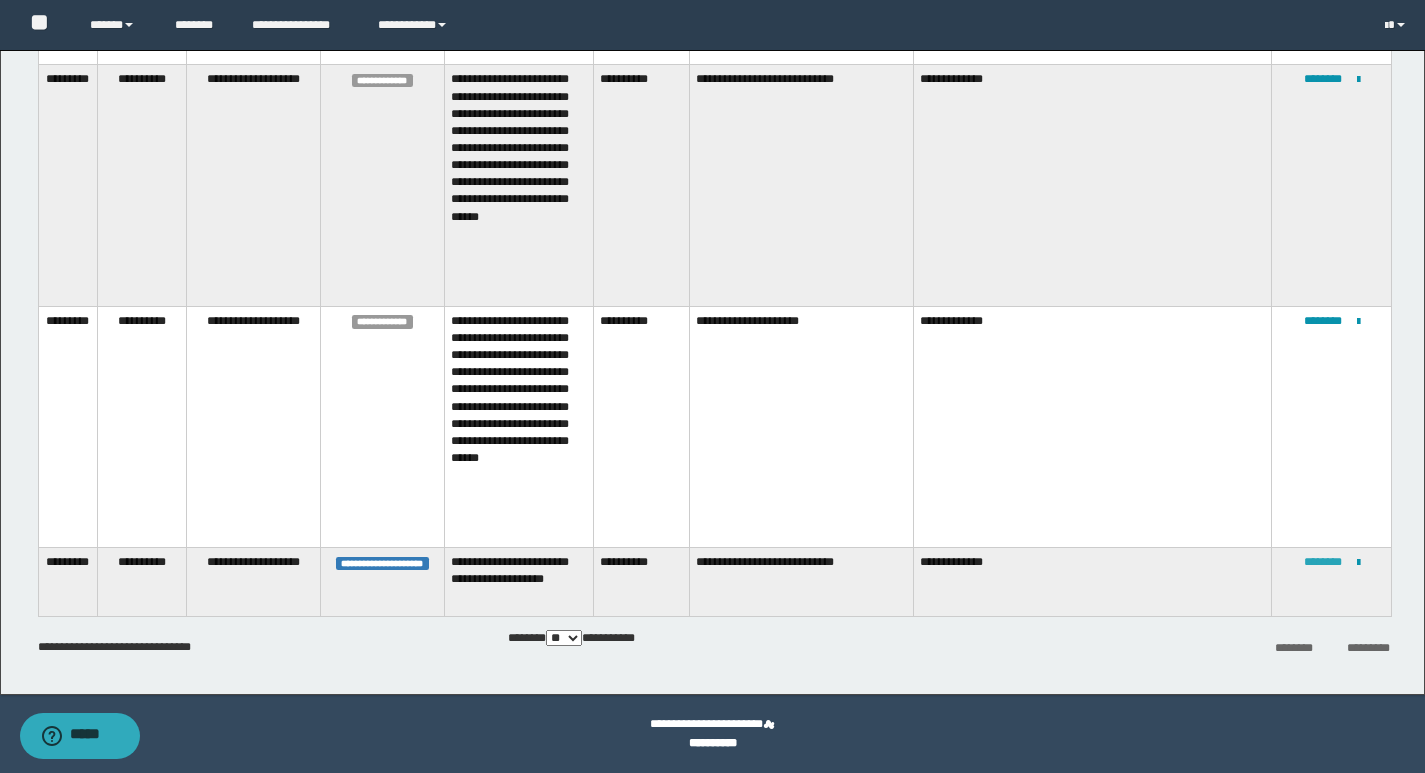 click on "********" at bounding box center [1323, 562] 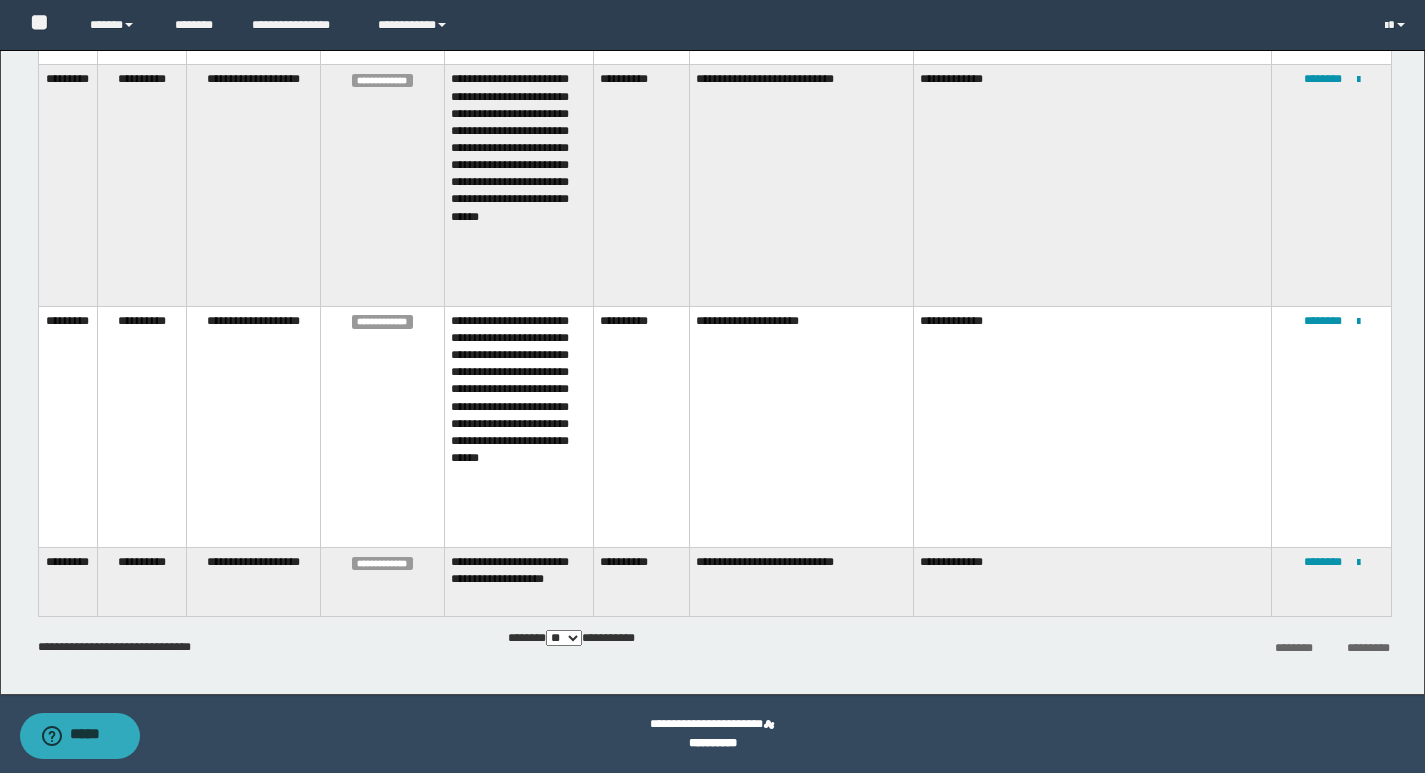 scroll, scrollTop: 0, scrollLeft: 0, axis: both 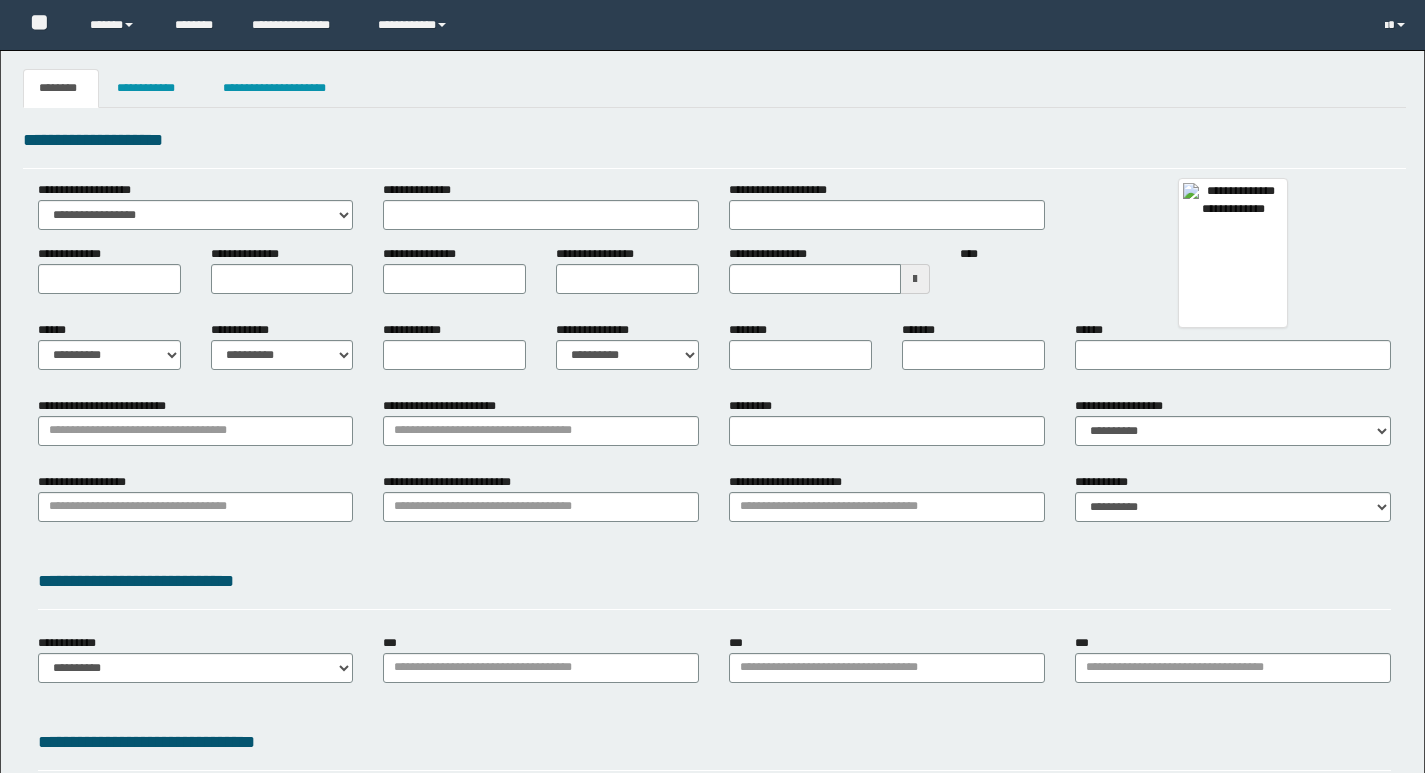 type 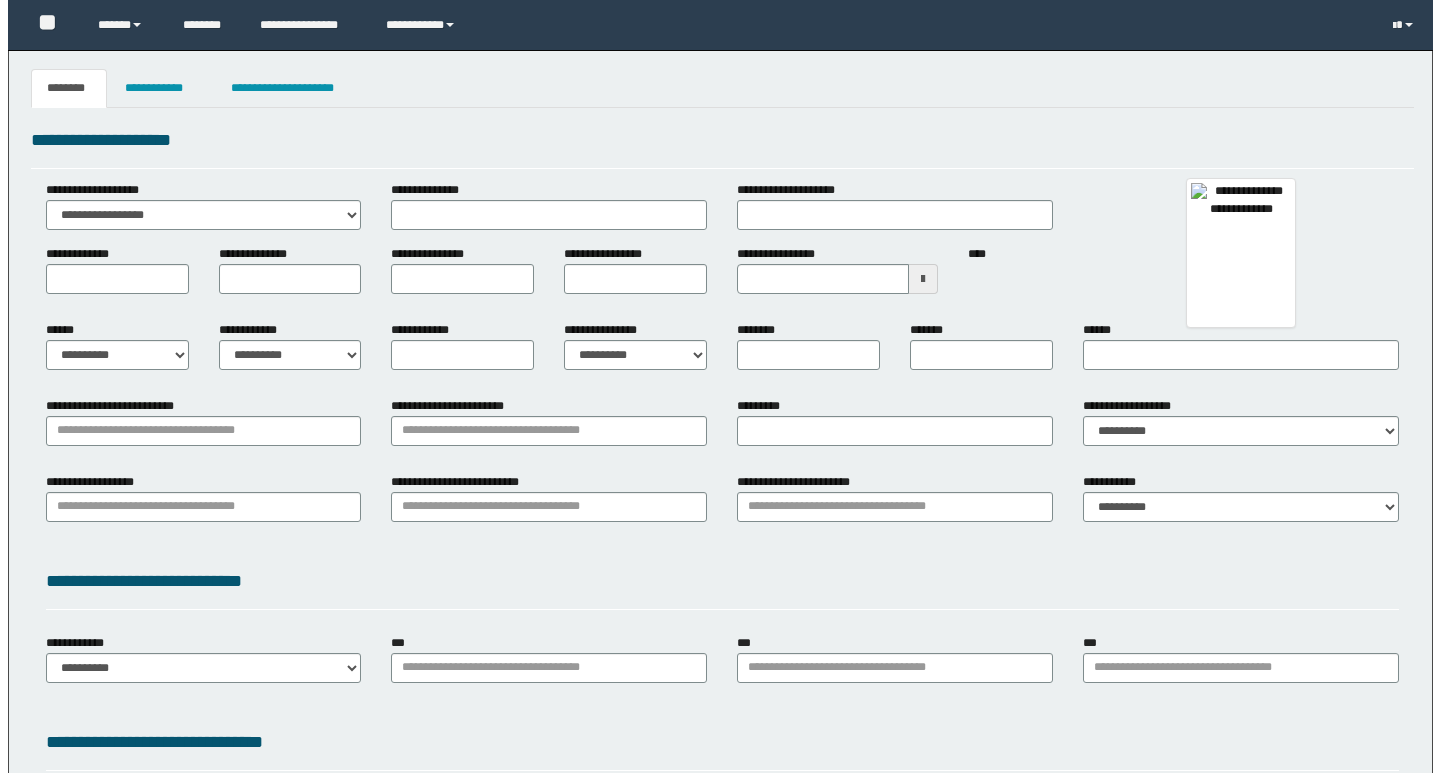 scroll, scrollTop: 0, scrollLeft: 0, axis: both 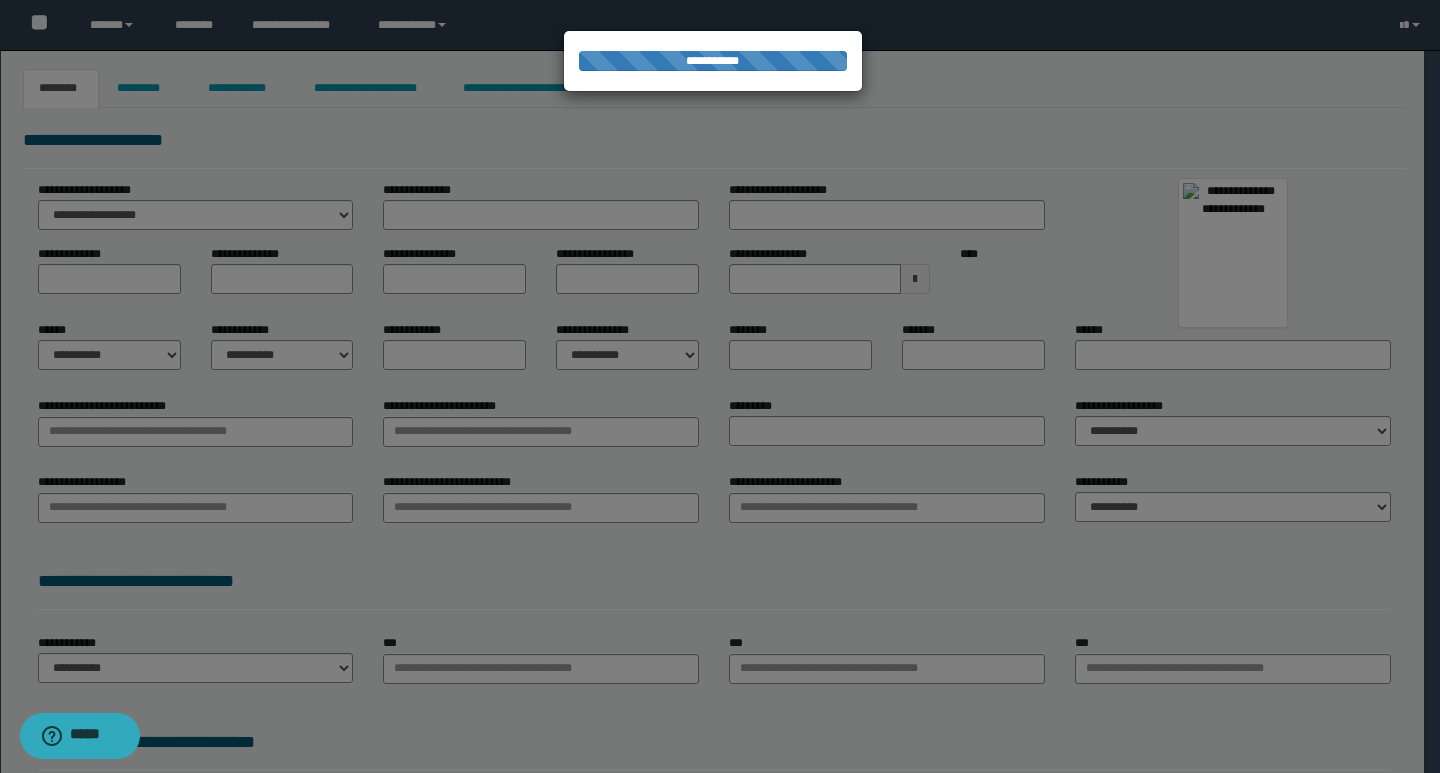 type on "**********" 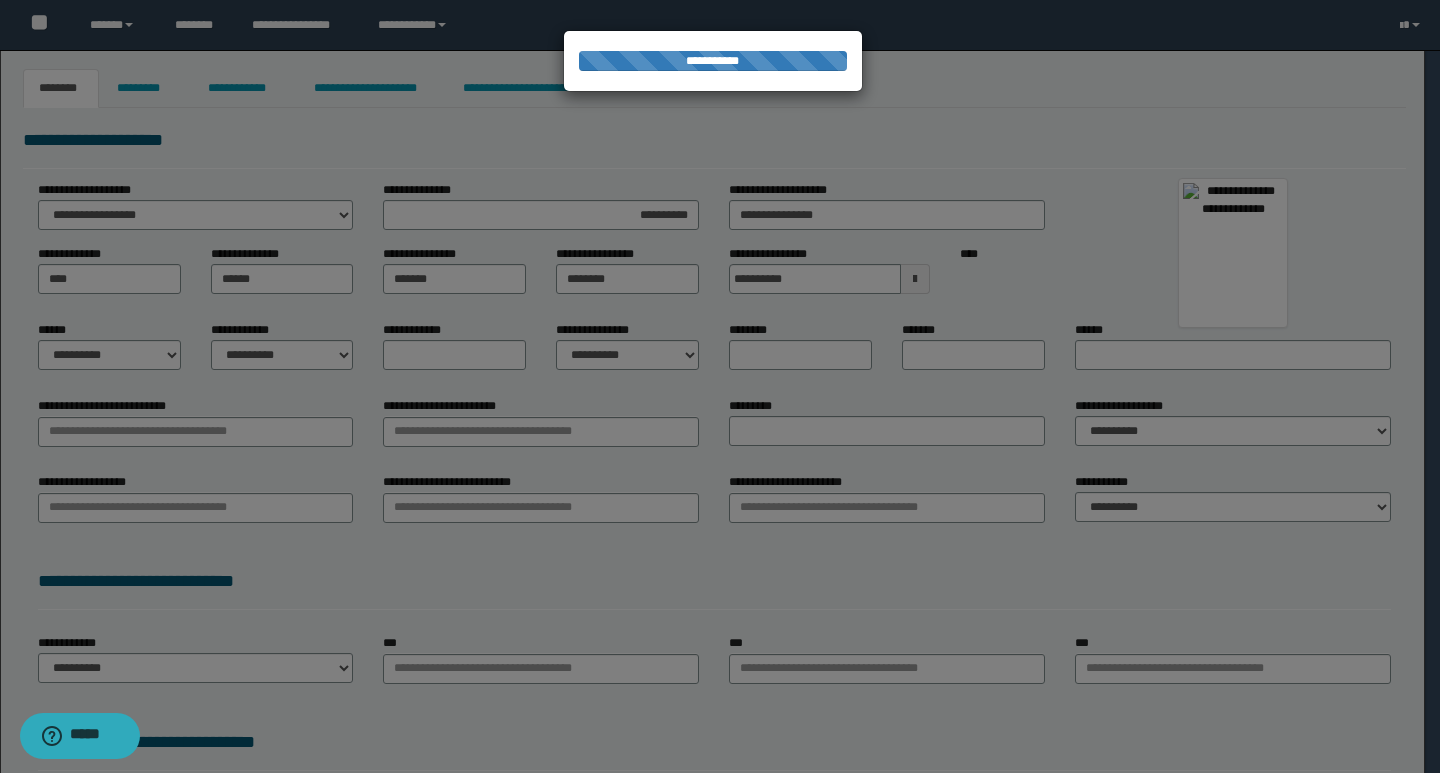 select on "*" 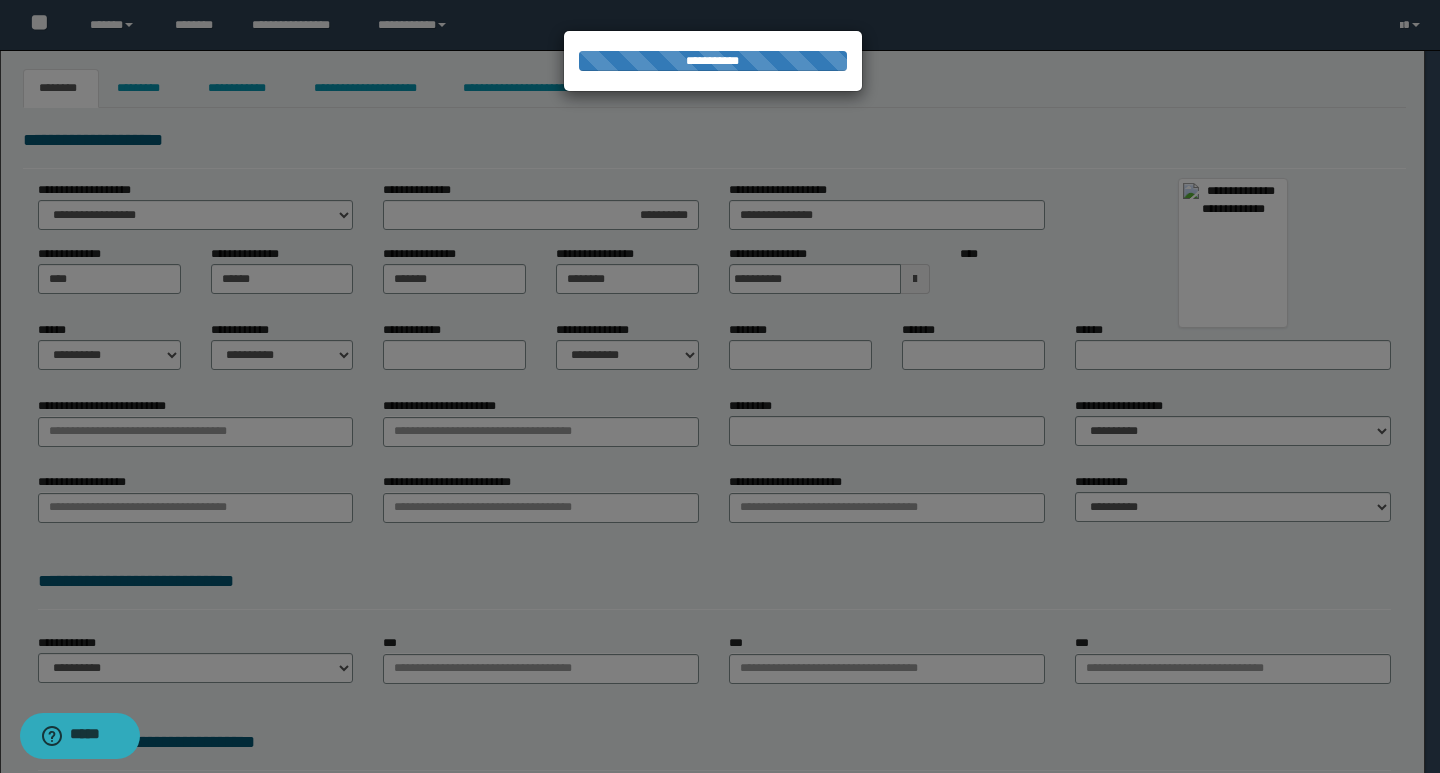 select on "*" 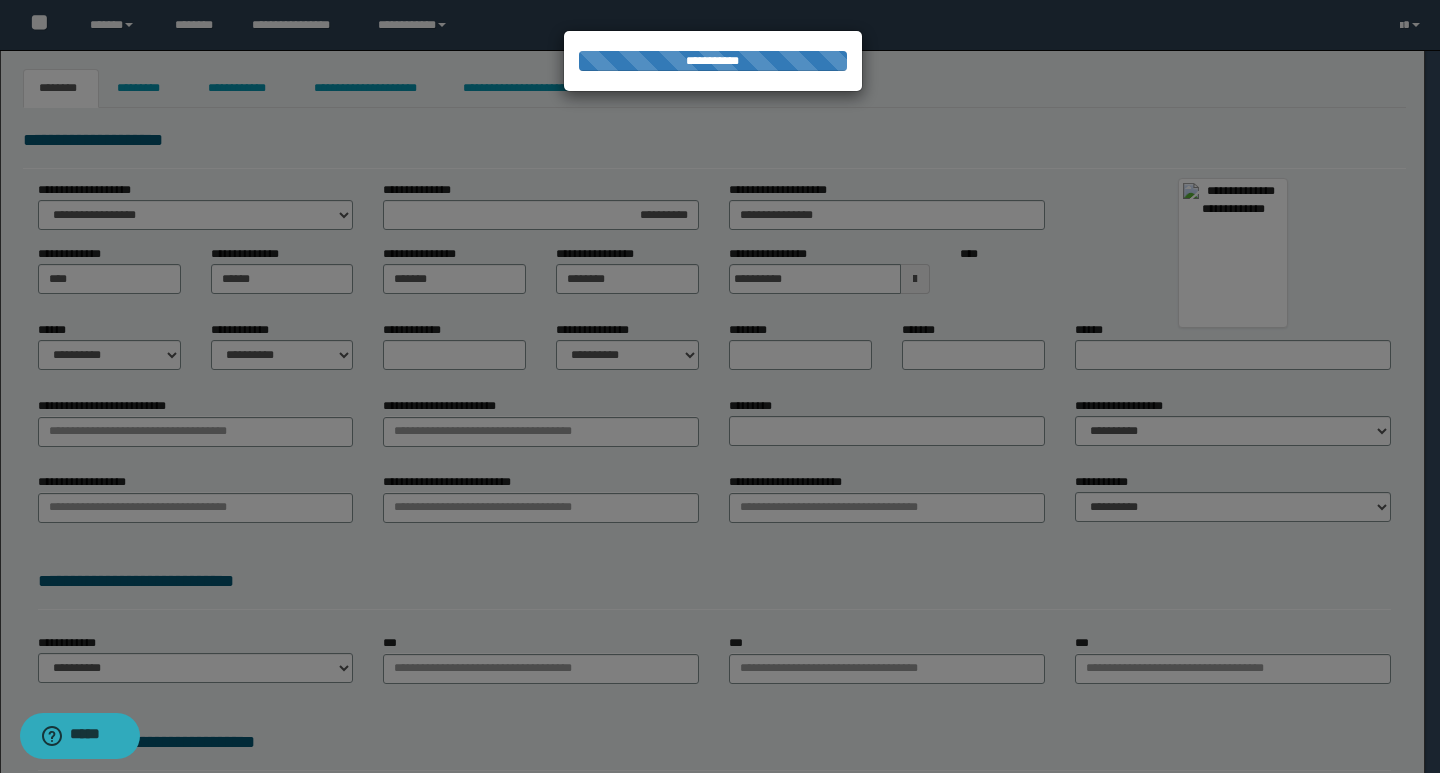 type on "**********" 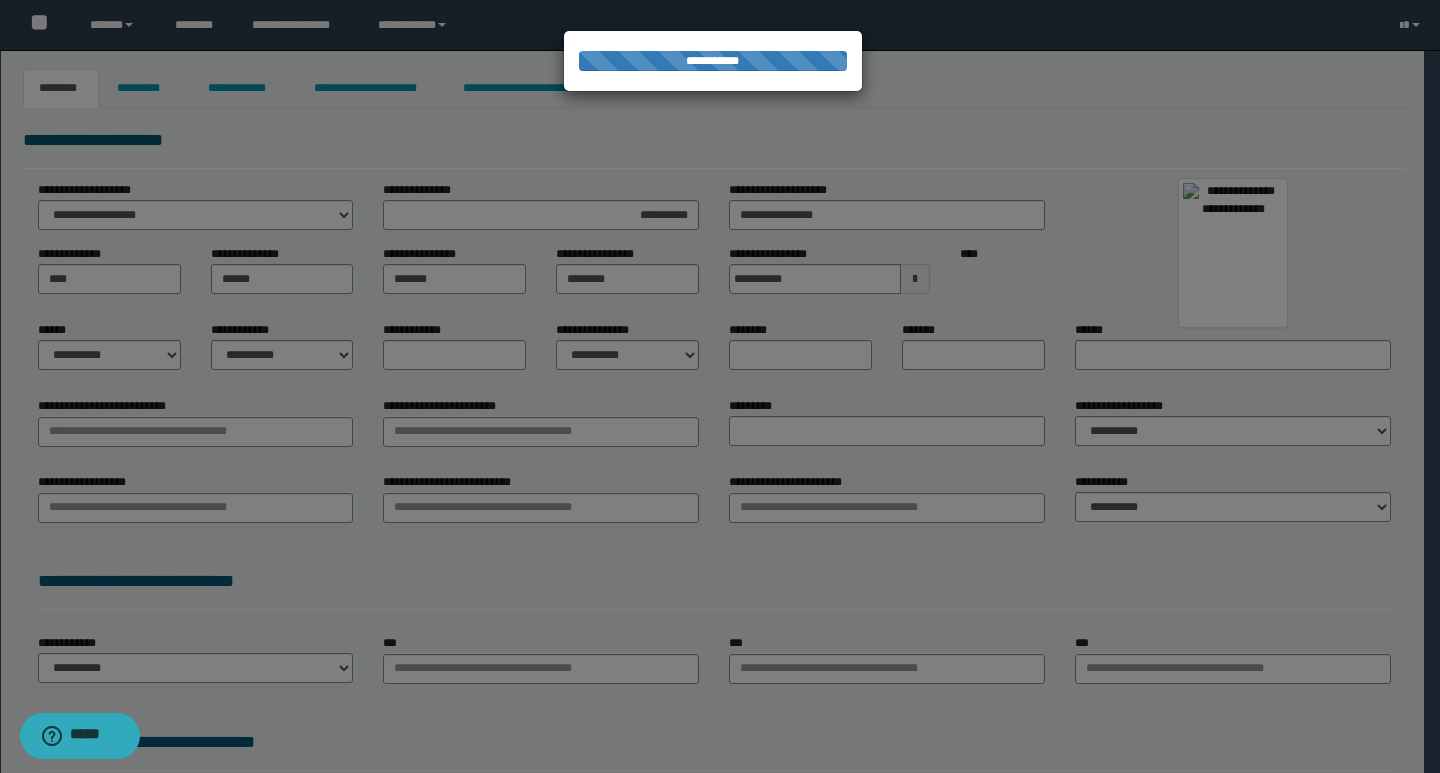 type on "**********" 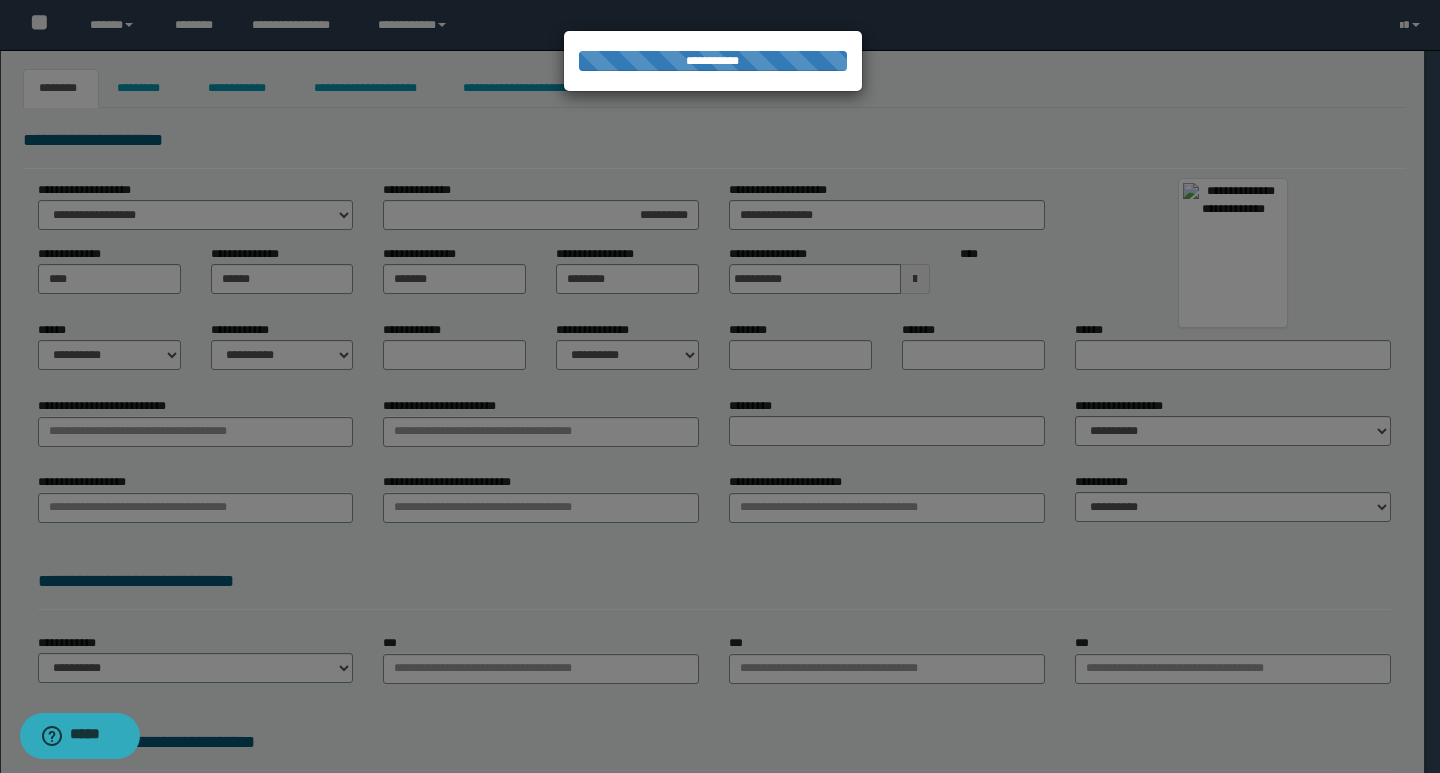 type on "********" 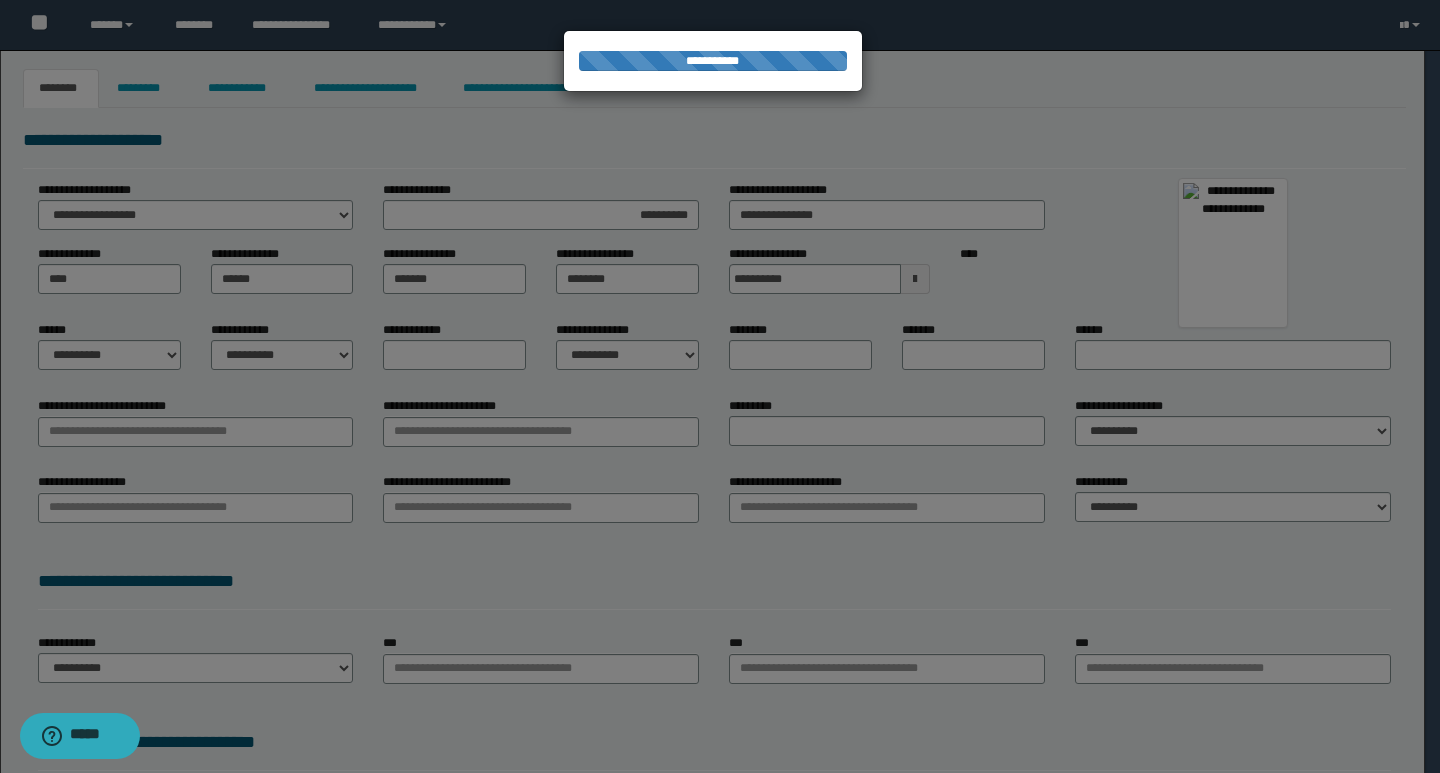type on "*********" 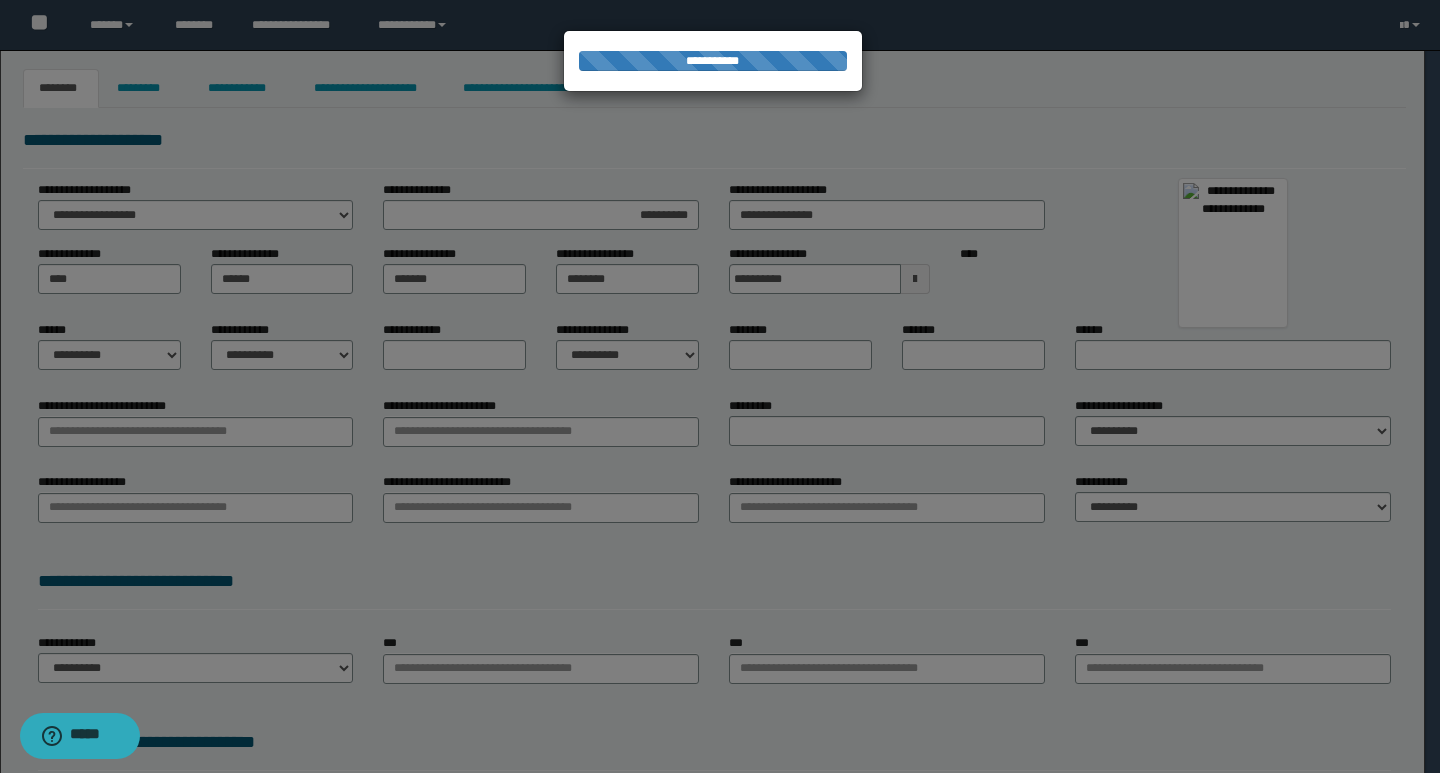 type on "**********" 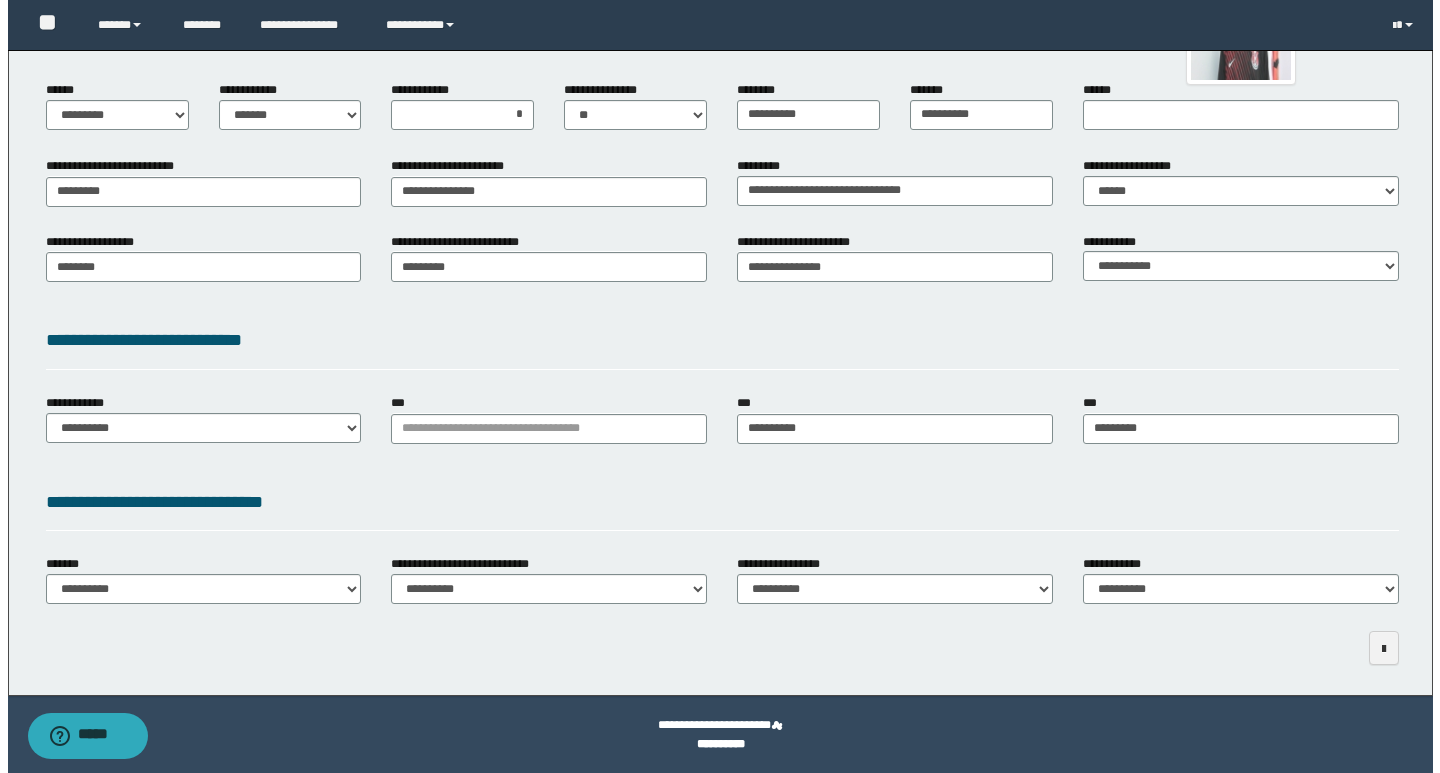 scroll, scrollTop: 0, scrollLeft: 0, axis: both 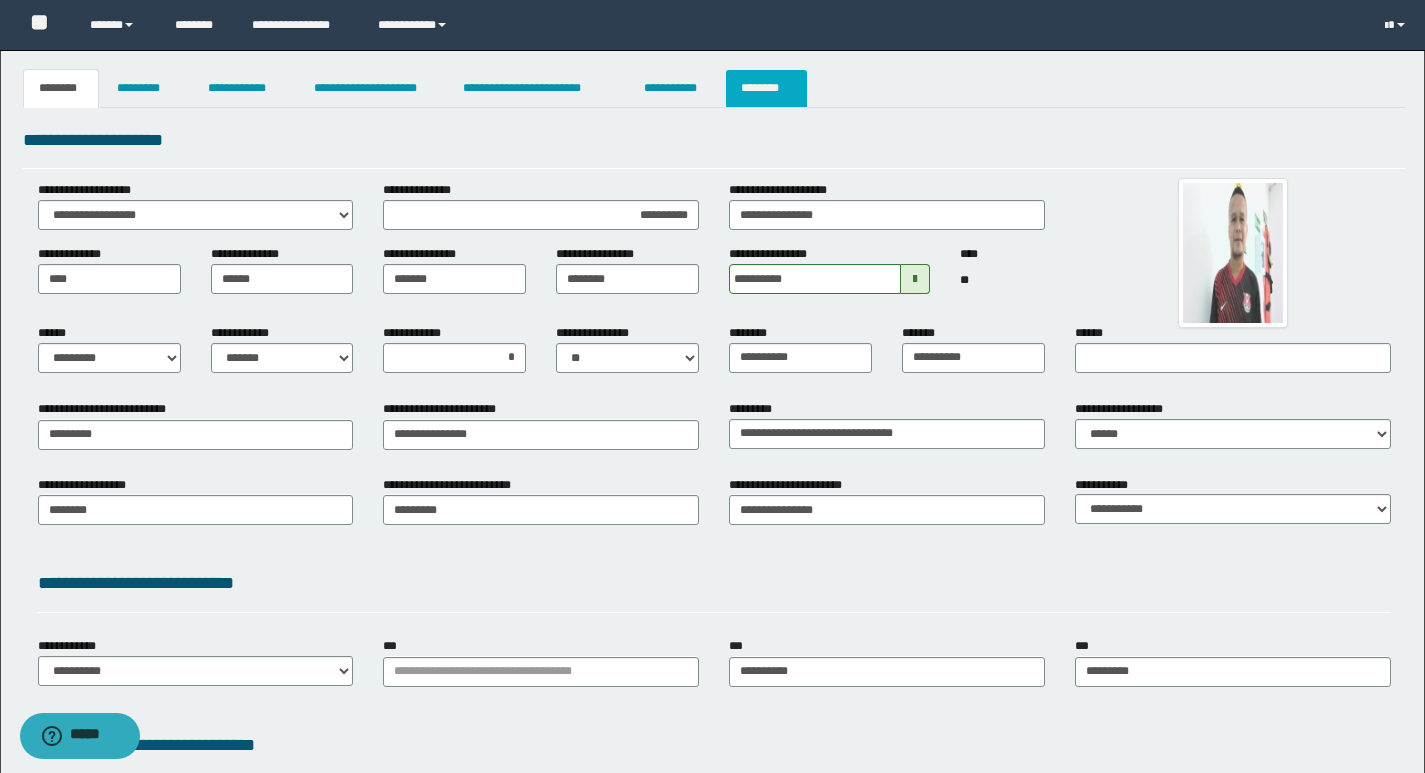 click on "********" at bounding box center [766, 88] 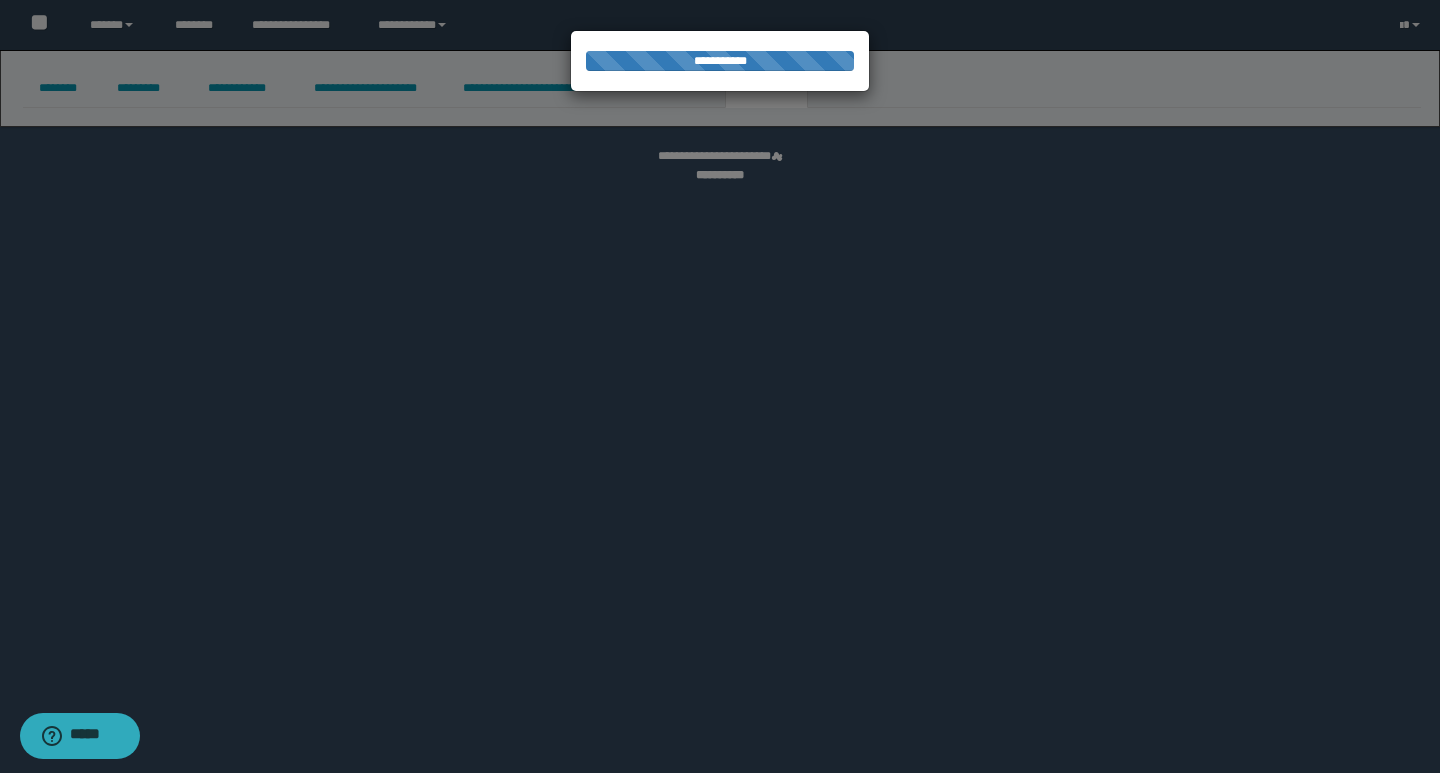 select 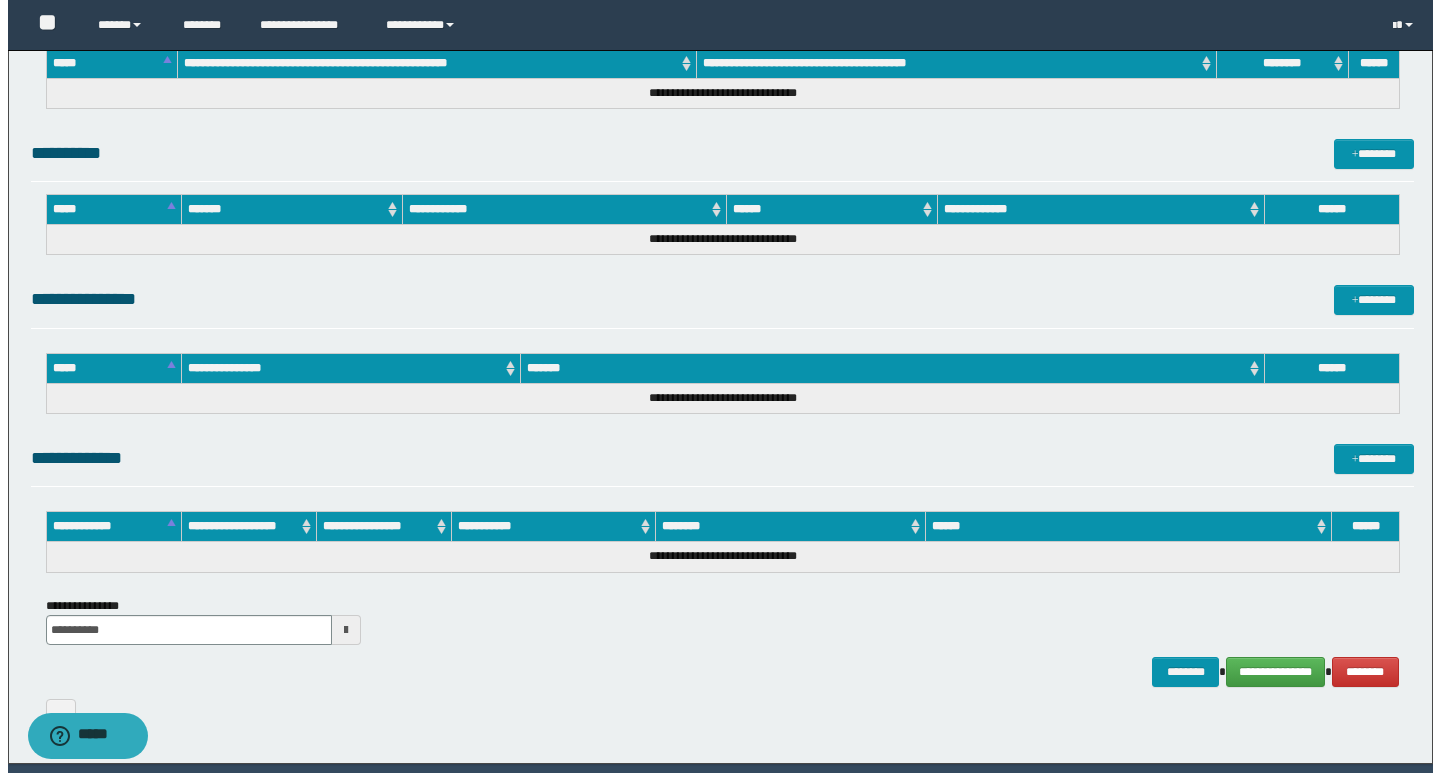 scroll, scrollTop: 874, scrollLeft: 0, axis: vertical 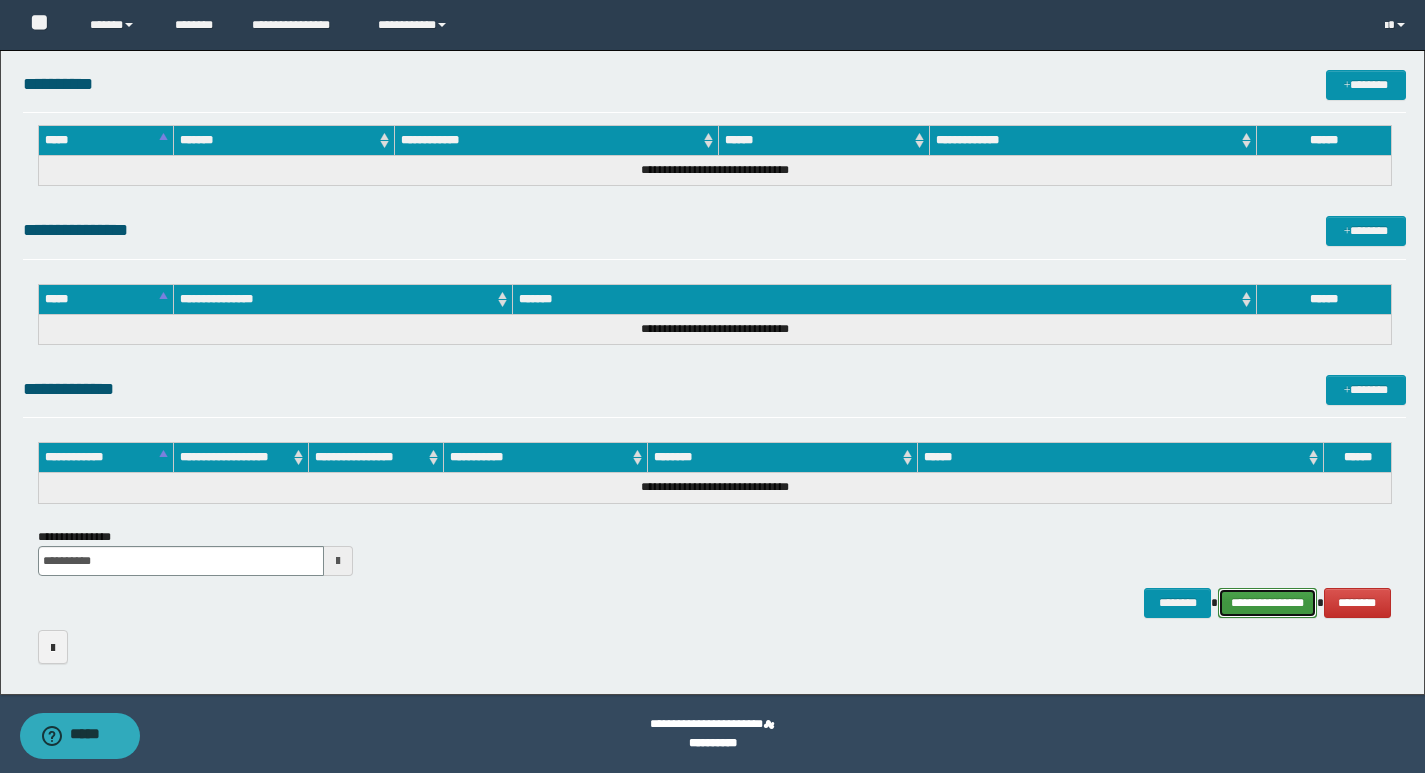 click on "**********" at bounding box center [1267, 603] 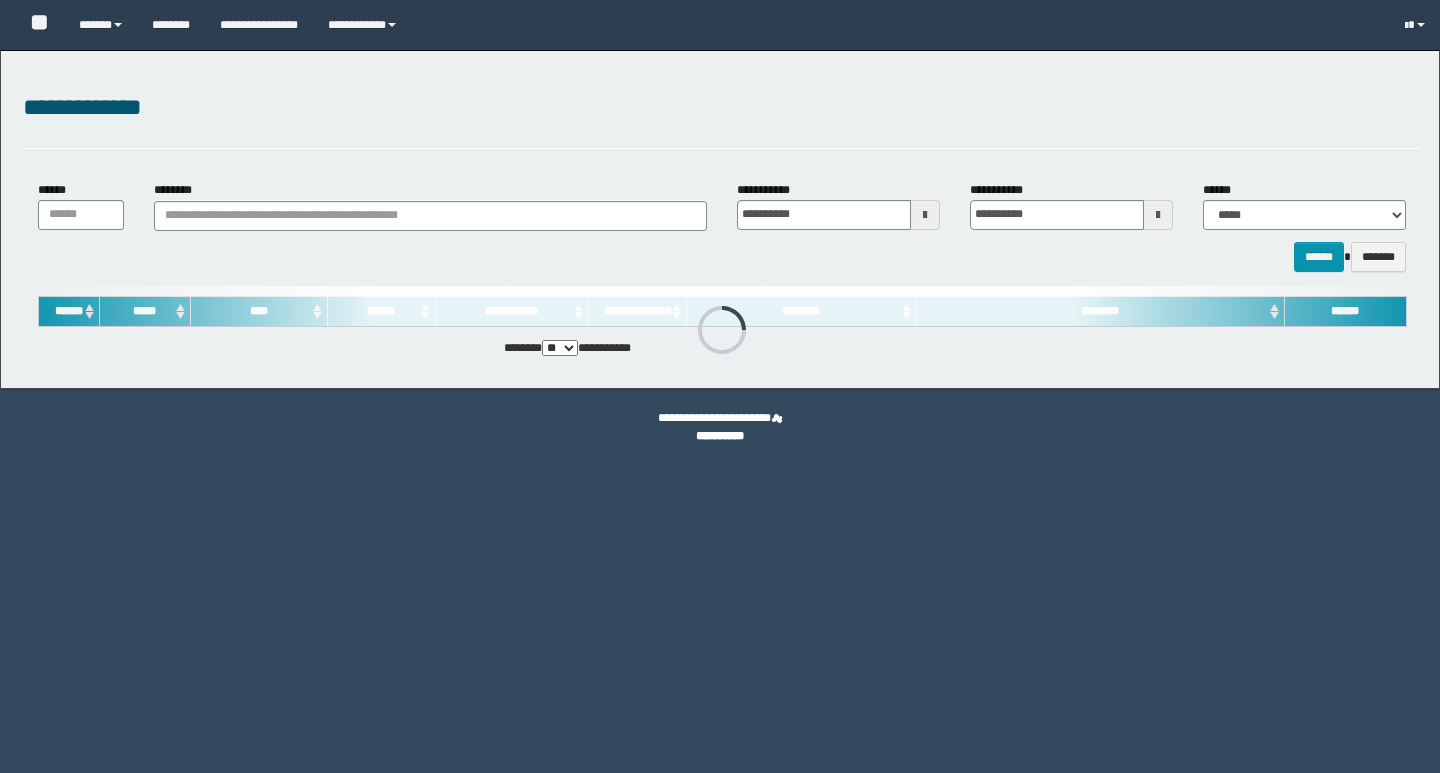 scroll, scrollTop: 0, scrollLeft: 0, axis: both 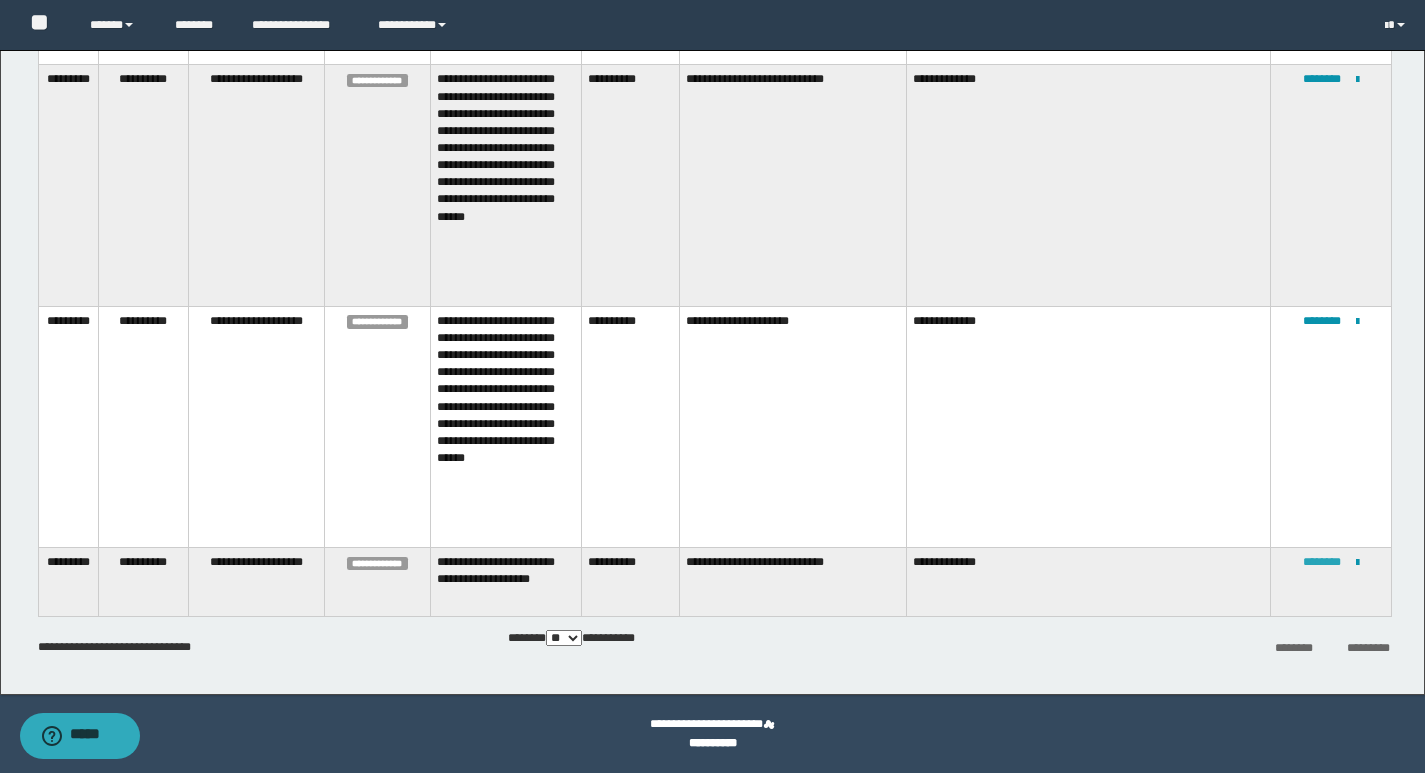 click on "********" at bounding box center [1322, 562] 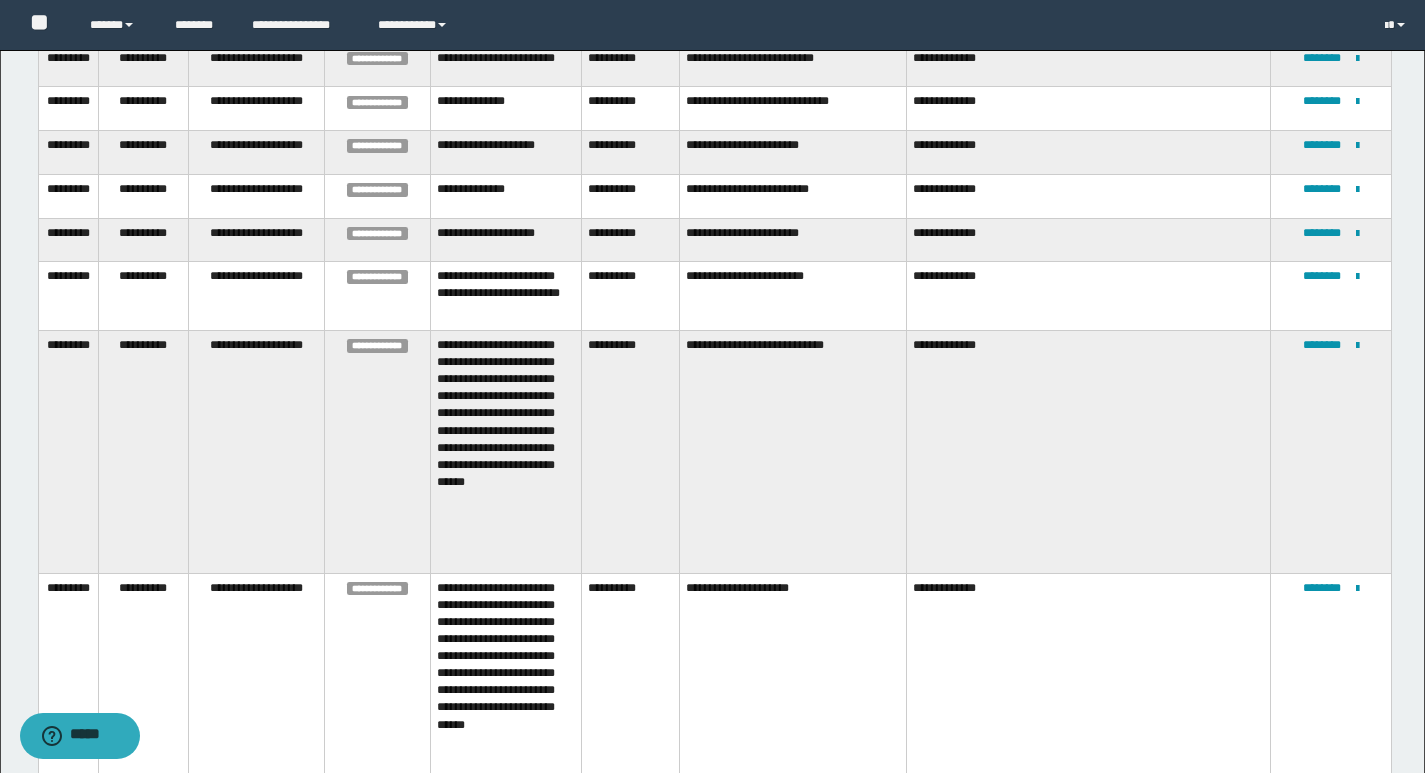 scroll, scrollTop: 183, scrollLeft: 0, axis: vertical 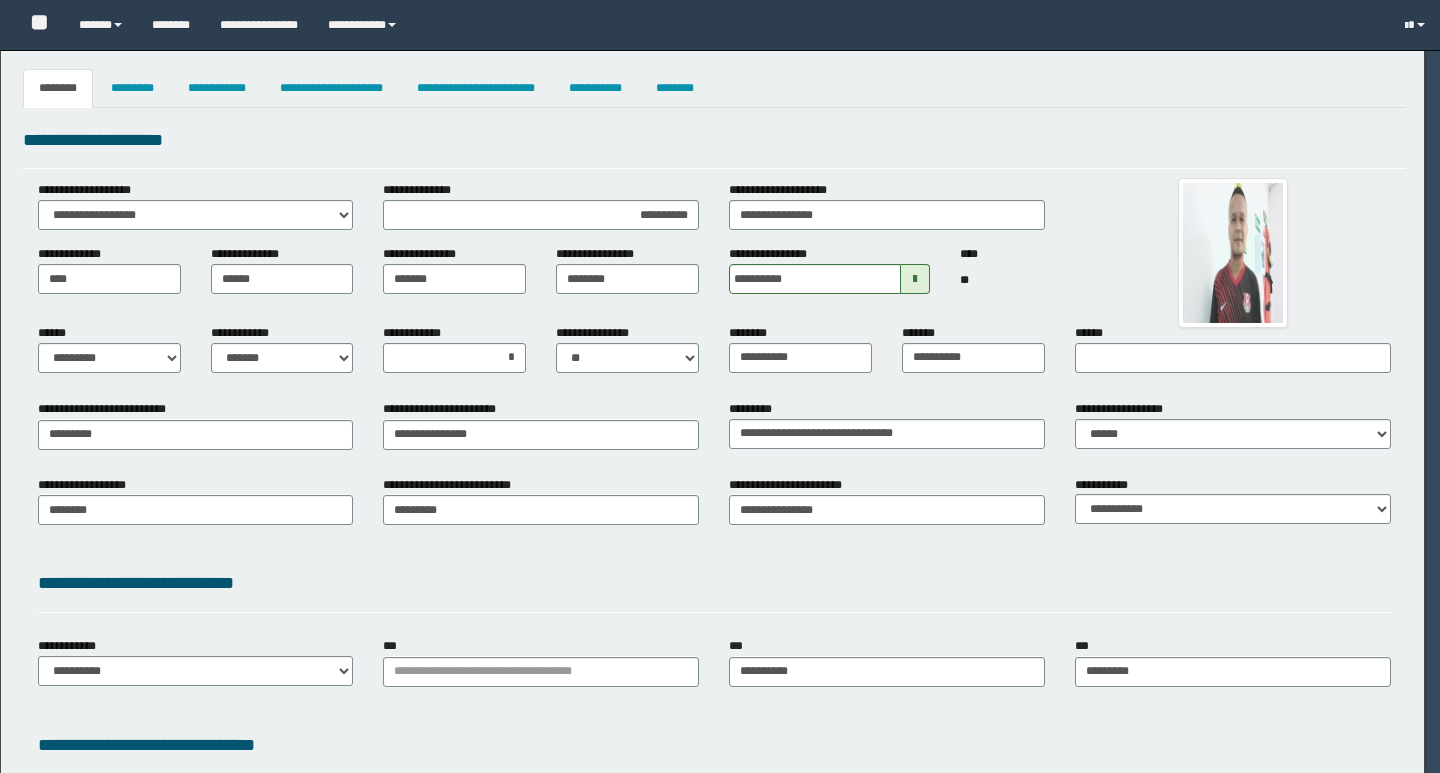 select on "*" 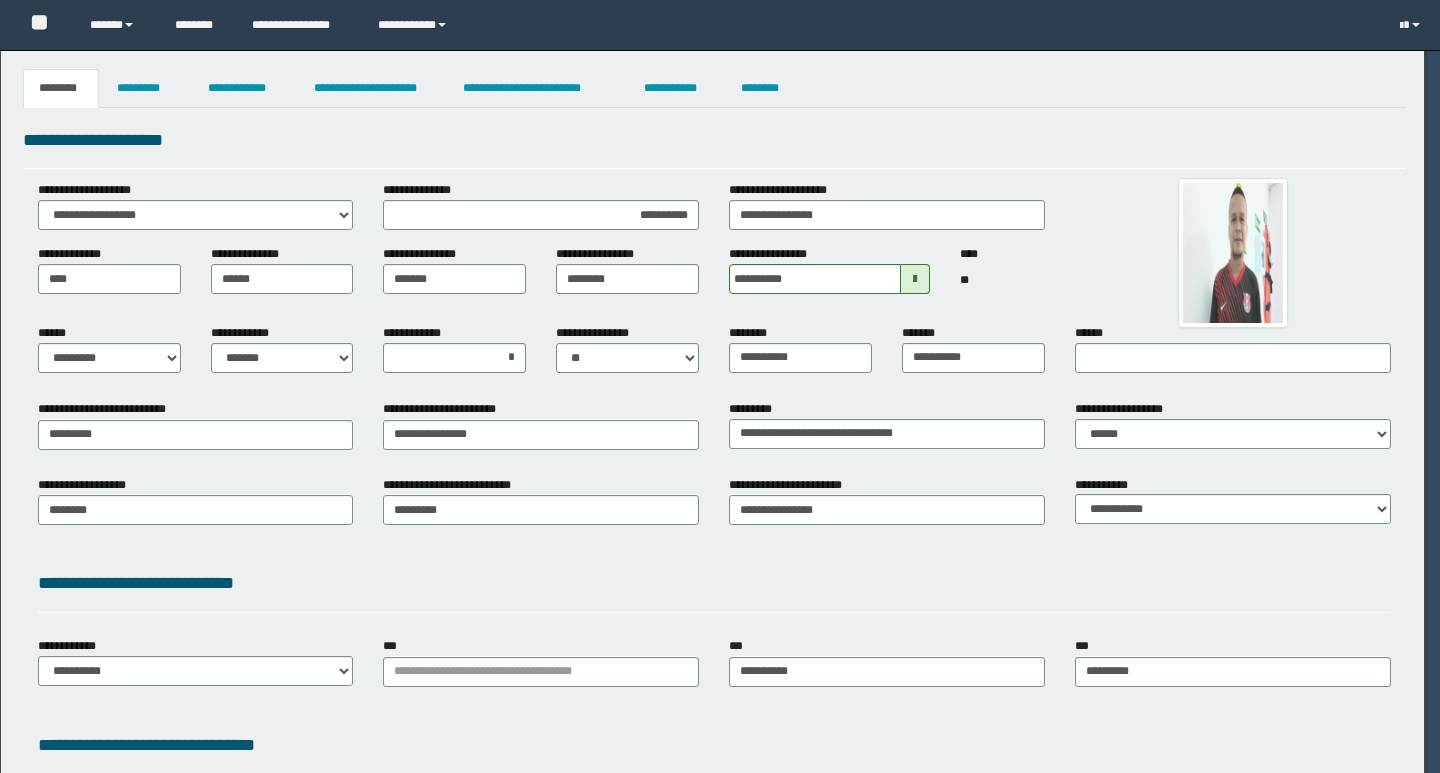 scroll, scrollTop: 0, scrollLeft: 0, axis: both 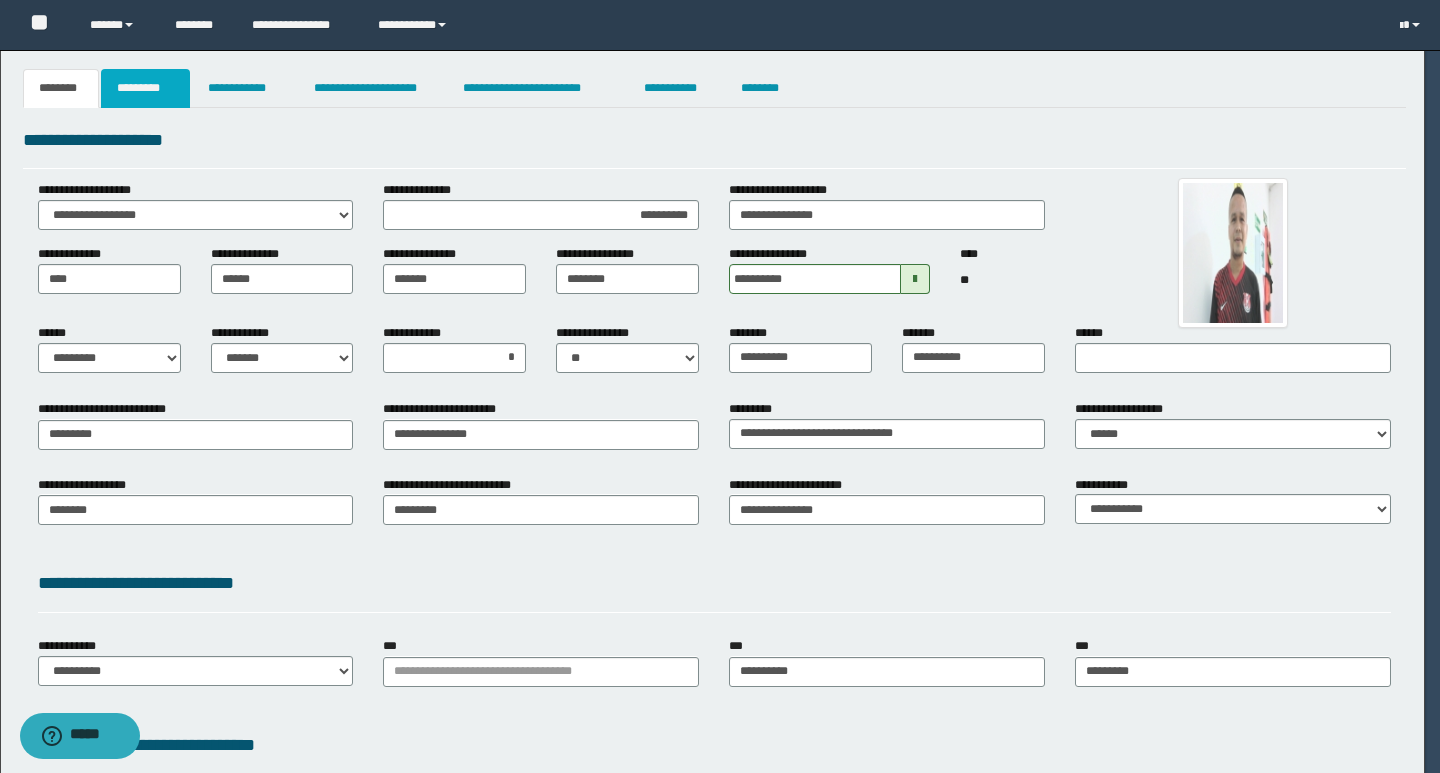 click on "*********" at bounding box center (145, 88) 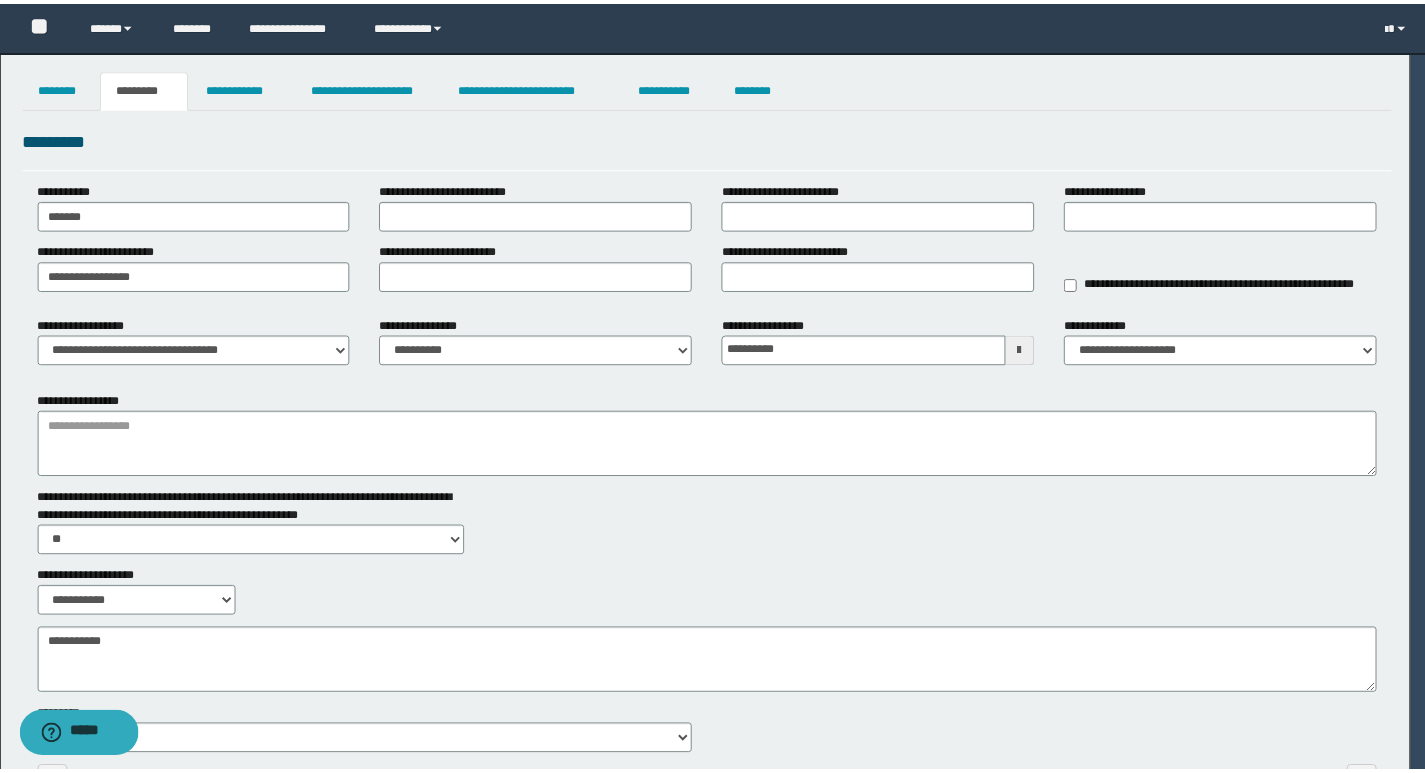 scroll, scrollTop: 0, scrollLeft: 0, axis: both 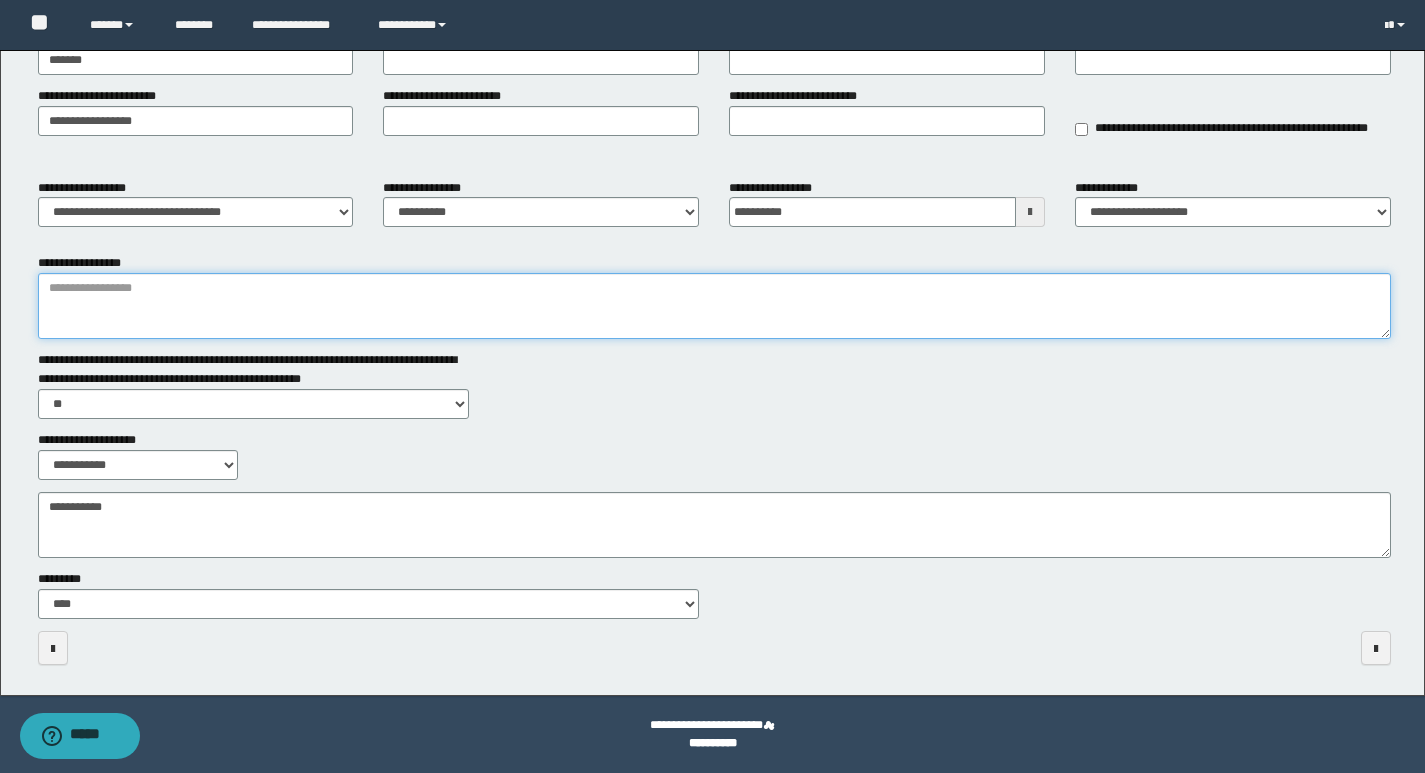 drag, startPoint x: 149, startPoint y: 274, endPoint x: 139, endPoint y: 280, distance: 11.661903 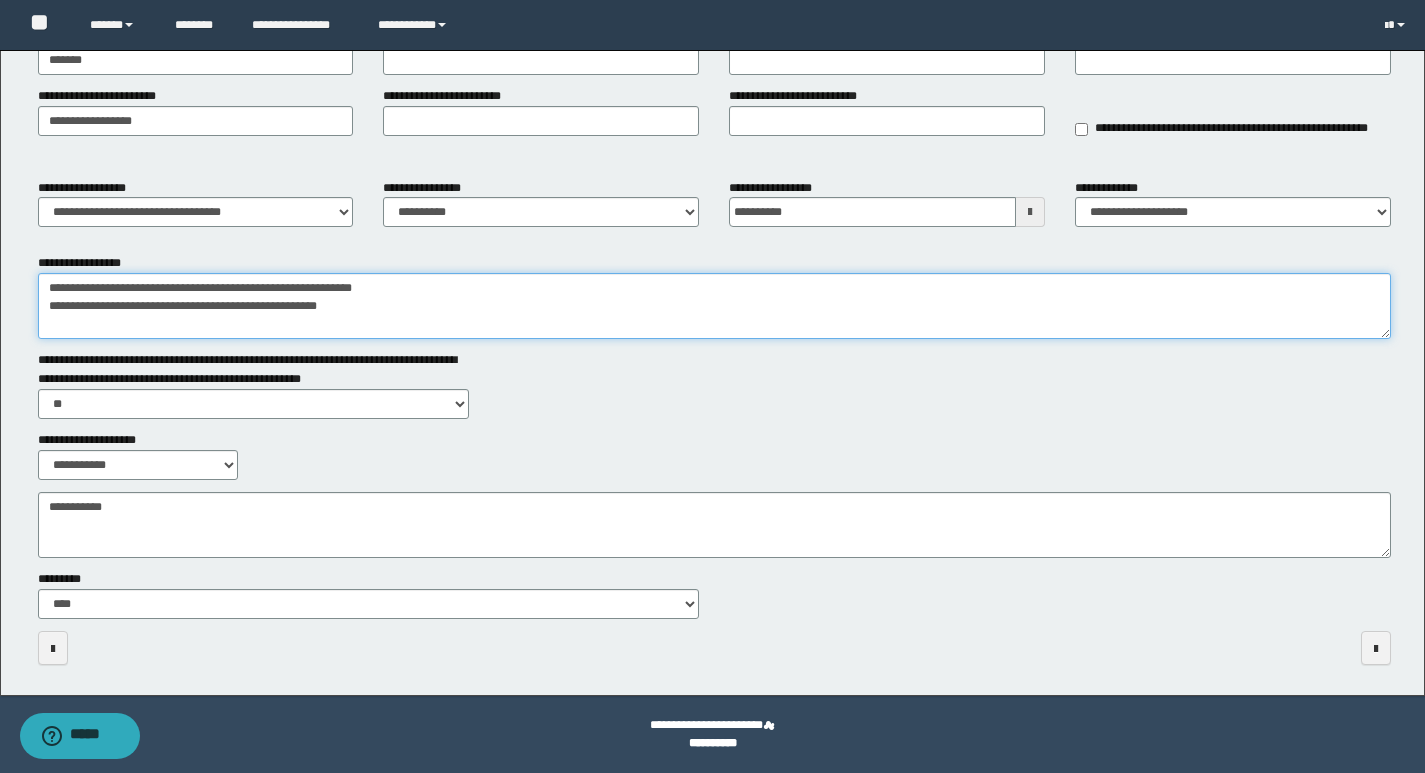 drag, startPoint x: 346, startPoint y: 309, endPoint x: 7, endPoint y: 305, distance: 339.0236 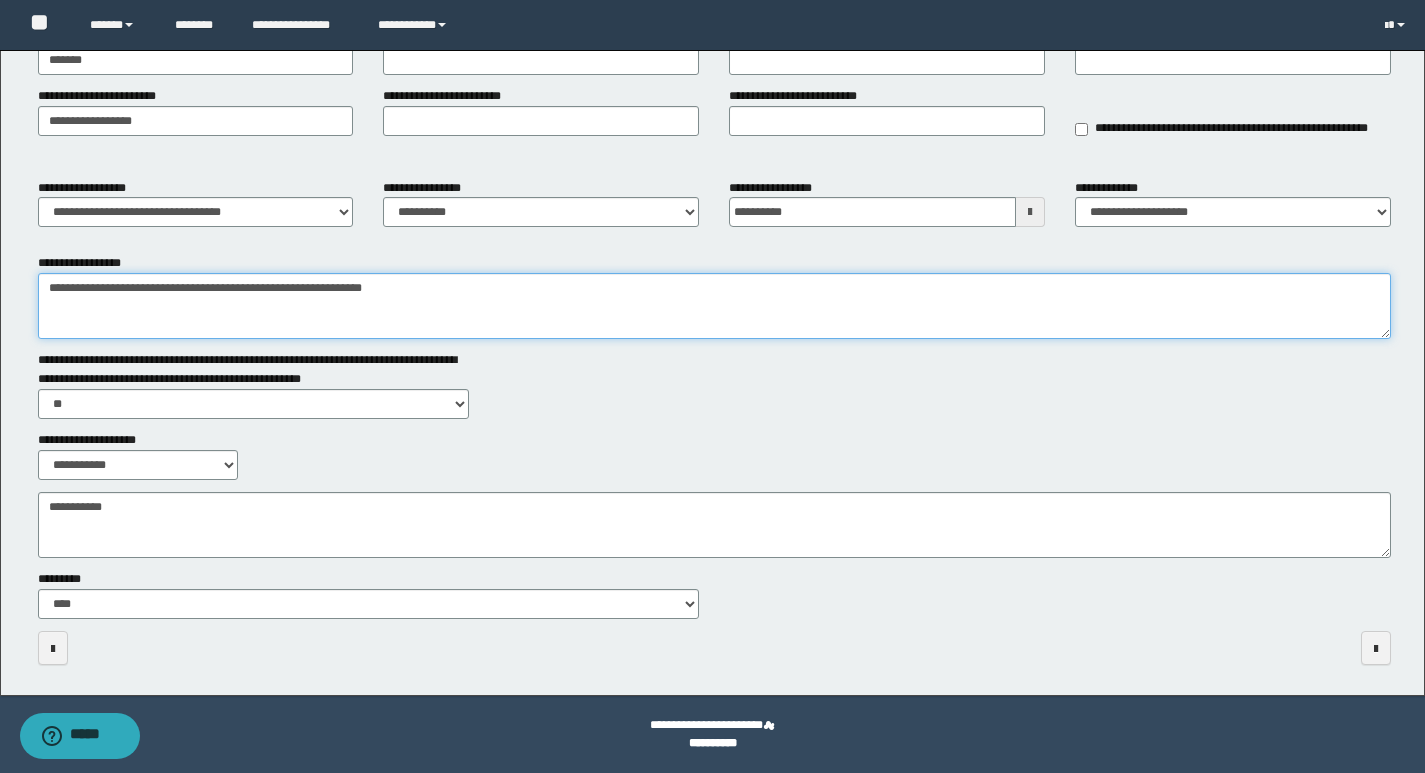 type on "**********" 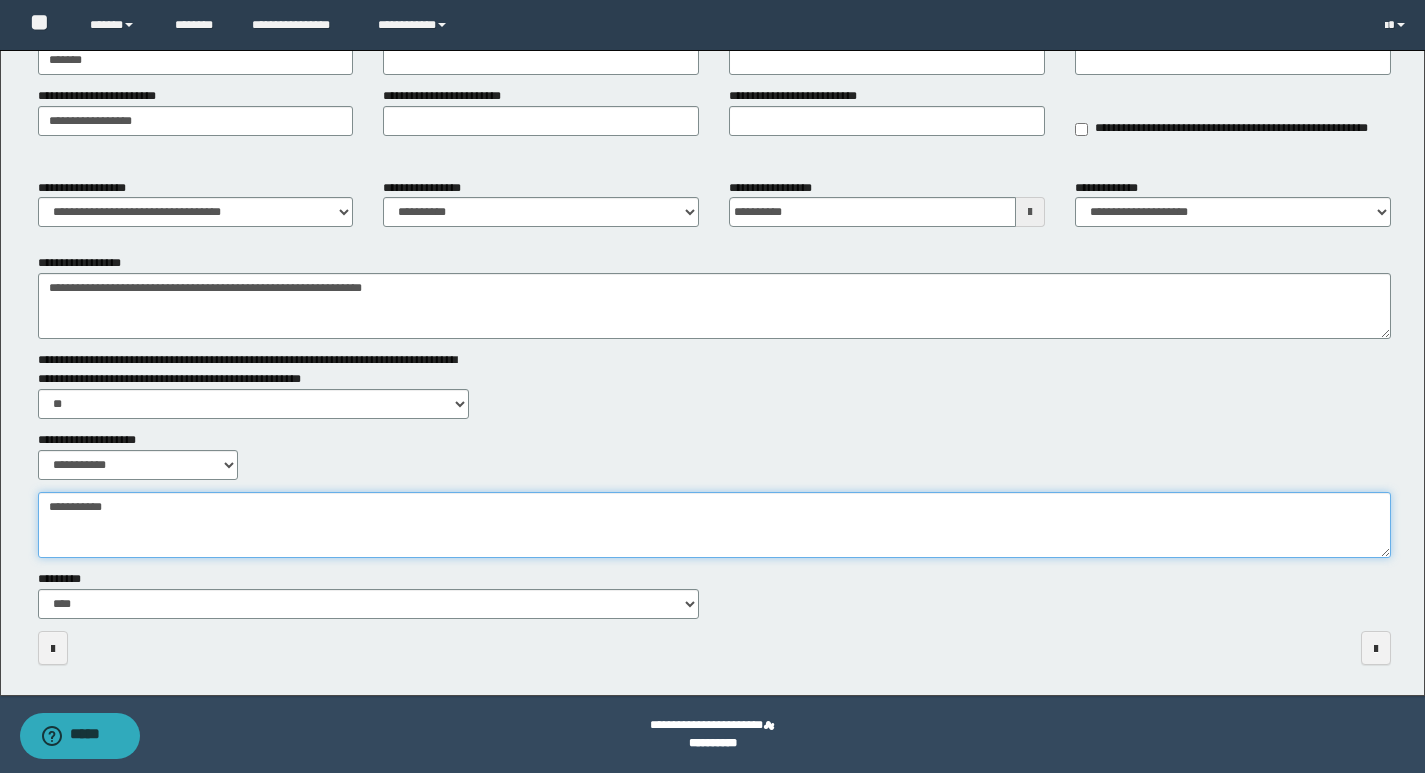 click on "**********" at bounding box center (714, 525) 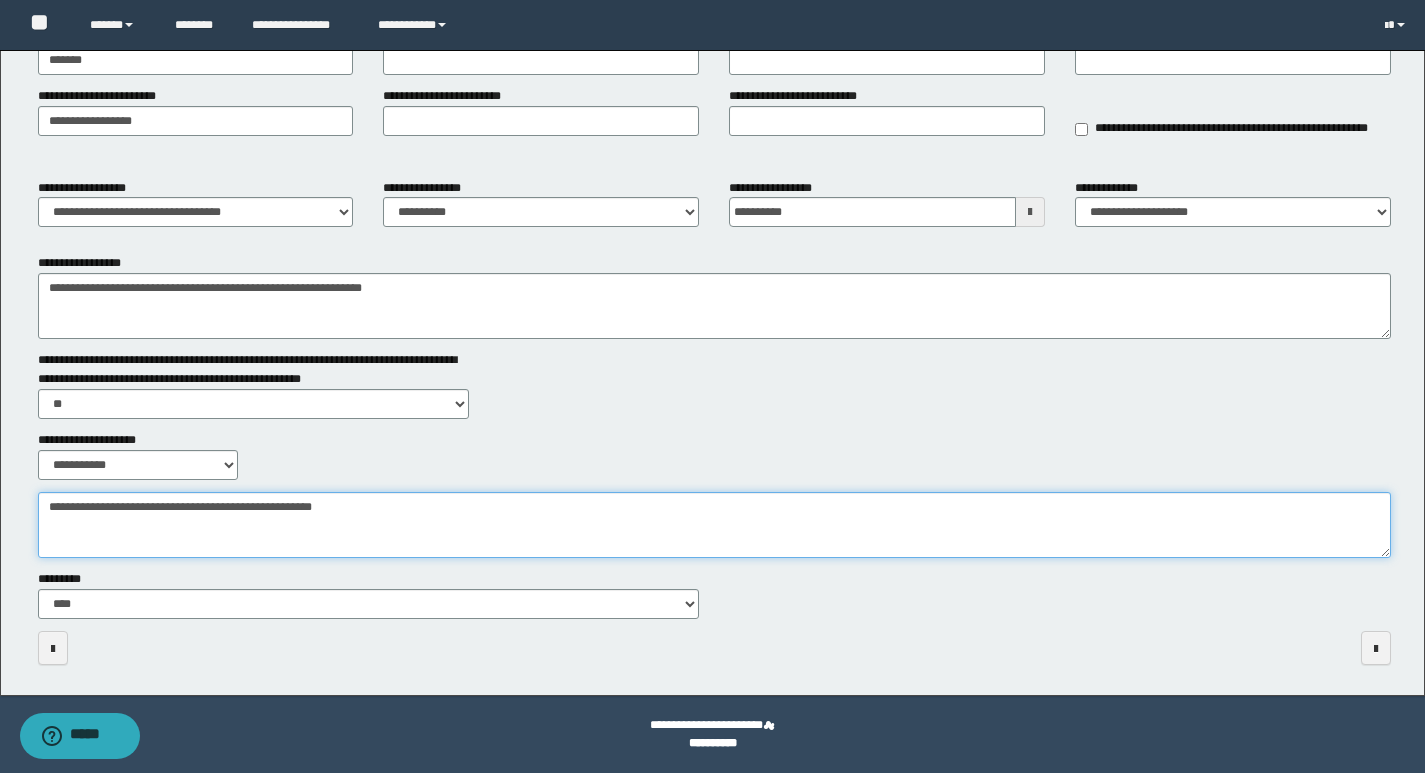 type on "**********" 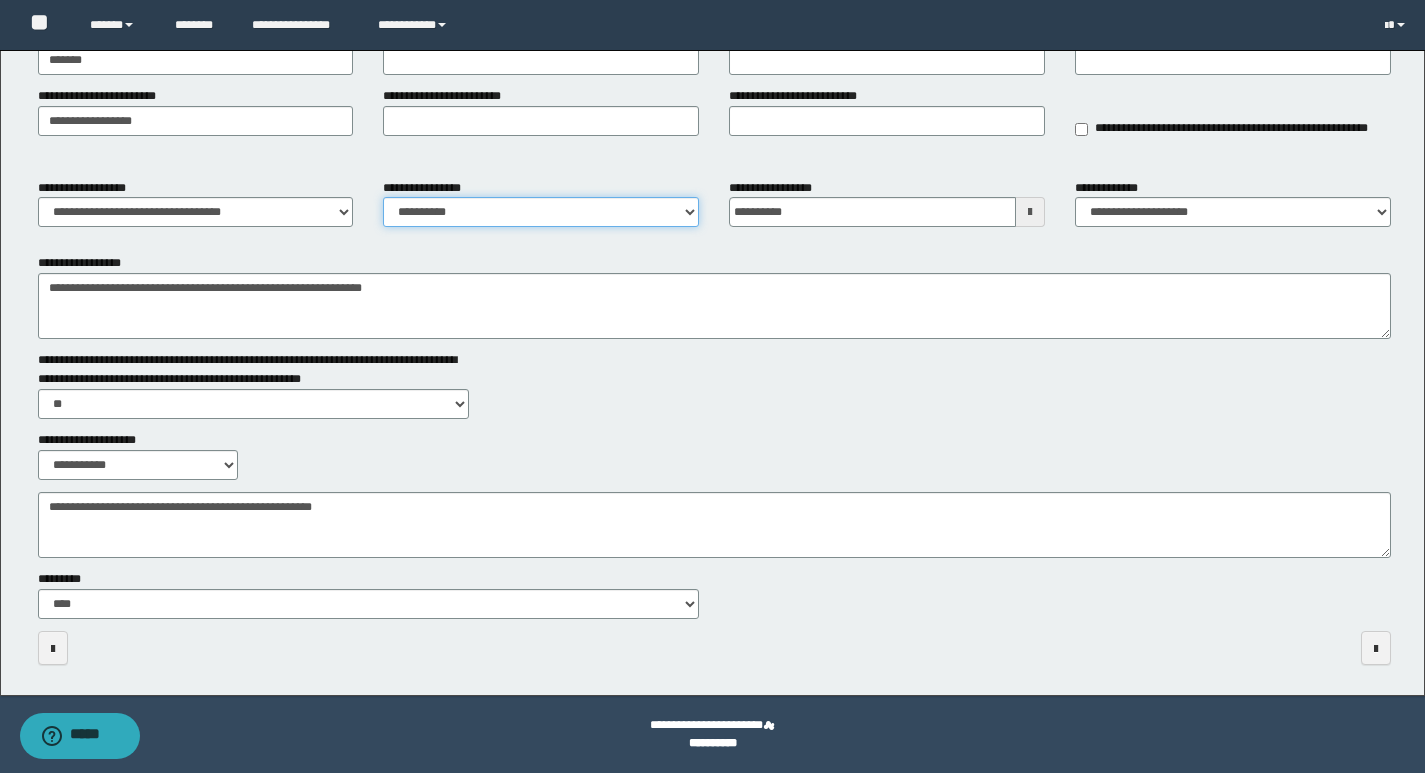 click on "**********" at bounding box center (541, 212) 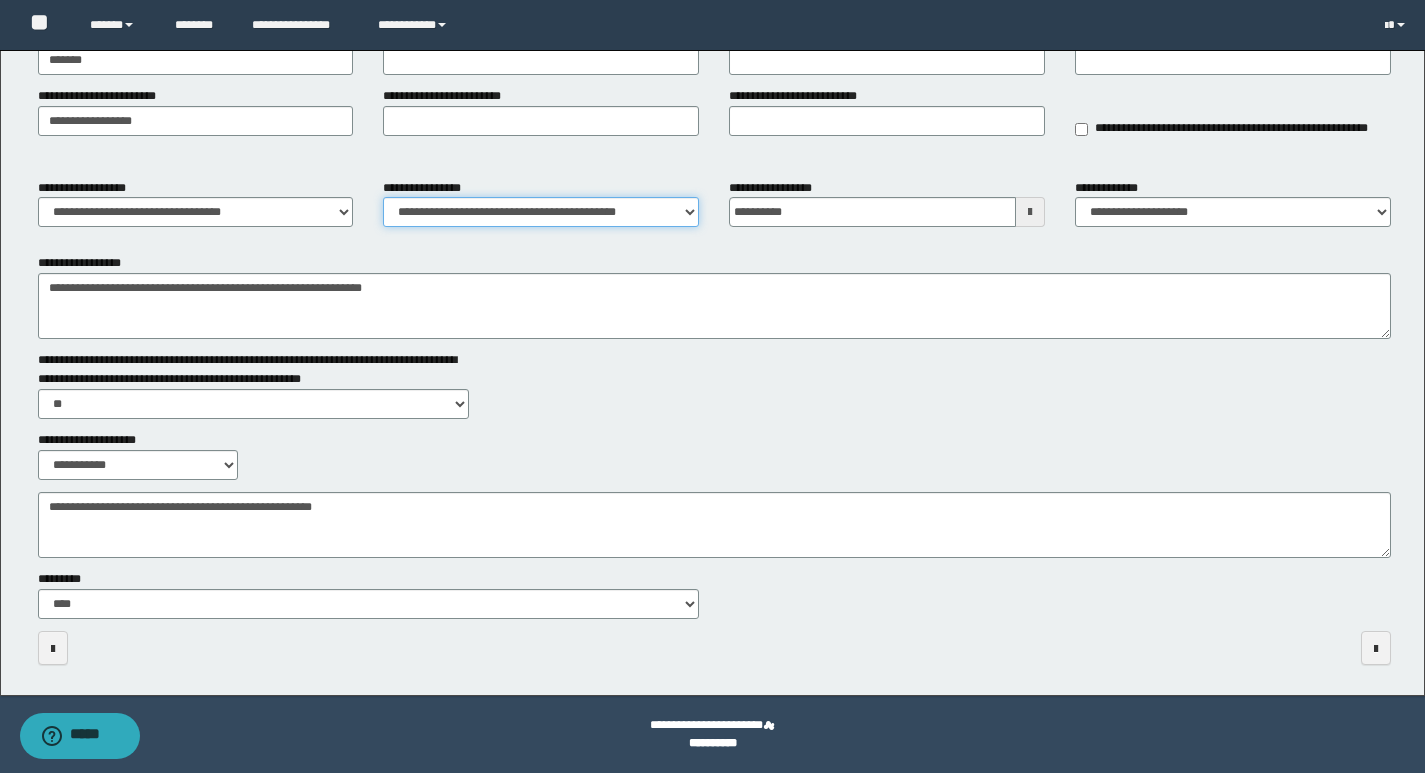 click on "**********" at bounding box center (541, 212) 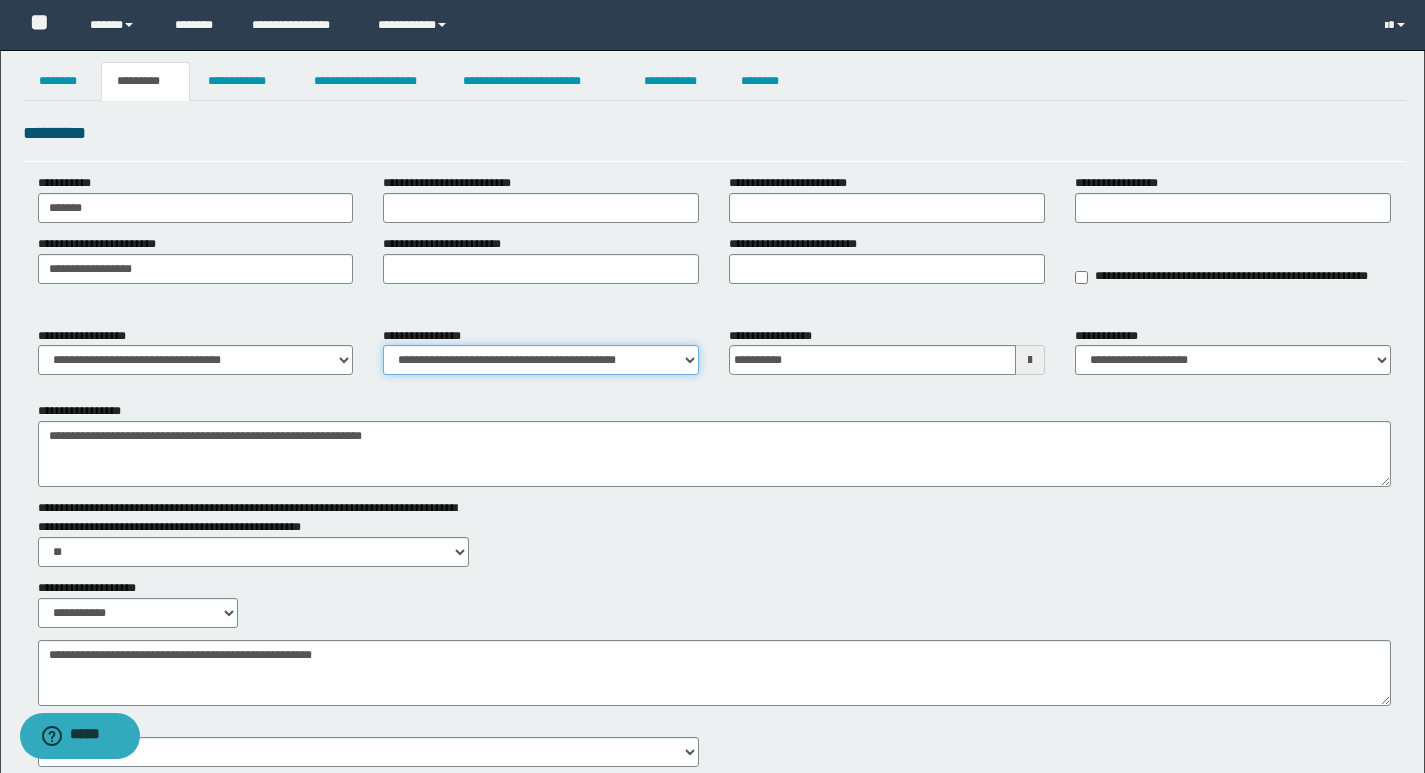scroll, scrollTop: 0, scrollLeft: 0, axis: both 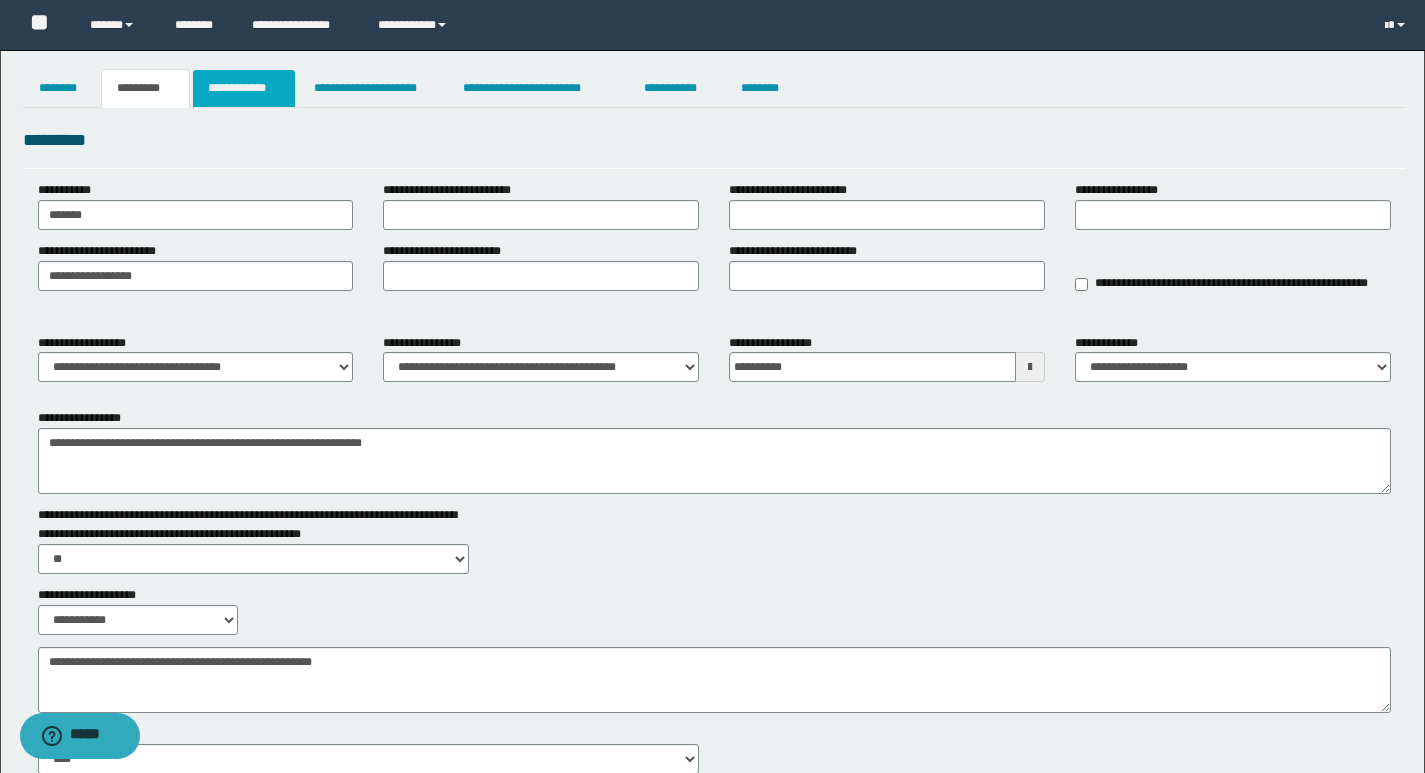 click on "**********" at bounding box center [244, 88] 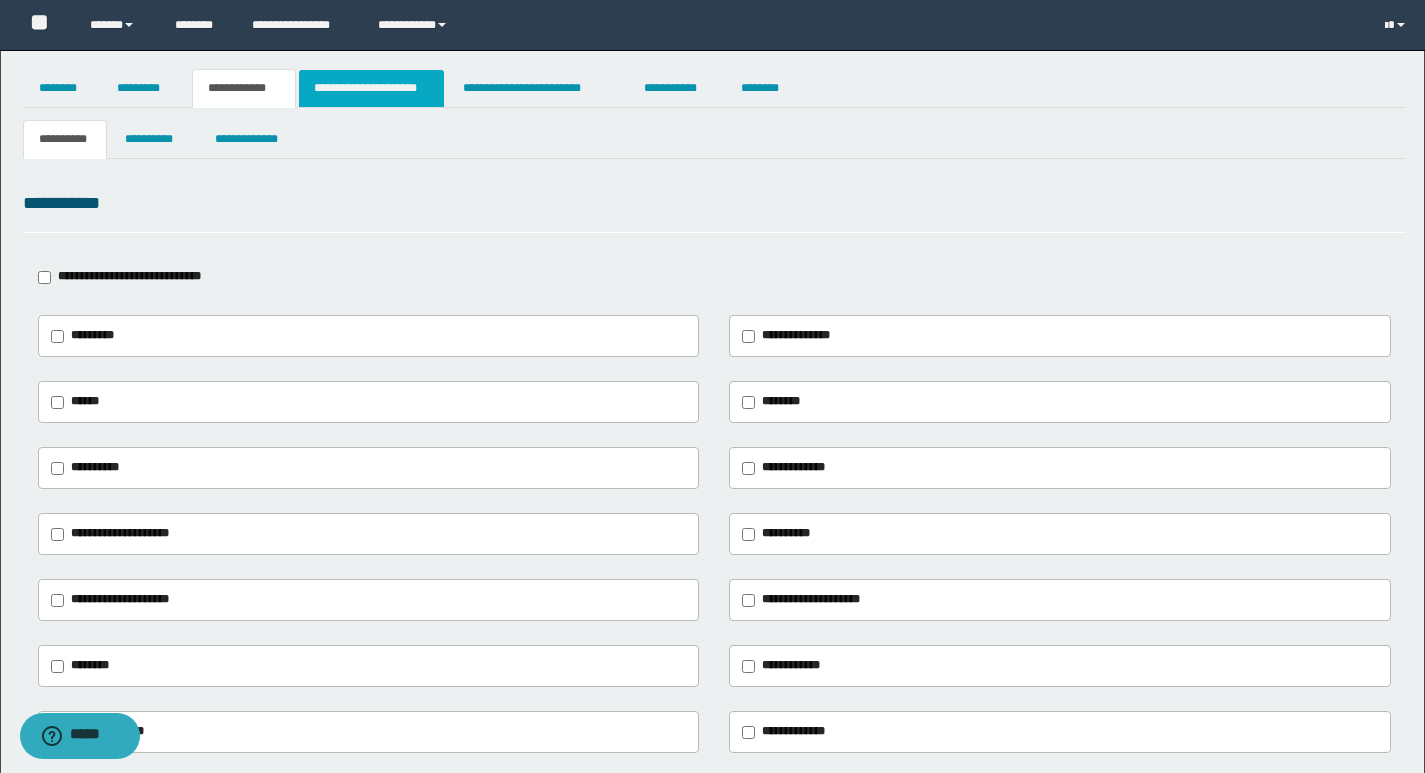 click on "**********" at bounding box center [371, 88] 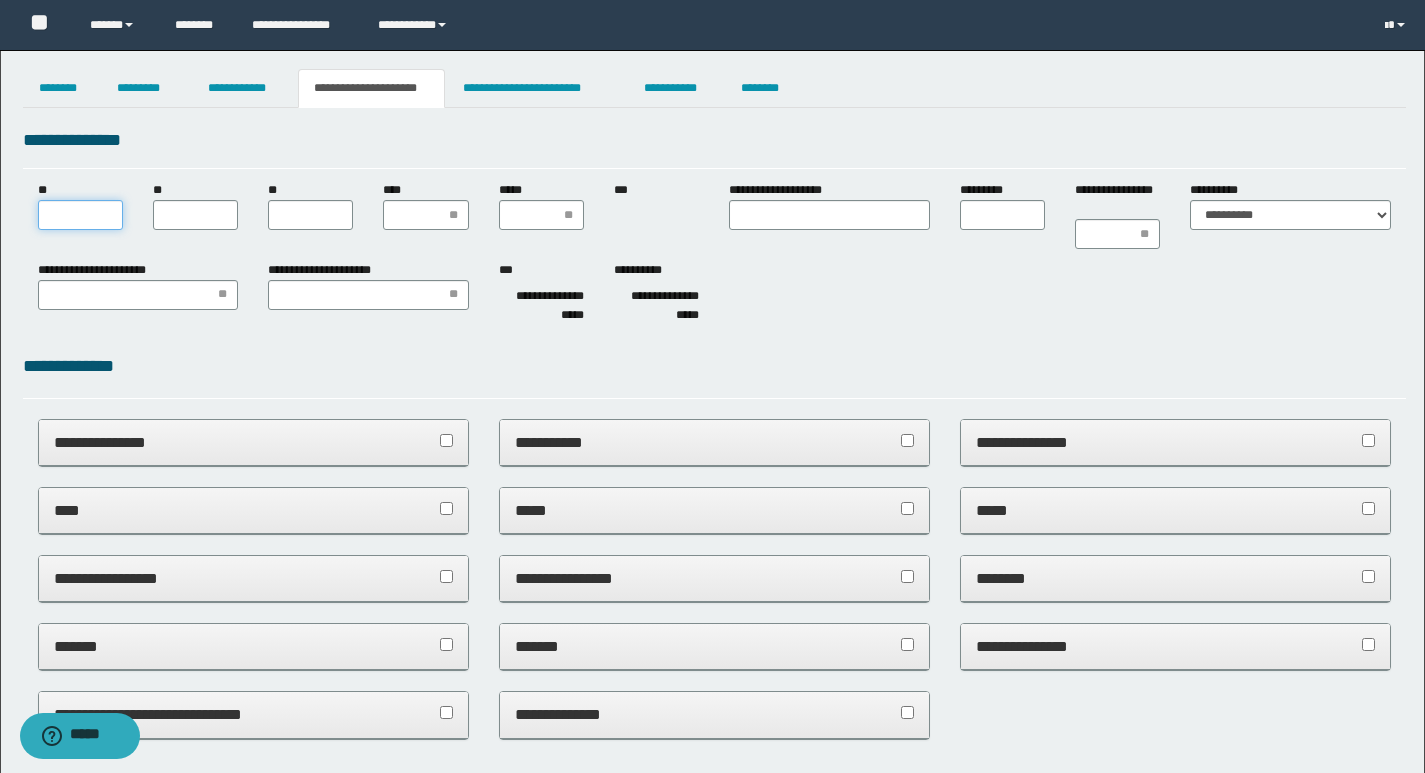 scroll, scrollTop: 0, scrollLeft: 0, axis: both 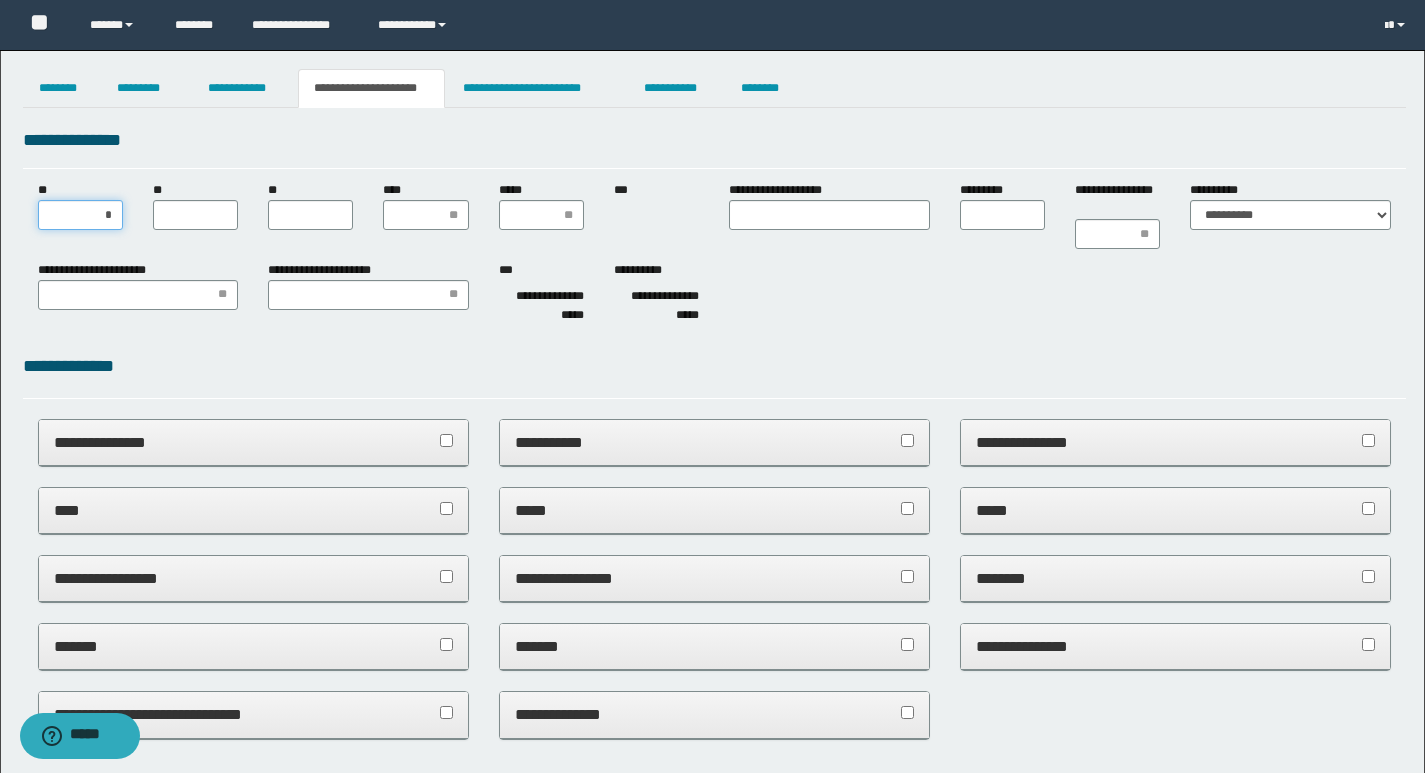 type on "**" 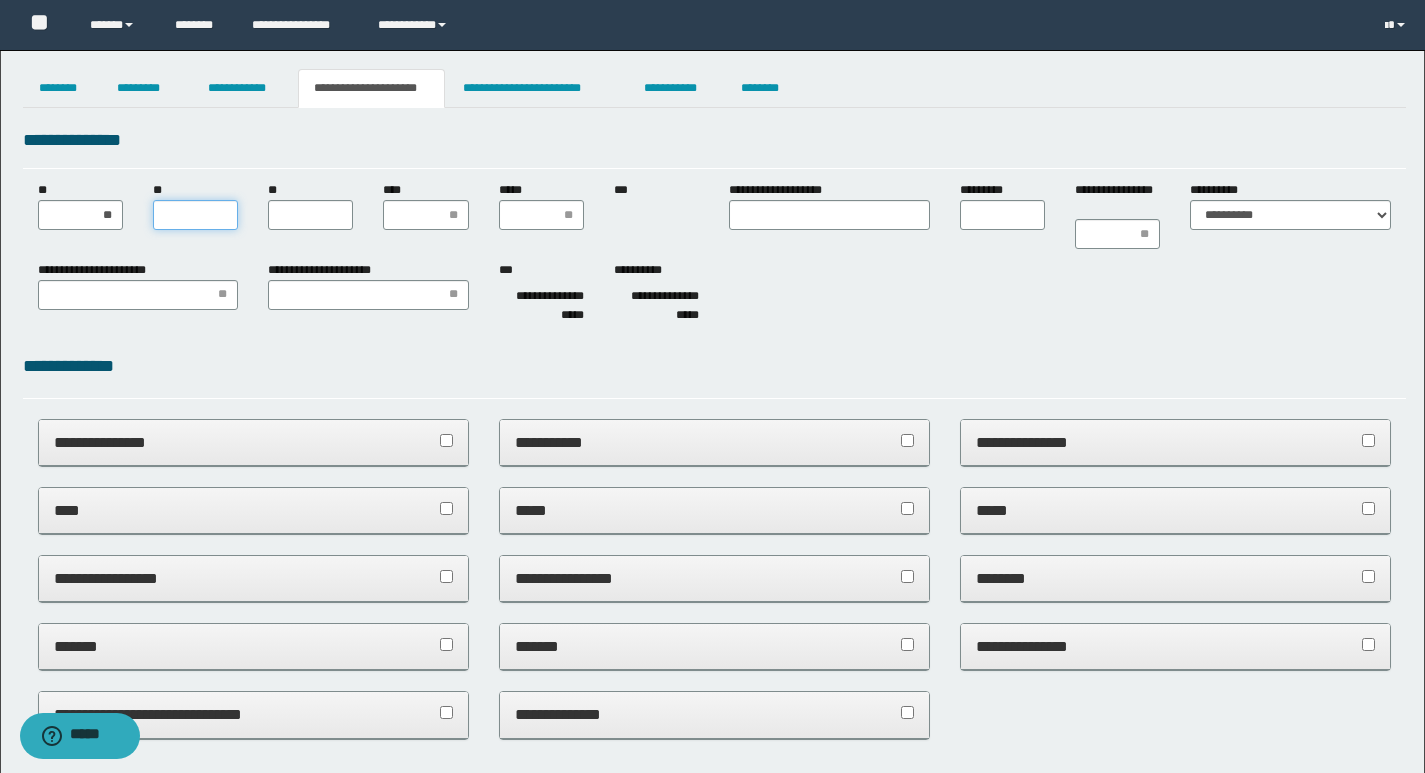click on "**" at bounding box center [195, 215] 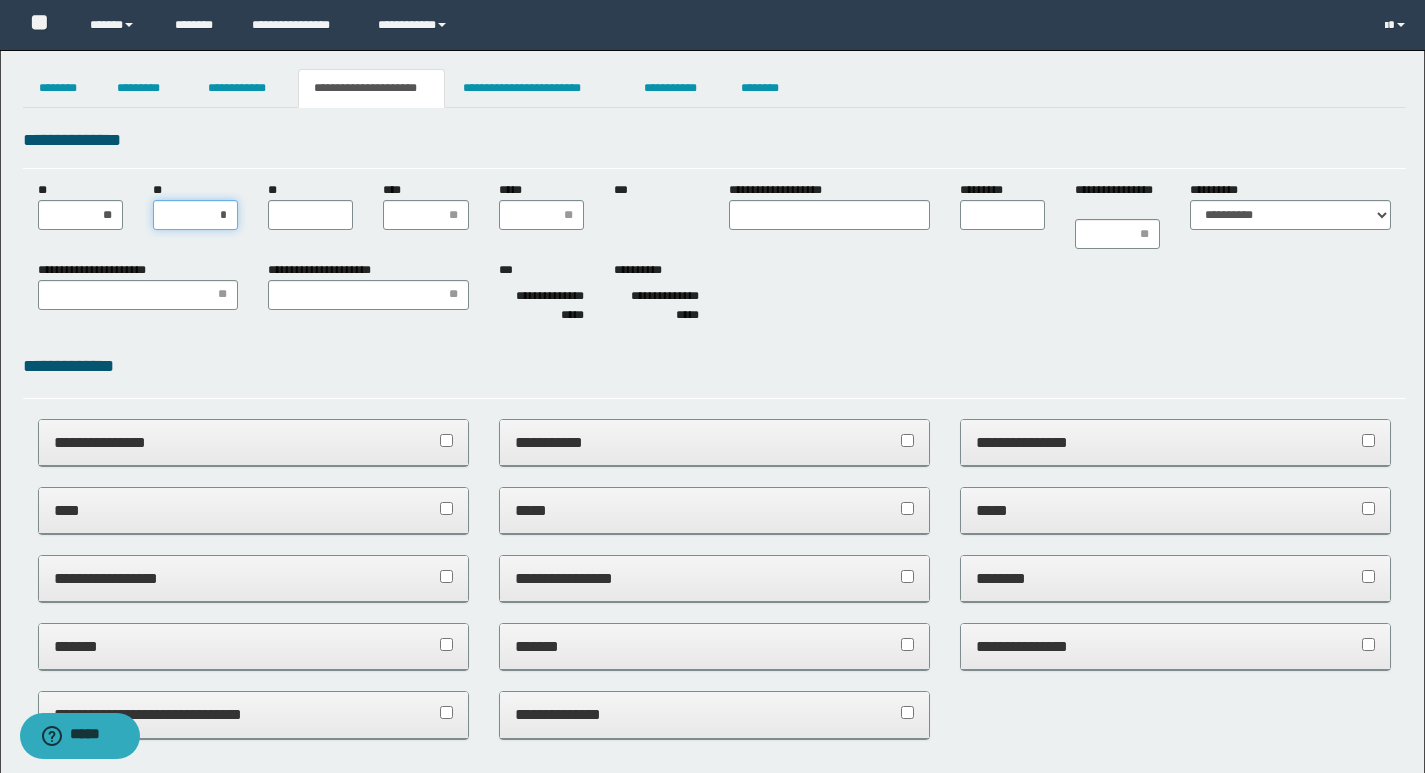 type on "**" 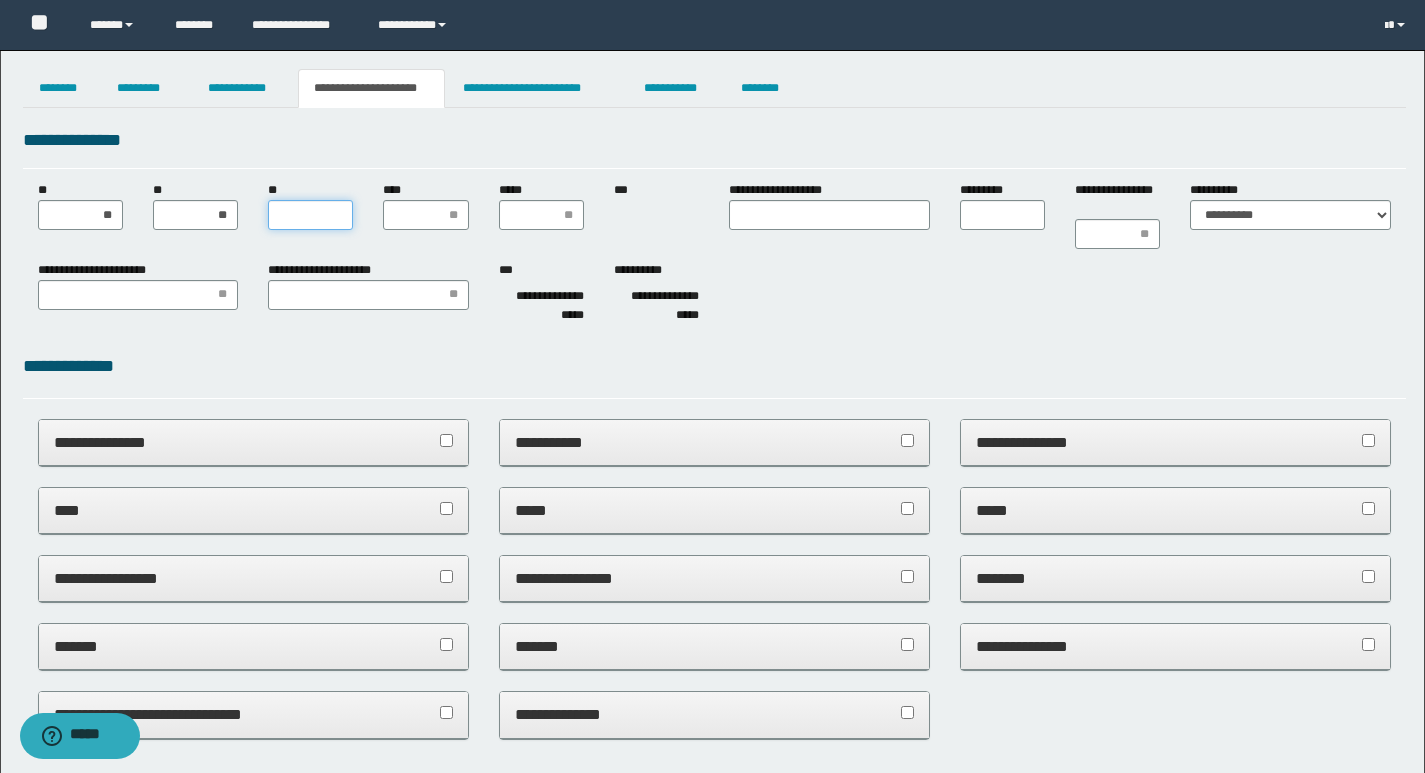 click on "**" at bounding box center (310, 215) 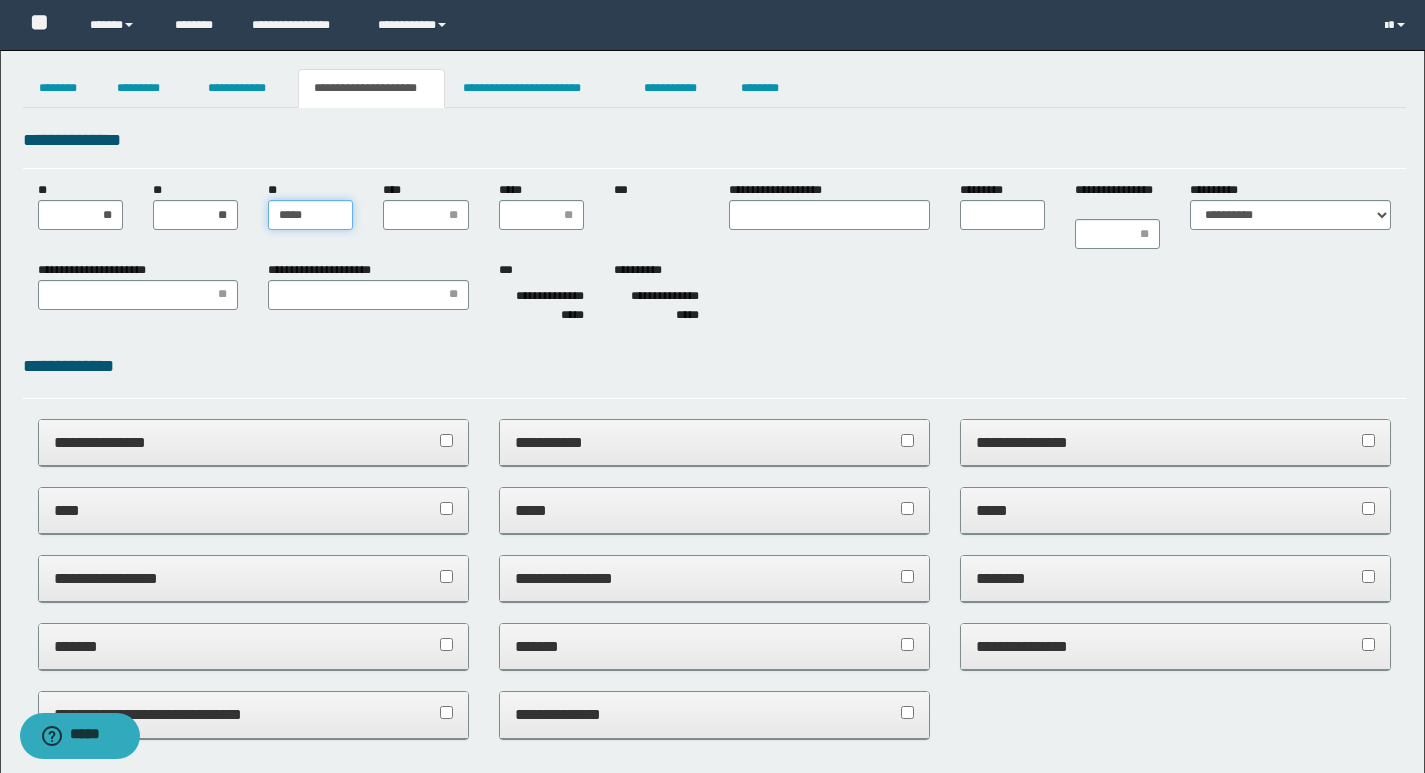 type on "******" 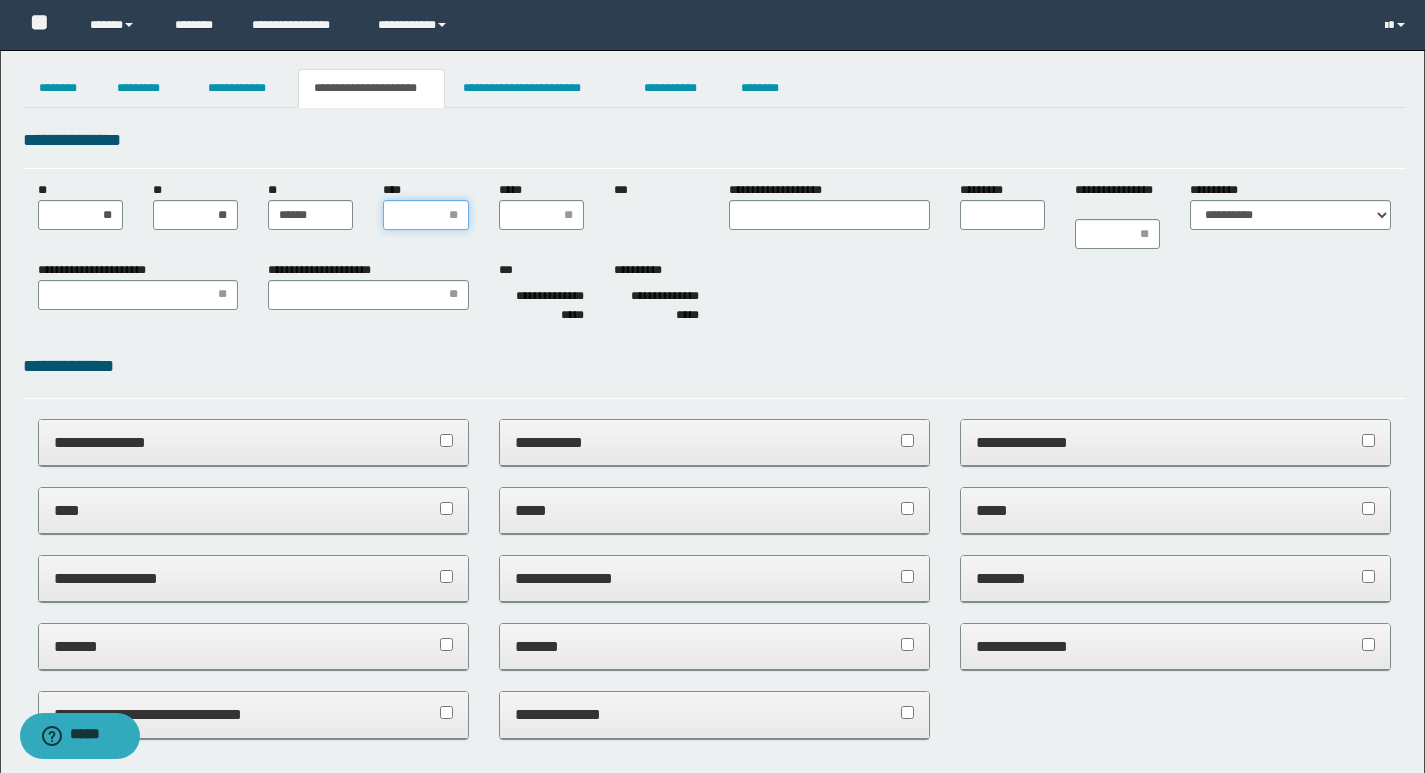 click on "****" at bounding box center (425, 215) 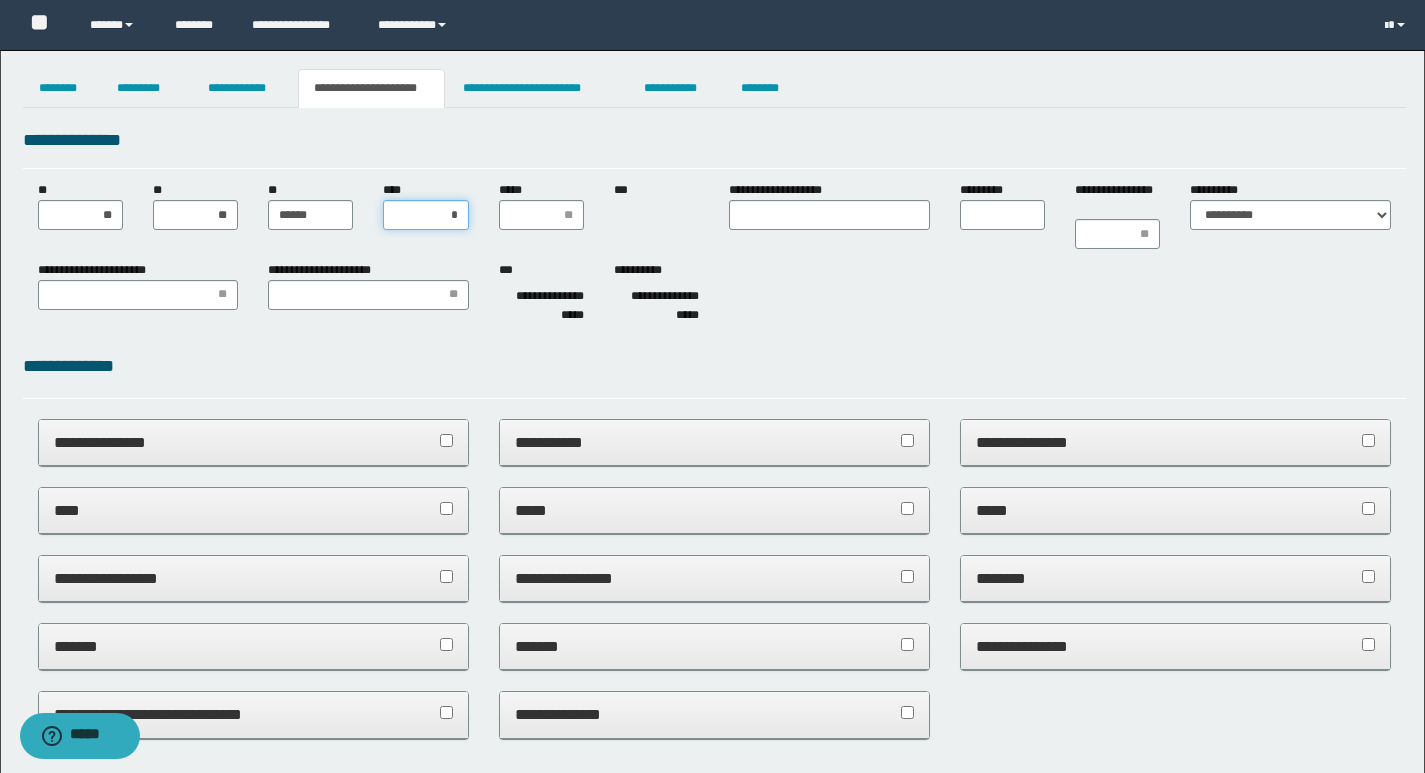 type on "**" 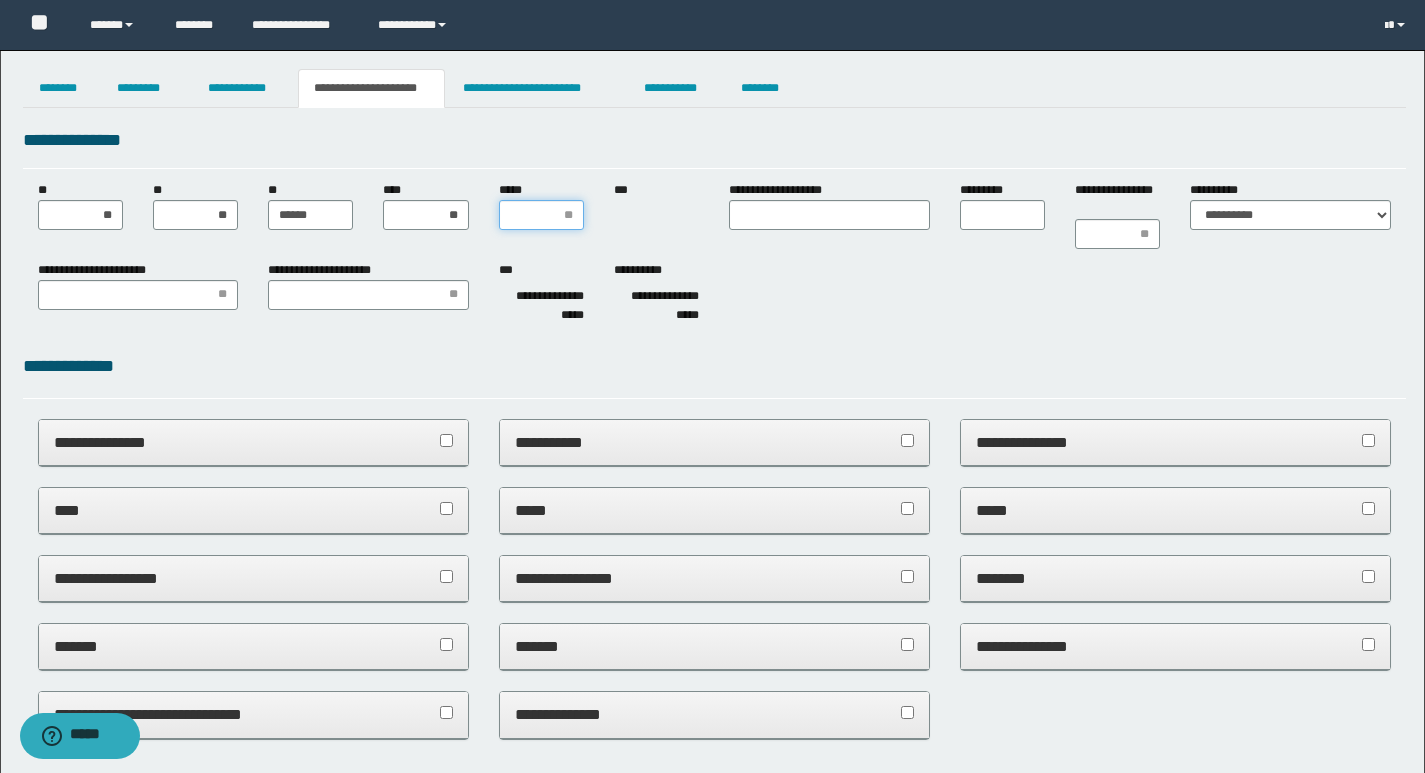 click on "*****" at bounding box center (541, 215) 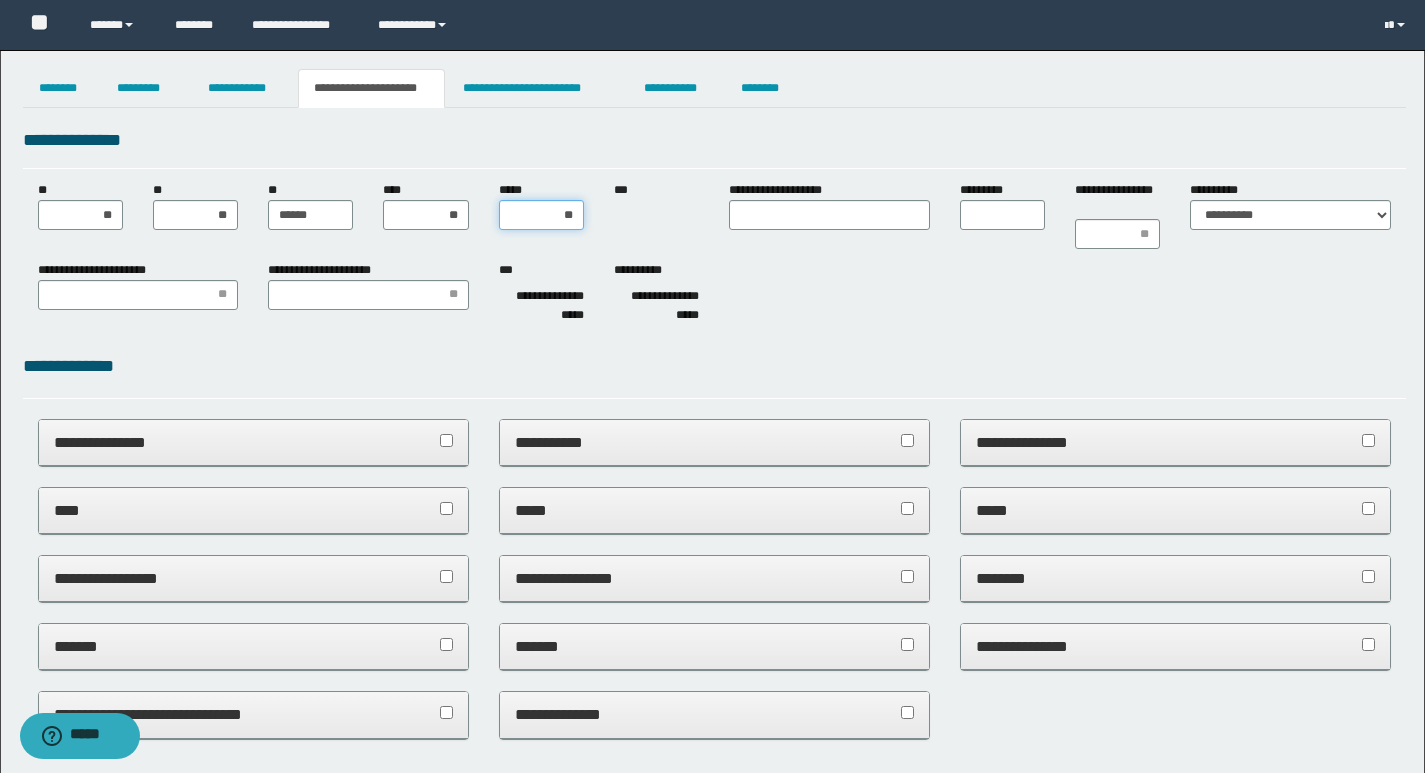 type on "***" 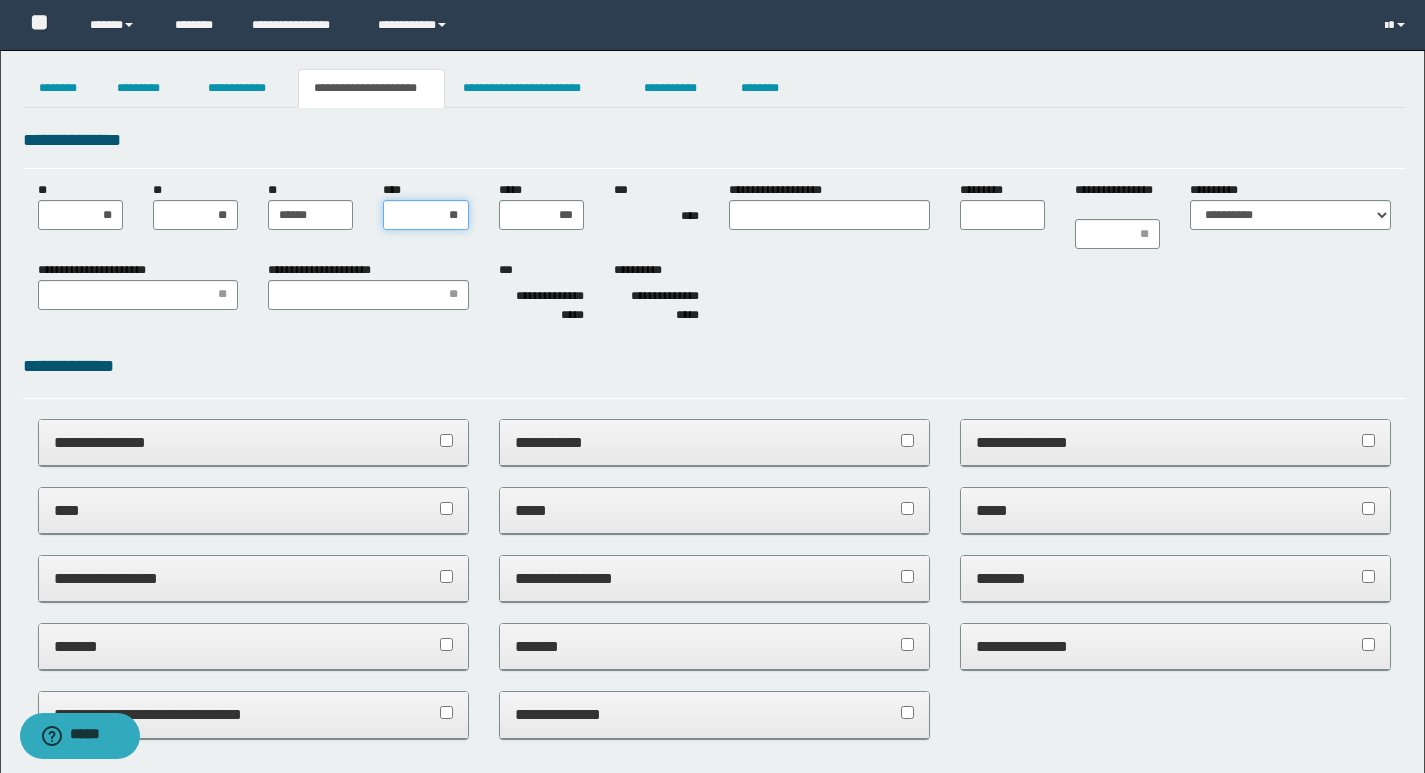 drag, startPoint x: 423, startPoint y: 219, endPoint x: 460, endPoint y: 222, distance: 37.12142 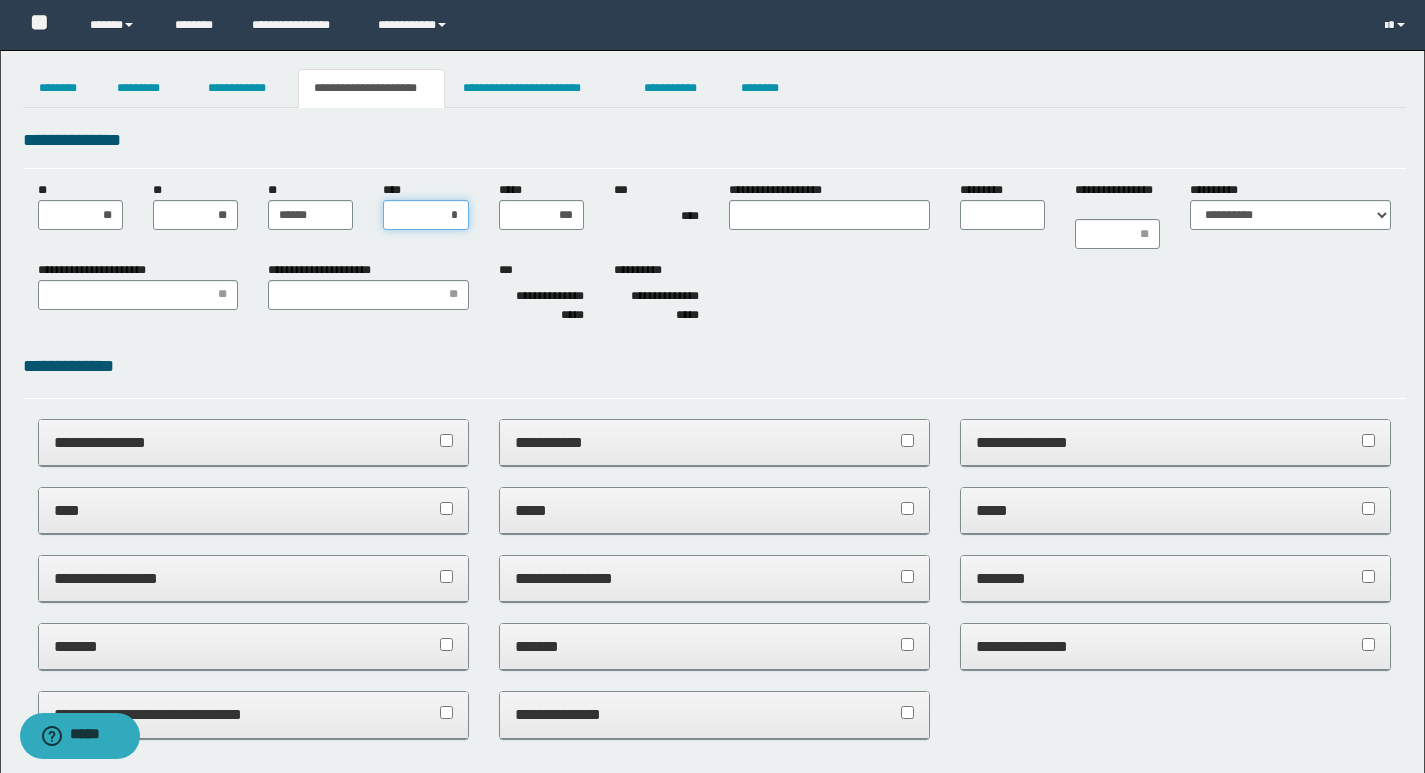 type on "**" 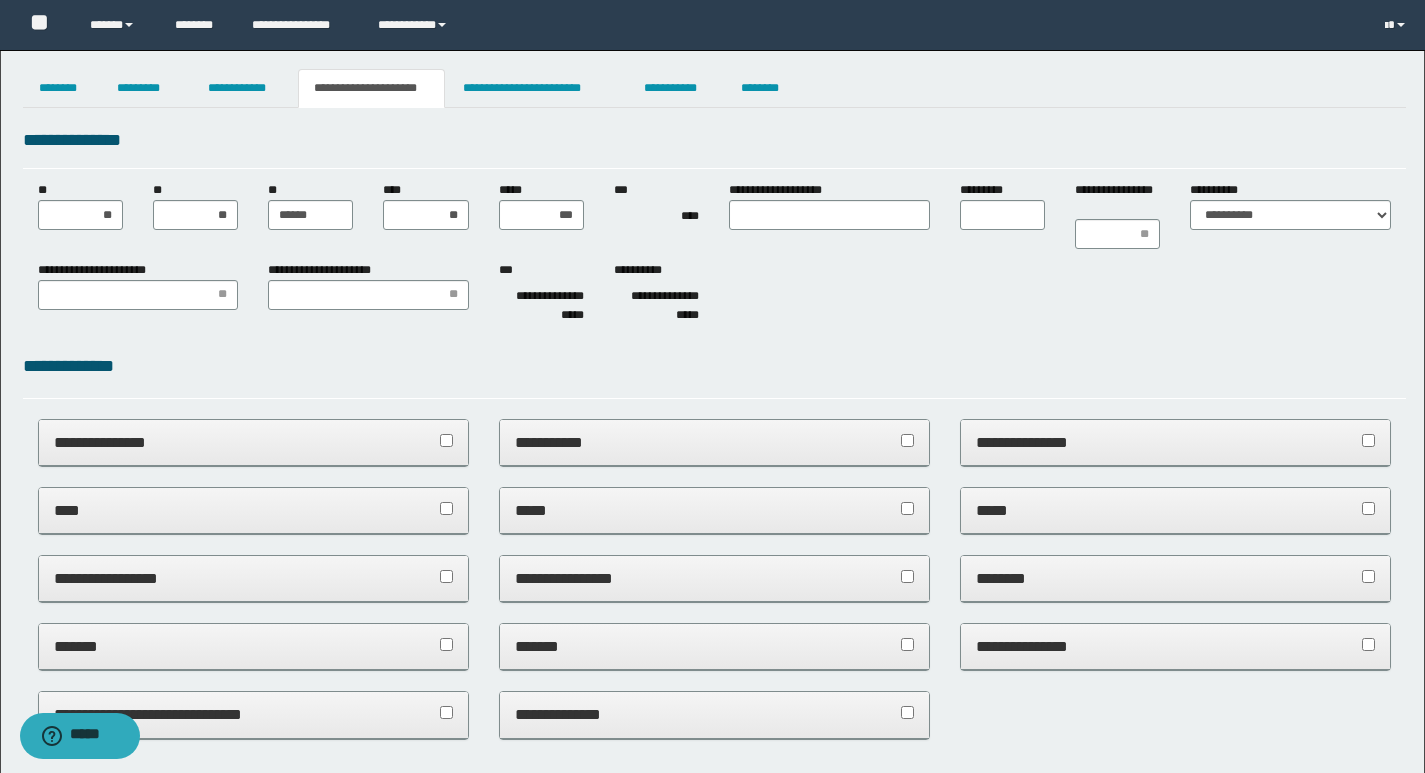 click on "**********" at bounding box center [541, 306] 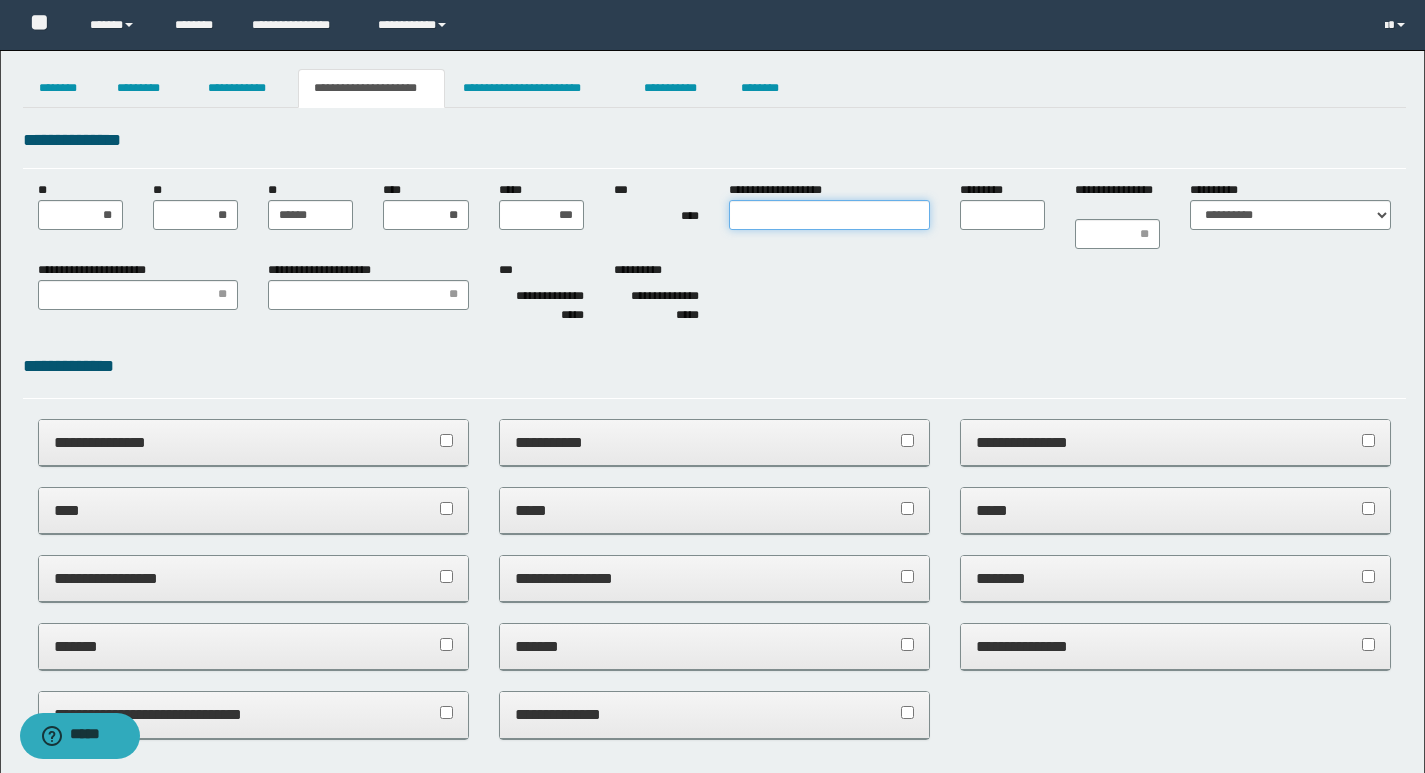 click on "**********" at bounding box center (829, 215) 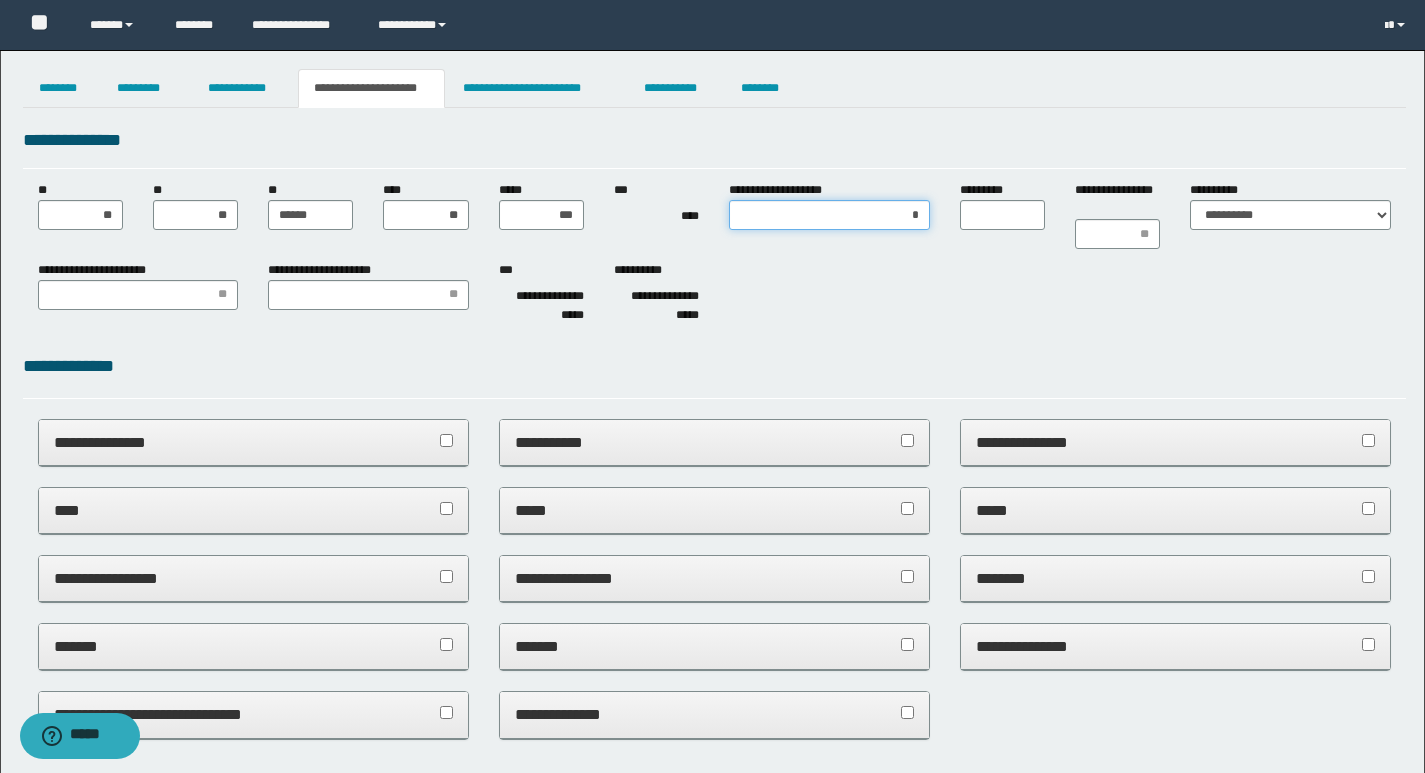 type on "**" 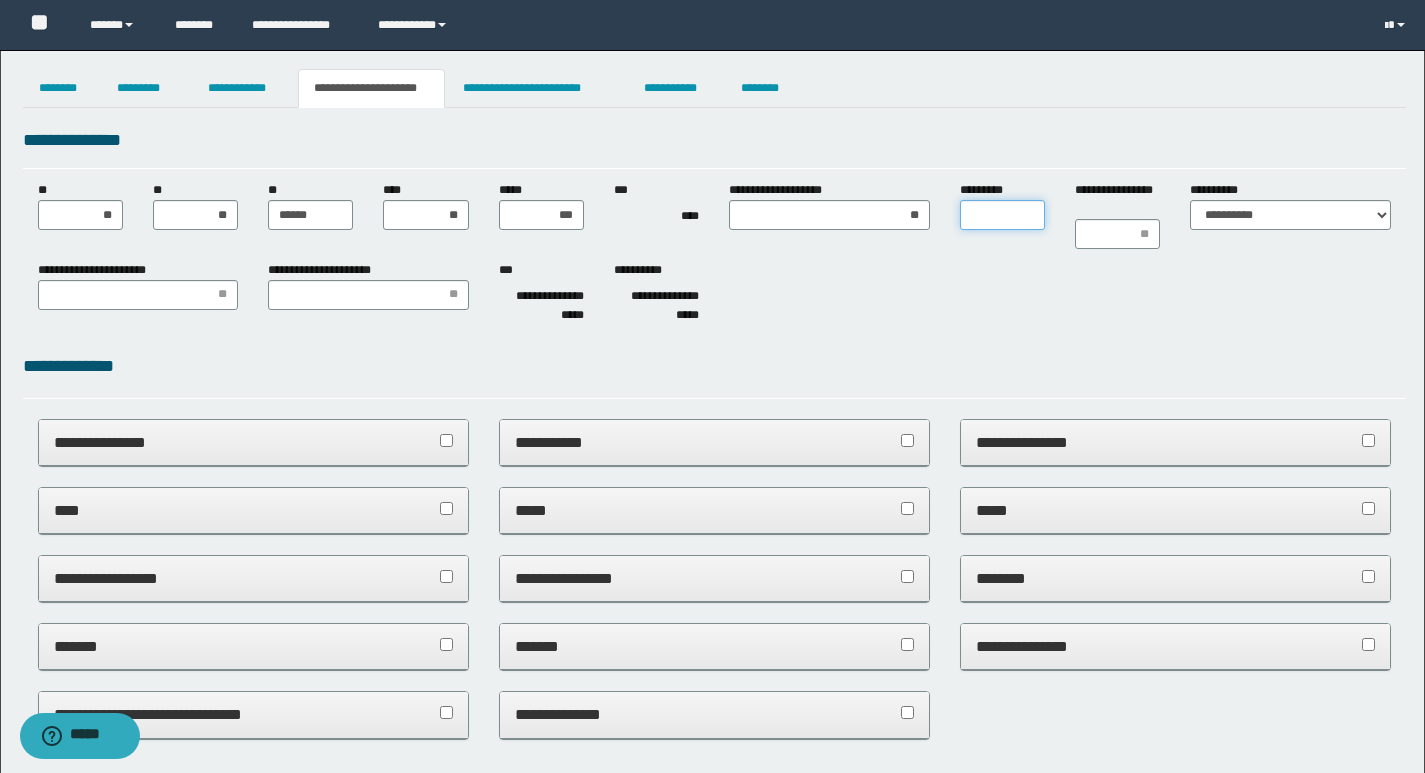 click on "*********" at bounding box center [1002, 215] 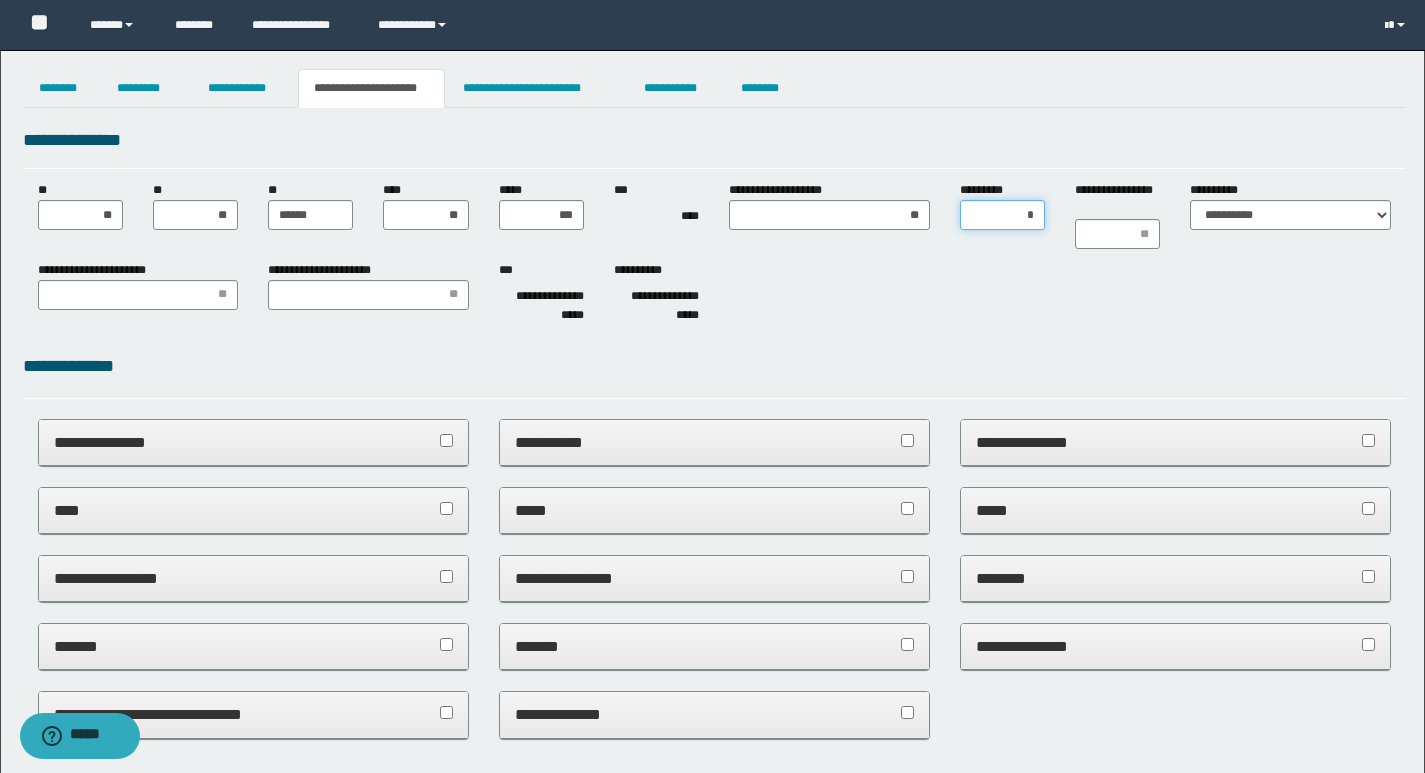 type on "**" 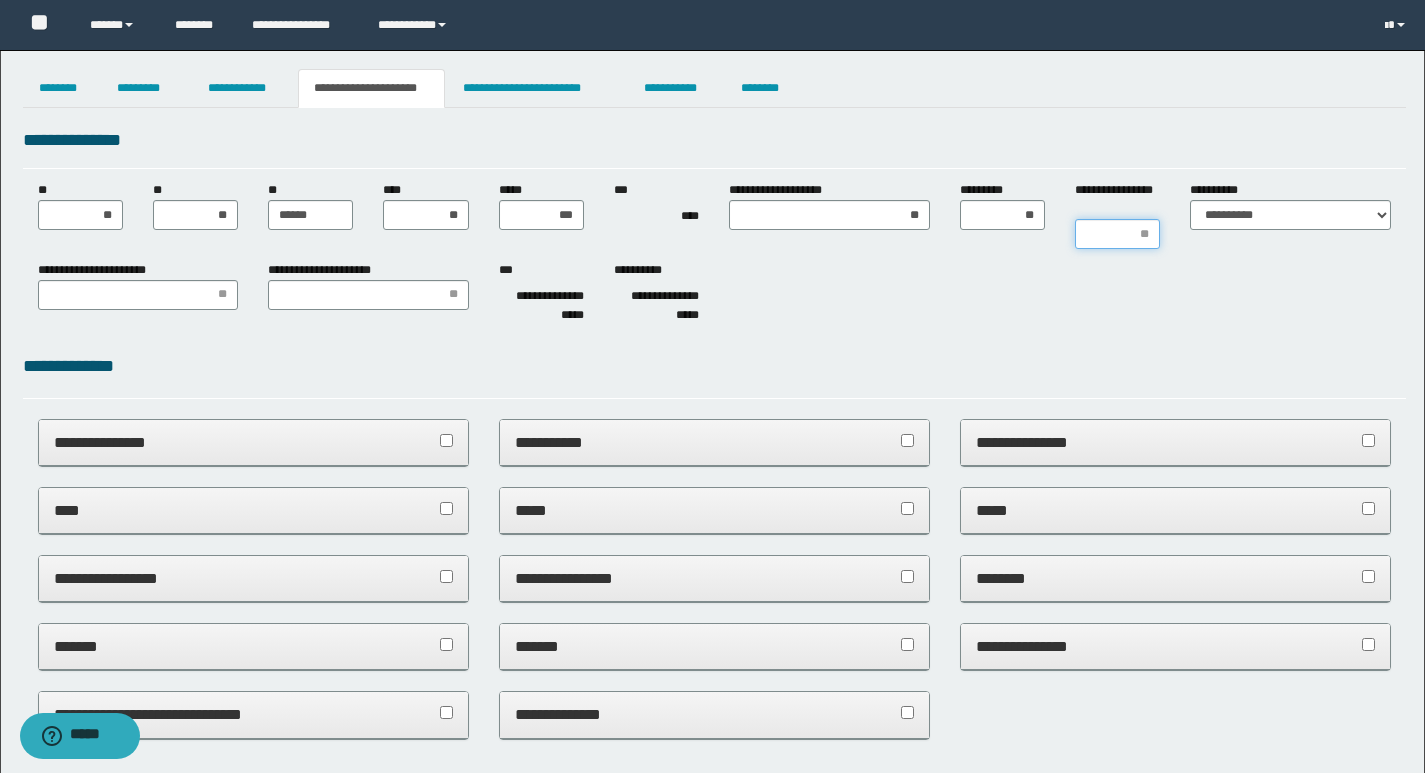 click on "**********" at bounding box center [1117, 234] 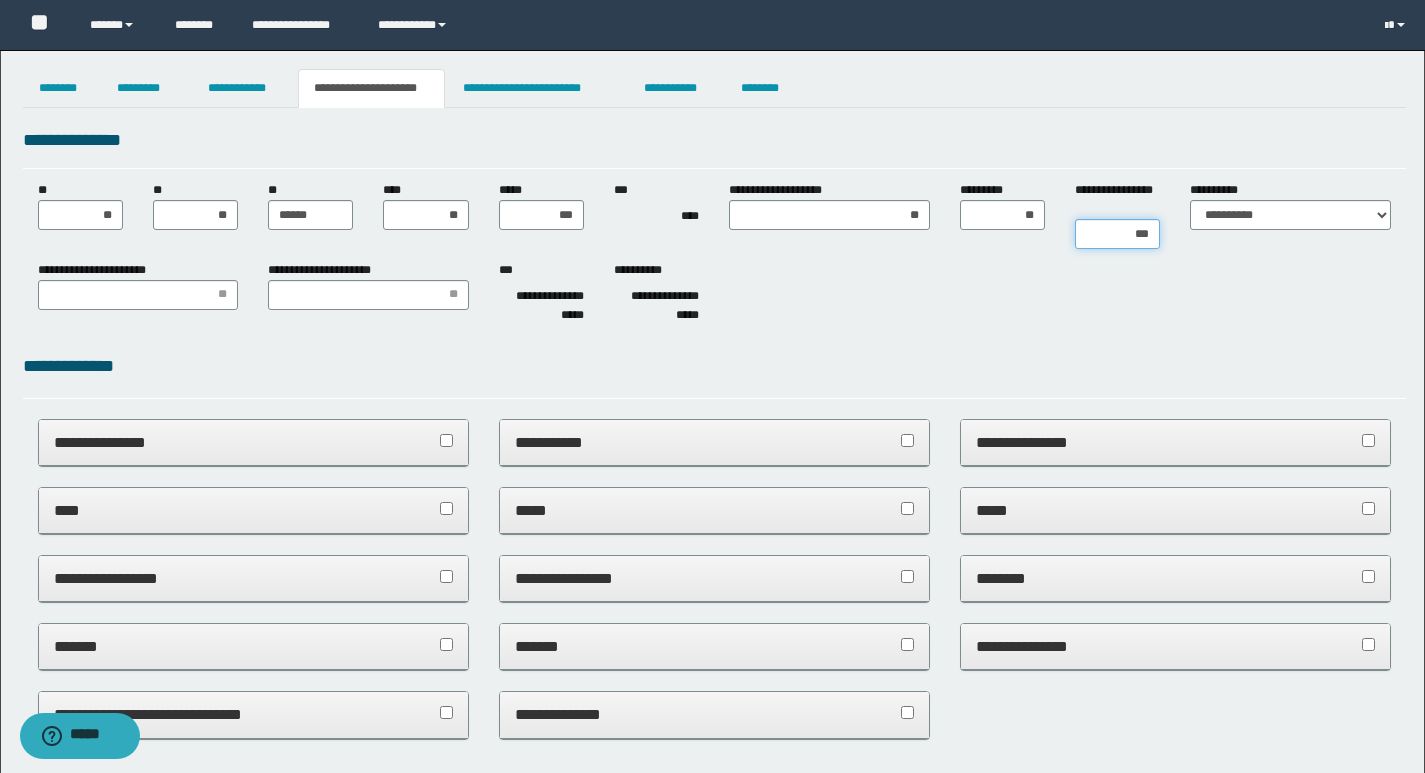 type on "****" 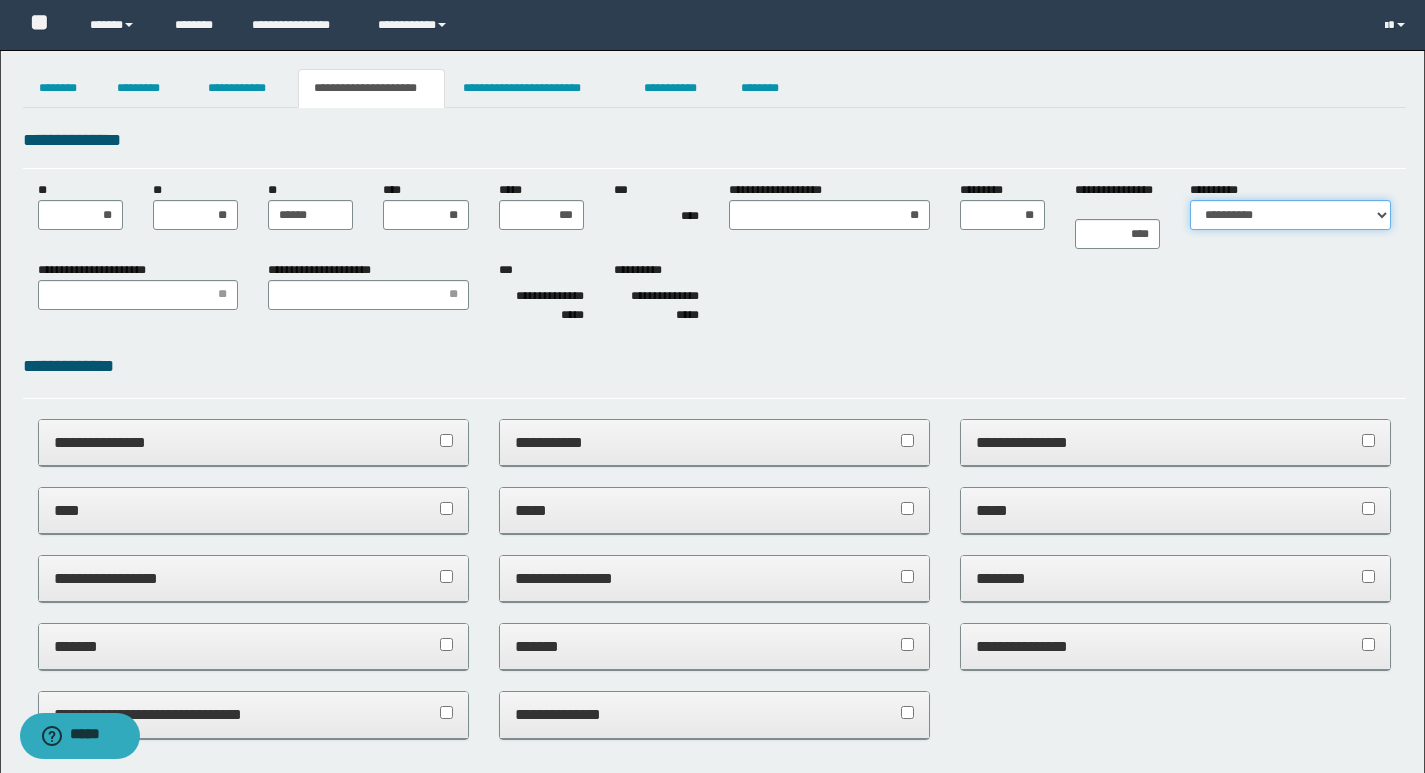 drag, startPoint x: 1239, startPoint y: 206, endPoint x: 1227, endPoint y: 228, distance: 25.059929 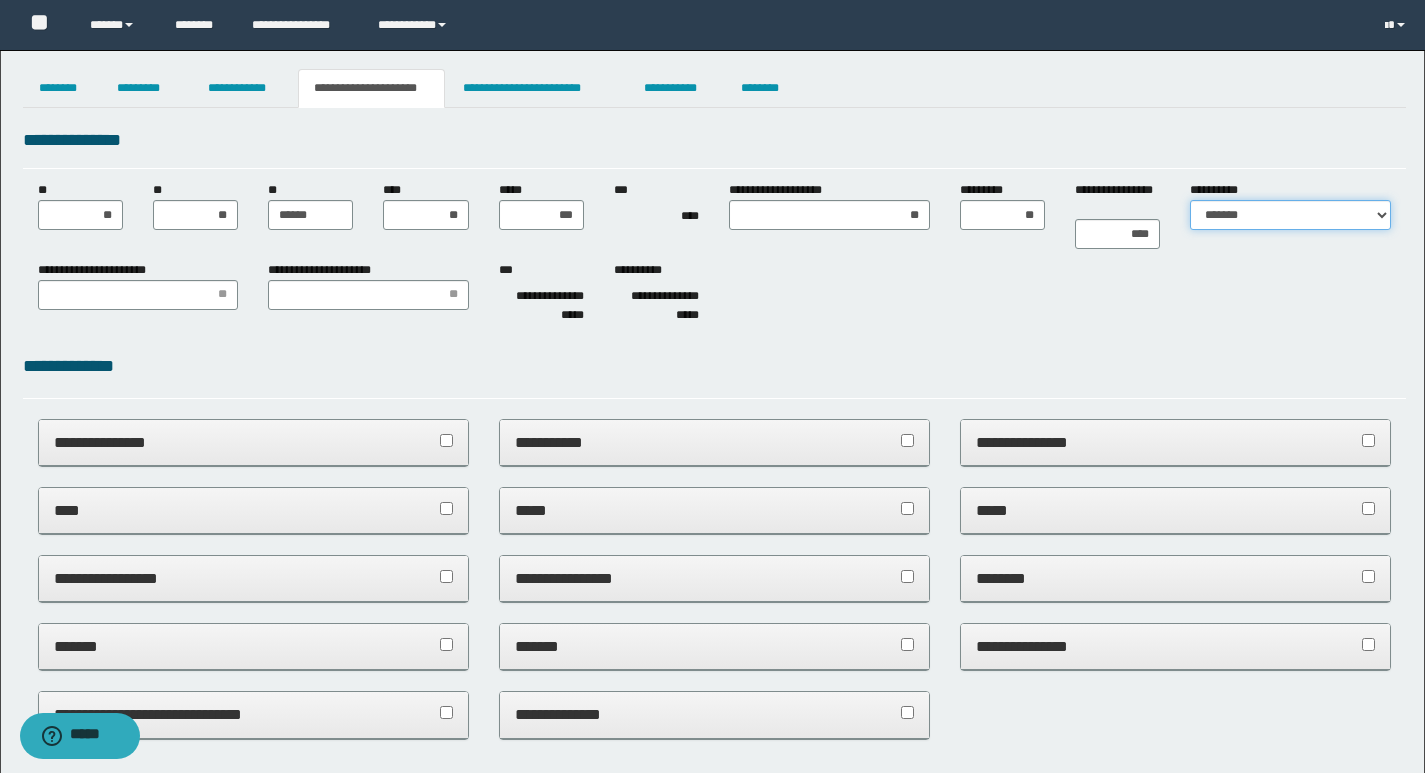 click on "**********" at bounding box center (1290, 215) 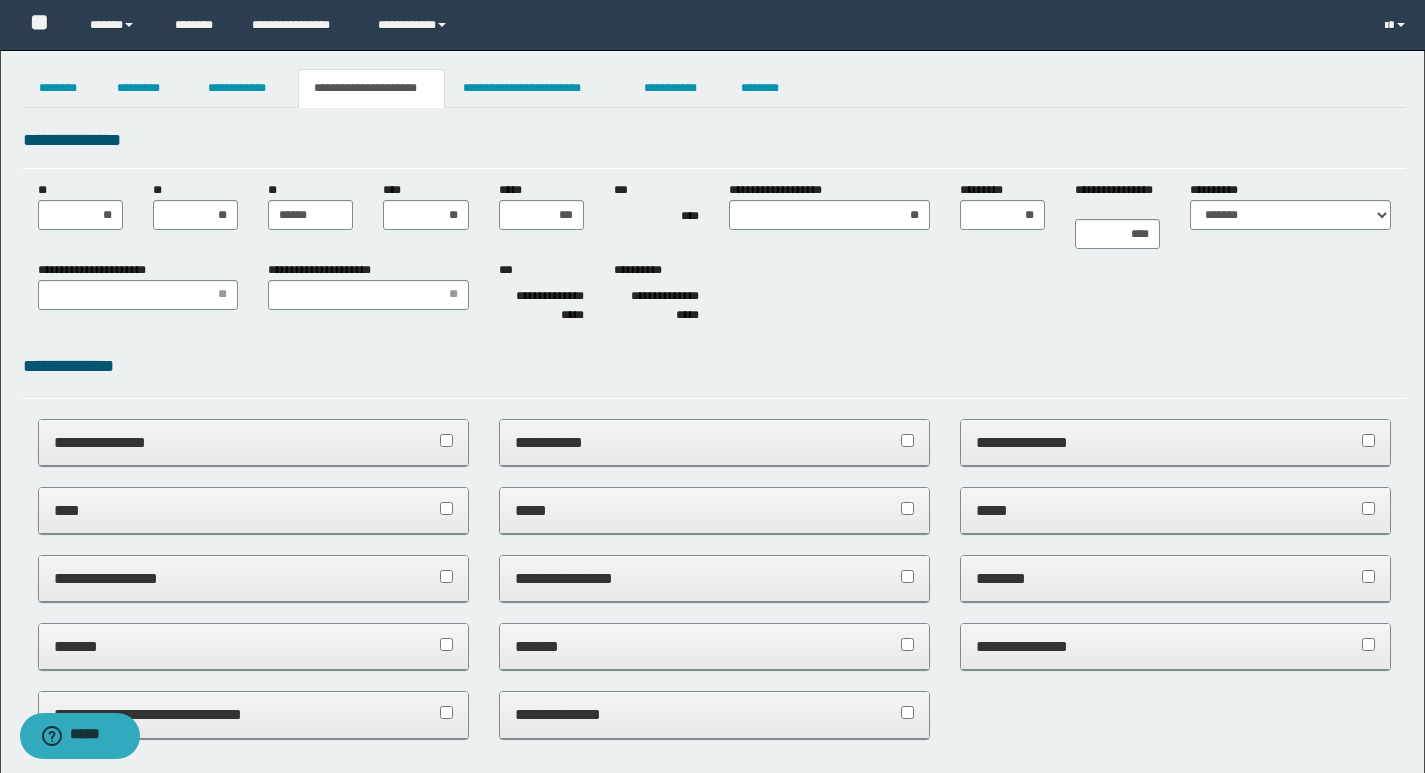 drag, startPoint x: 967, startPoint y: 318, endPoint x: 250, endPoint y: 358, distance: 718.11487 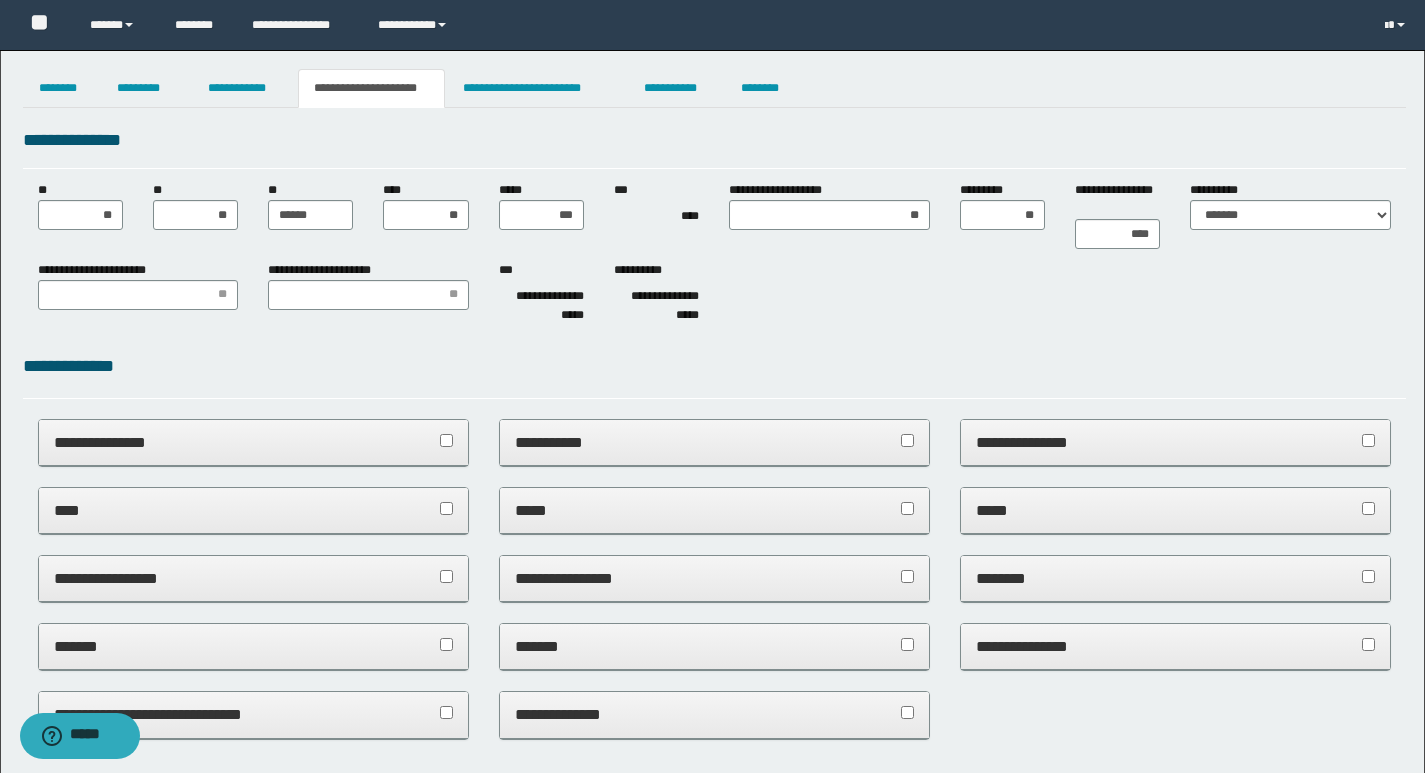 click on "**********" at bounding box center (714, 296) 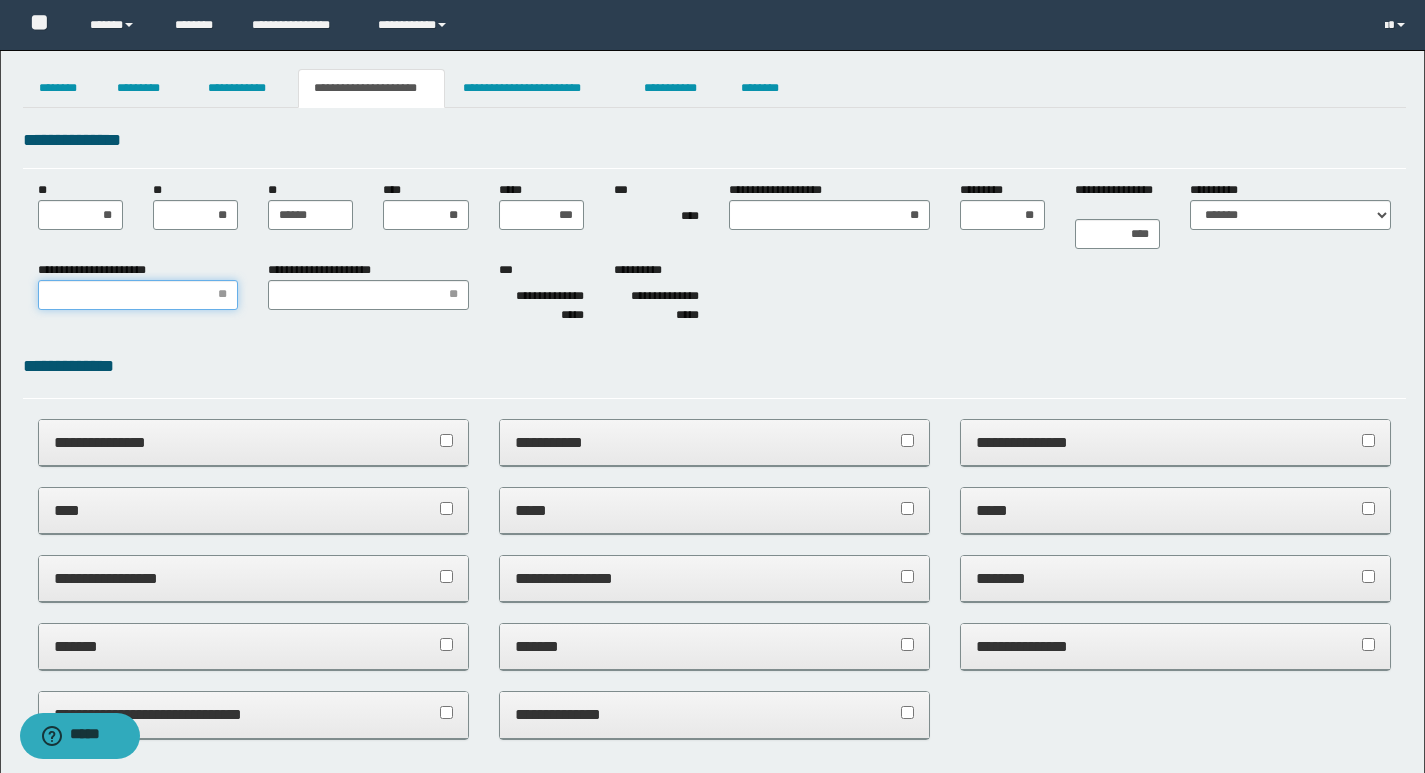 click on "**********" at bounding box center [138, 295] 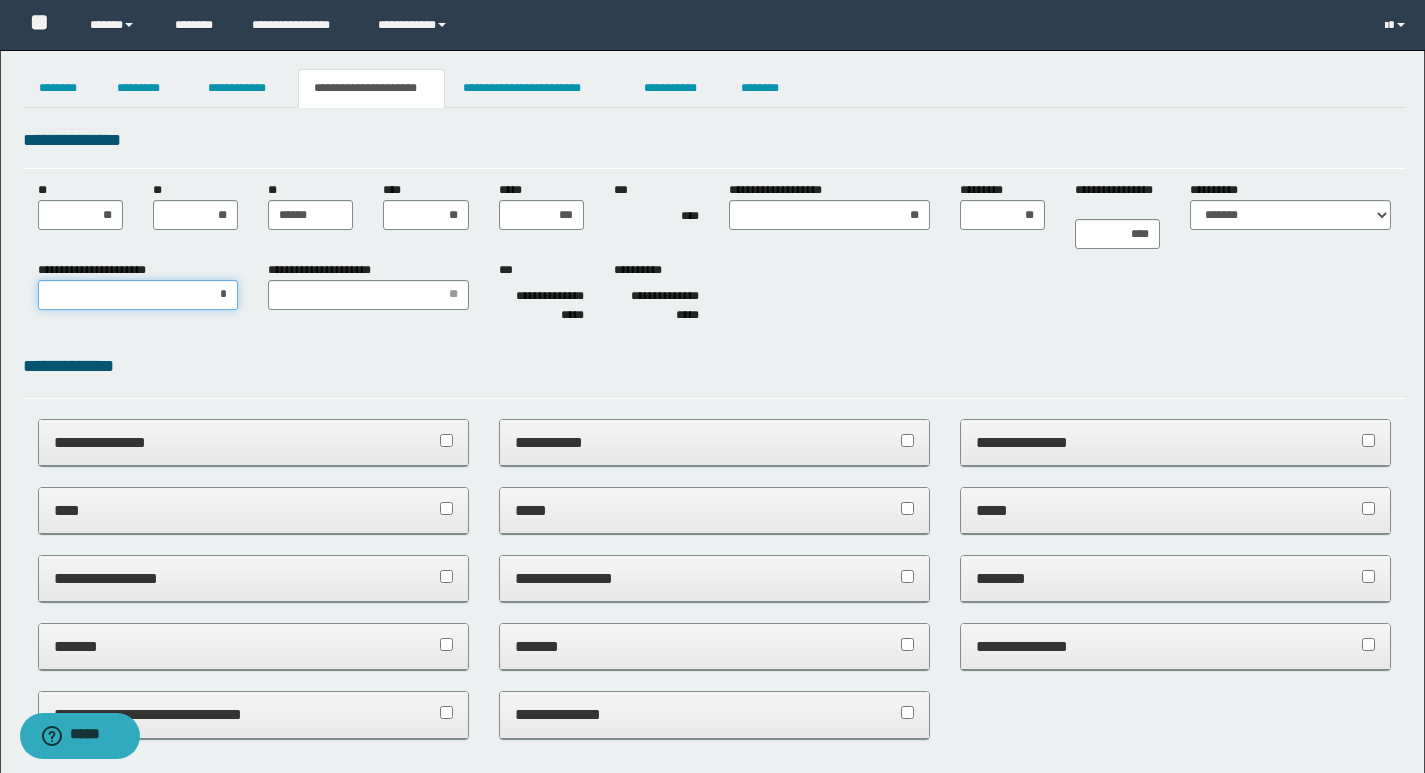 type on "**" 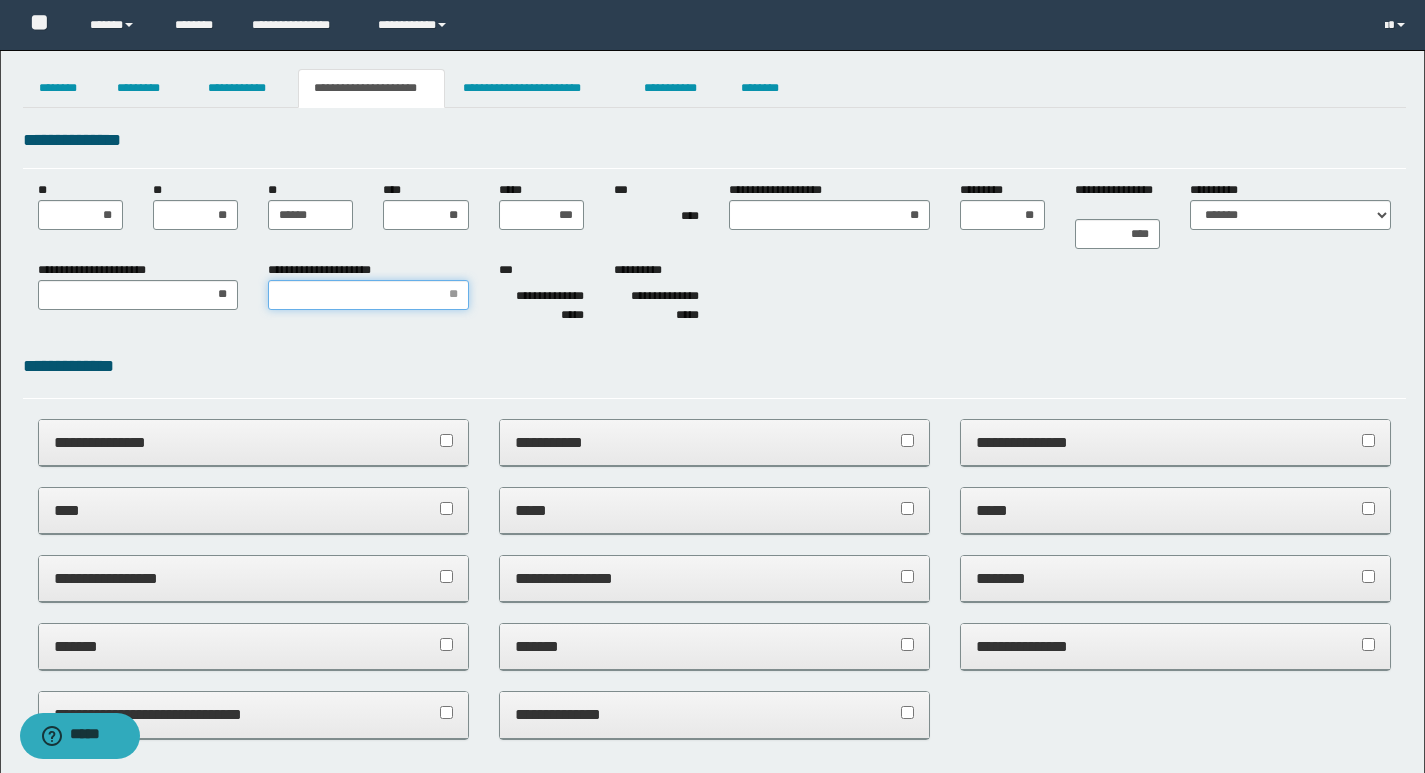 click on "**********" at bounding box center (368, 295) 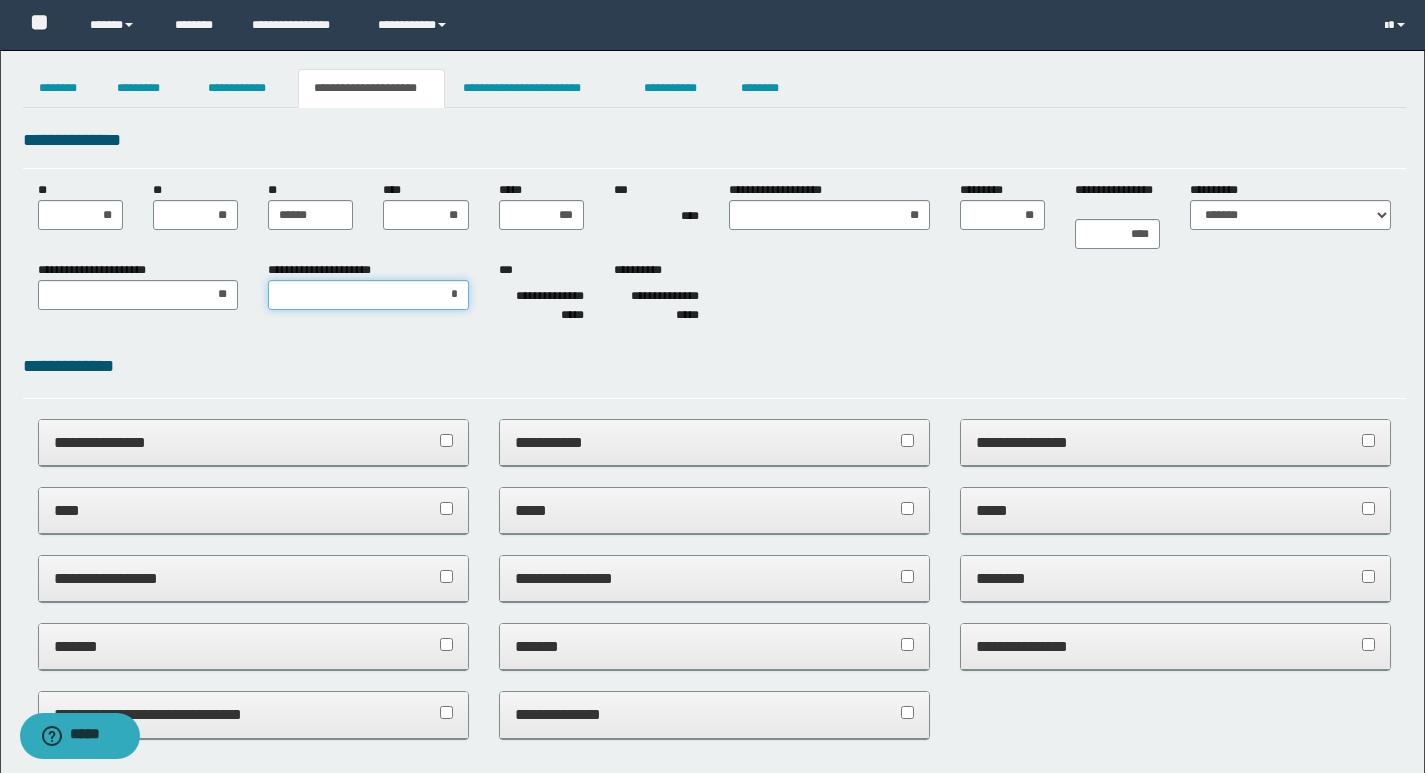 type on "**" 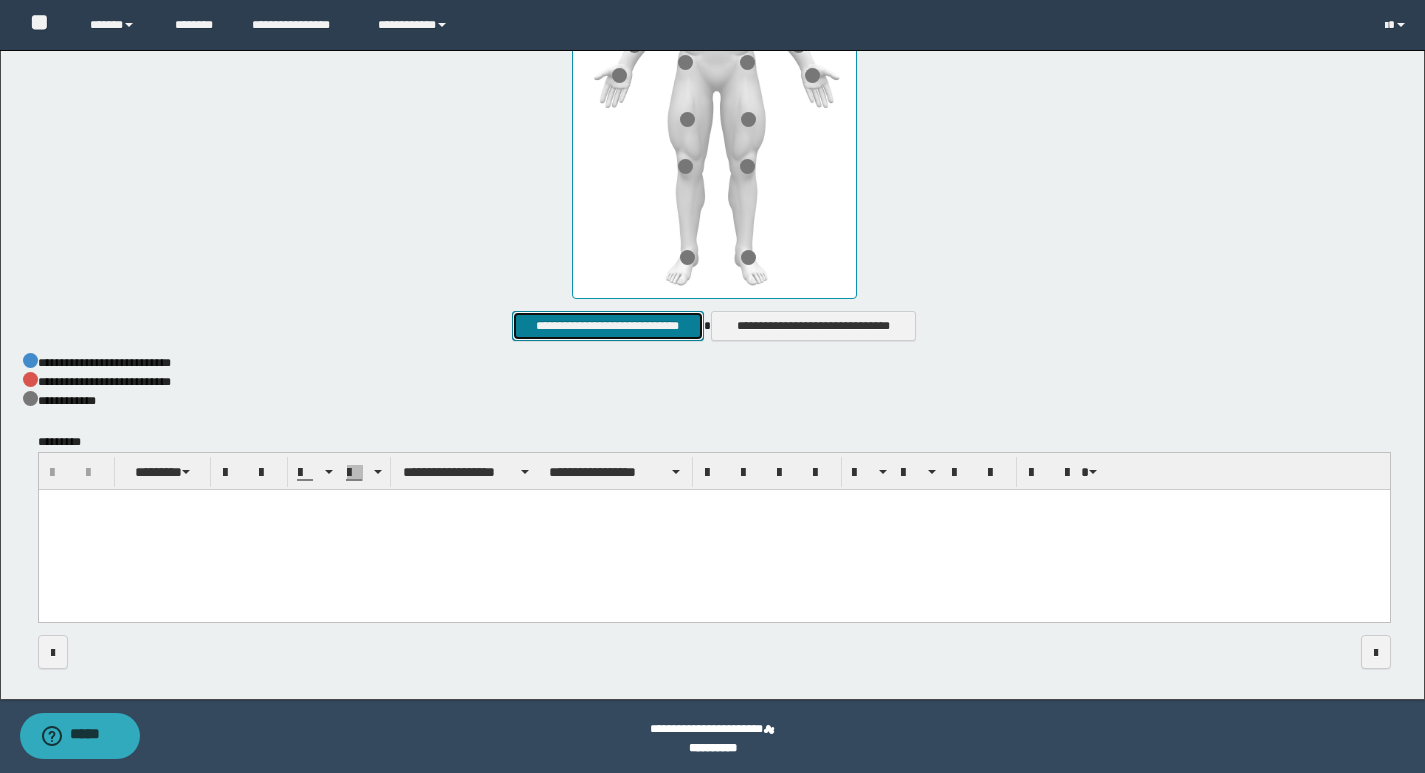 click on "**********" at bounding box center (607, 326) 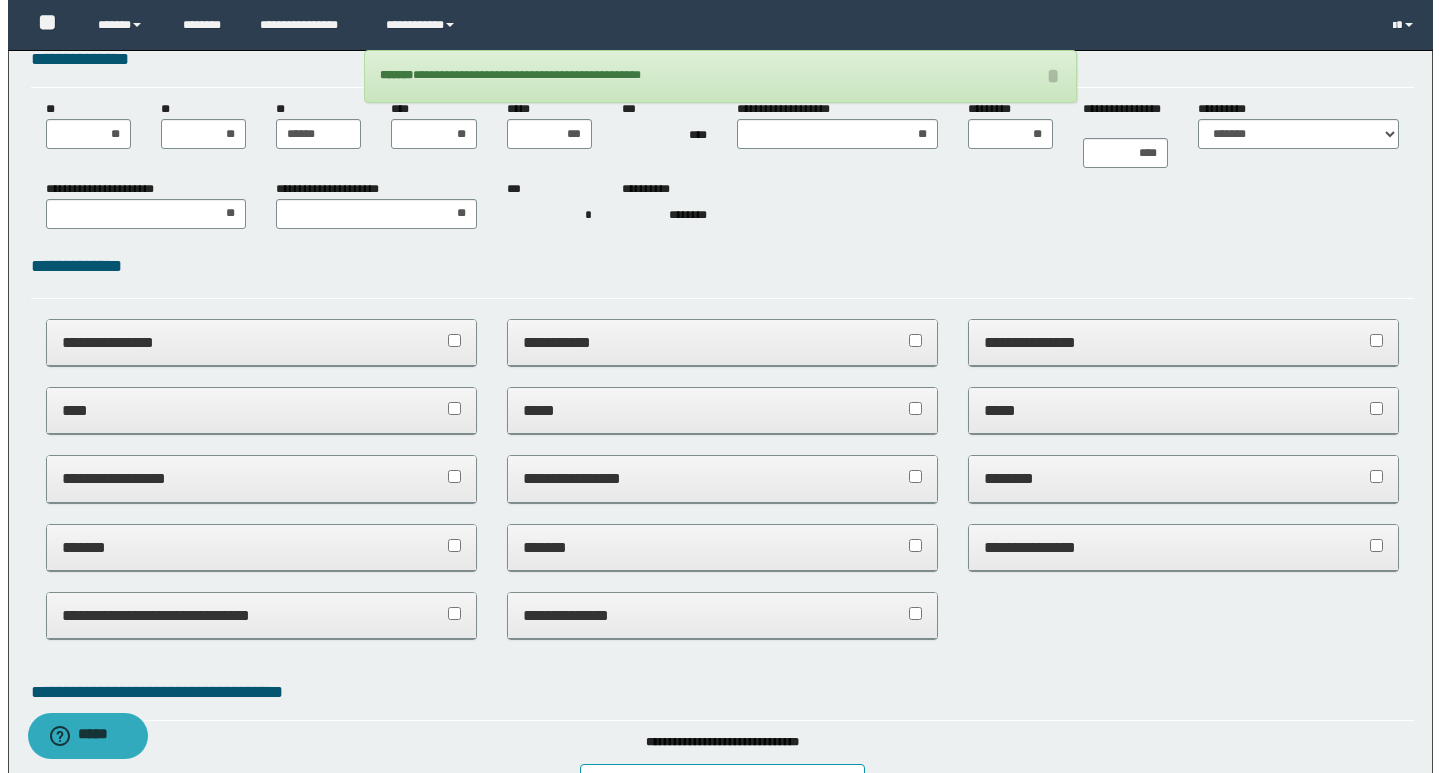 scroll, scrollTop: 0, scrollLeft: 0, axis: both 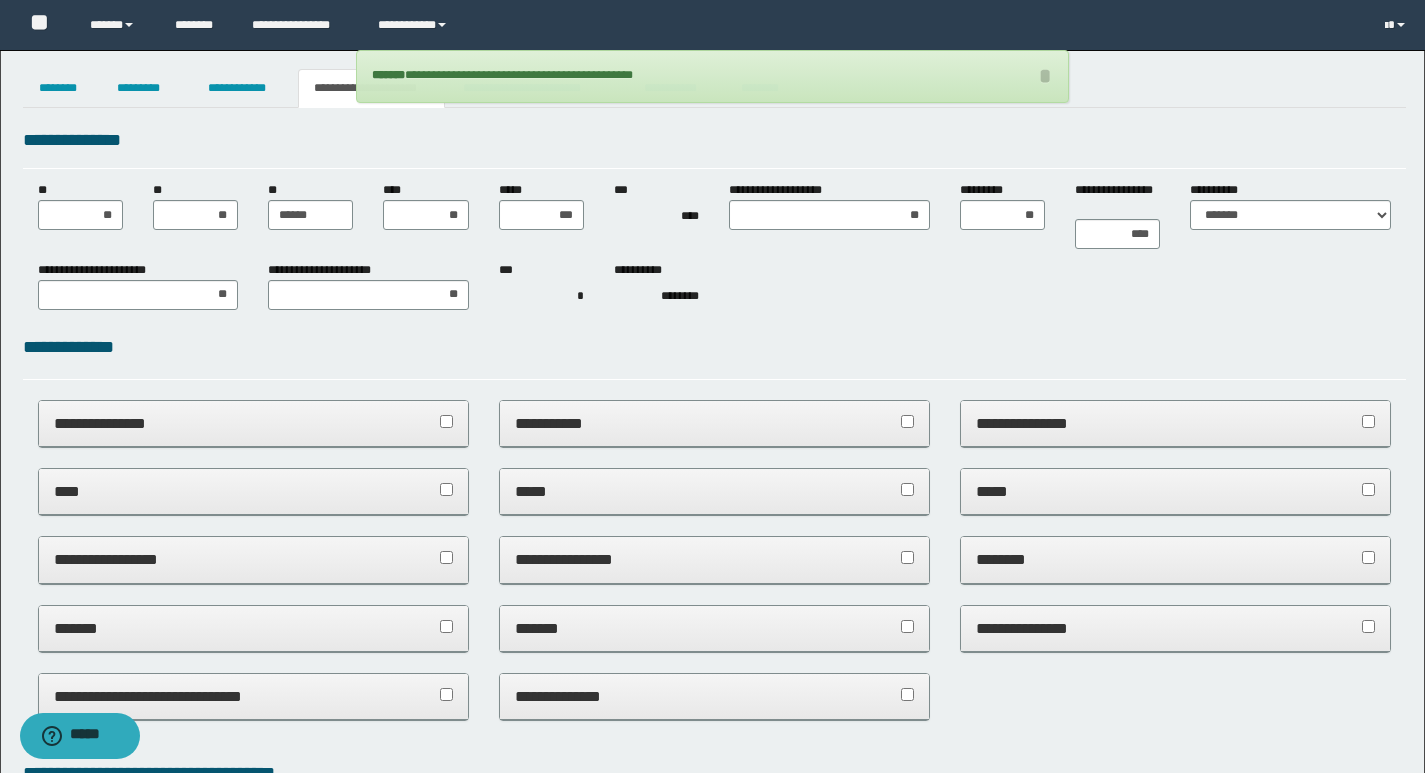 click on "**********" at bounding box center [714, 140] 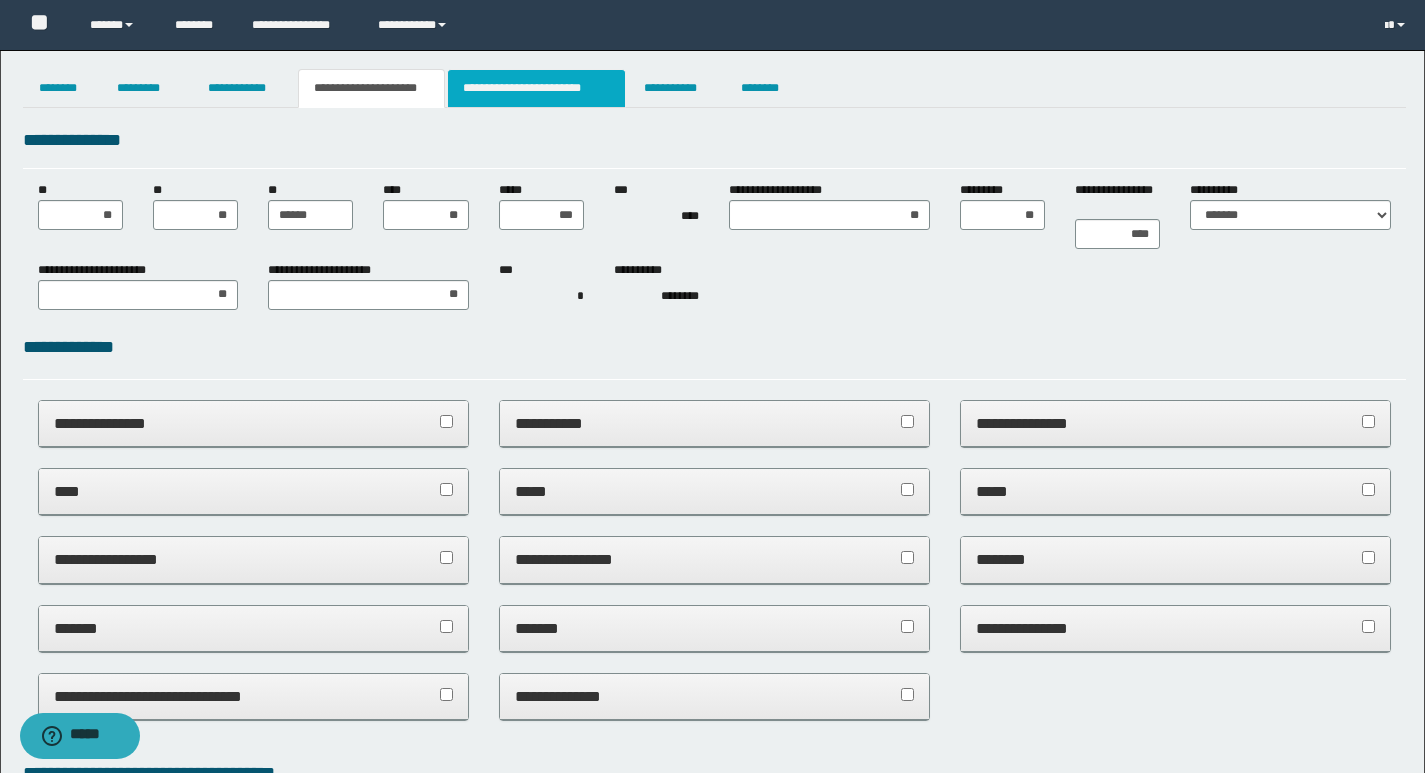click on "**********" at bounding box center [537, 88] 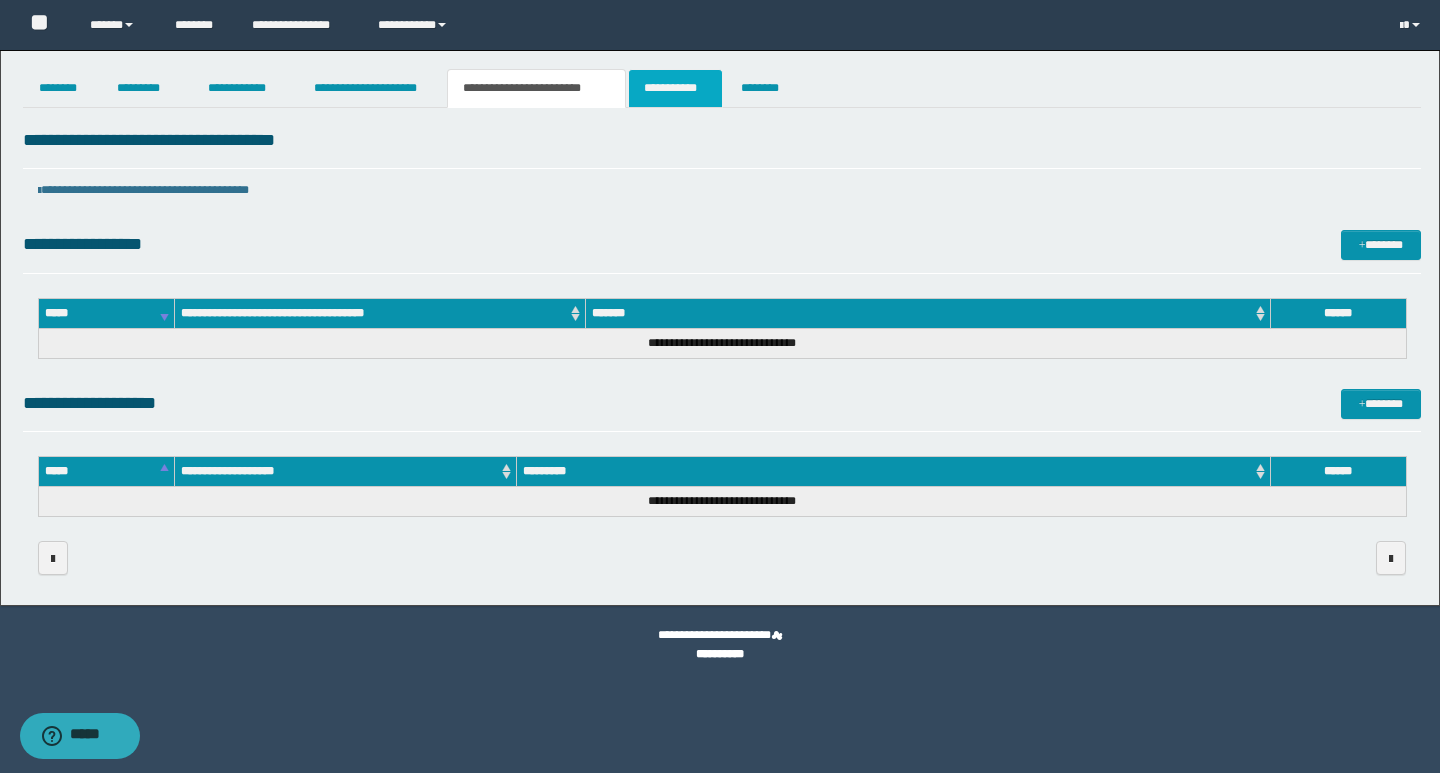 click on "**********" at bounding box center [675, 88] 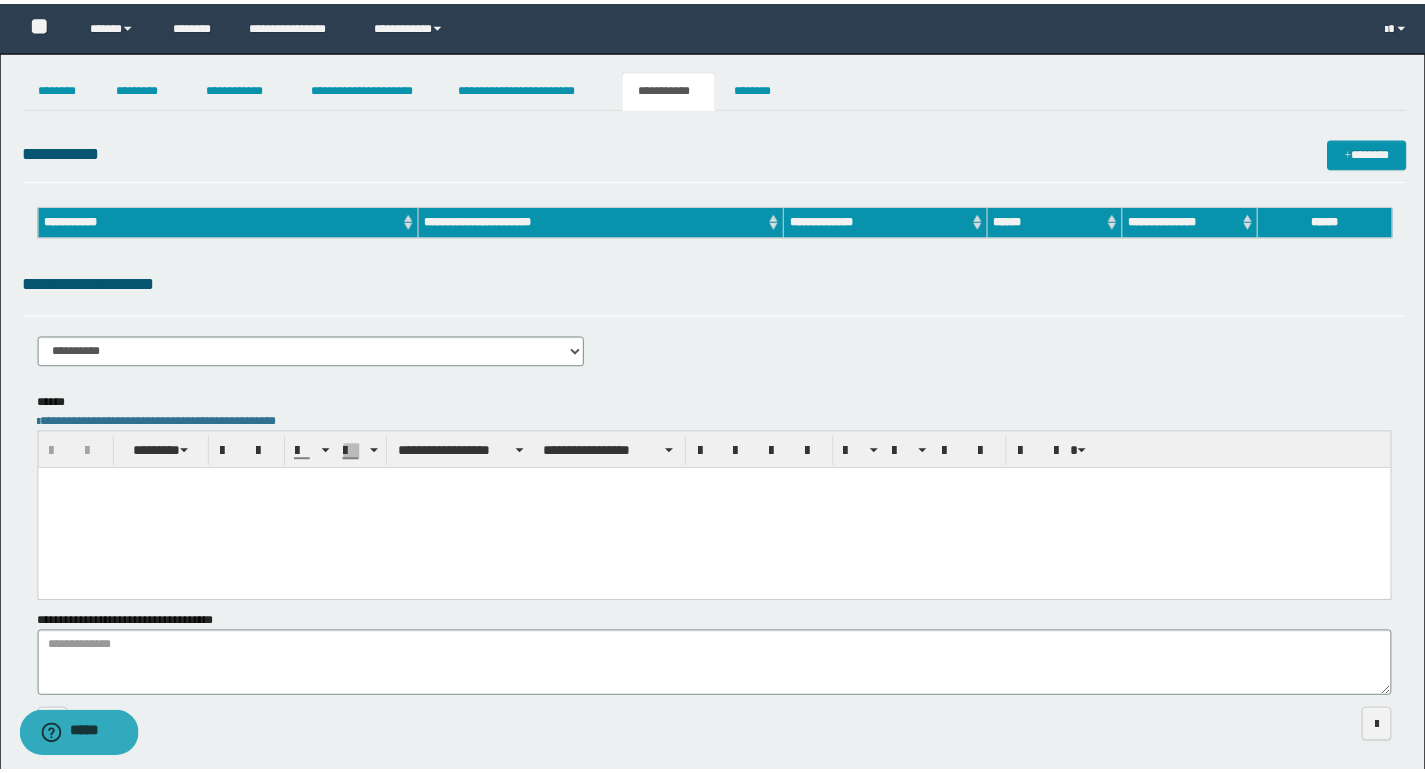 scroll, scrollTop: 0, scrollLeft: 0, axis: both 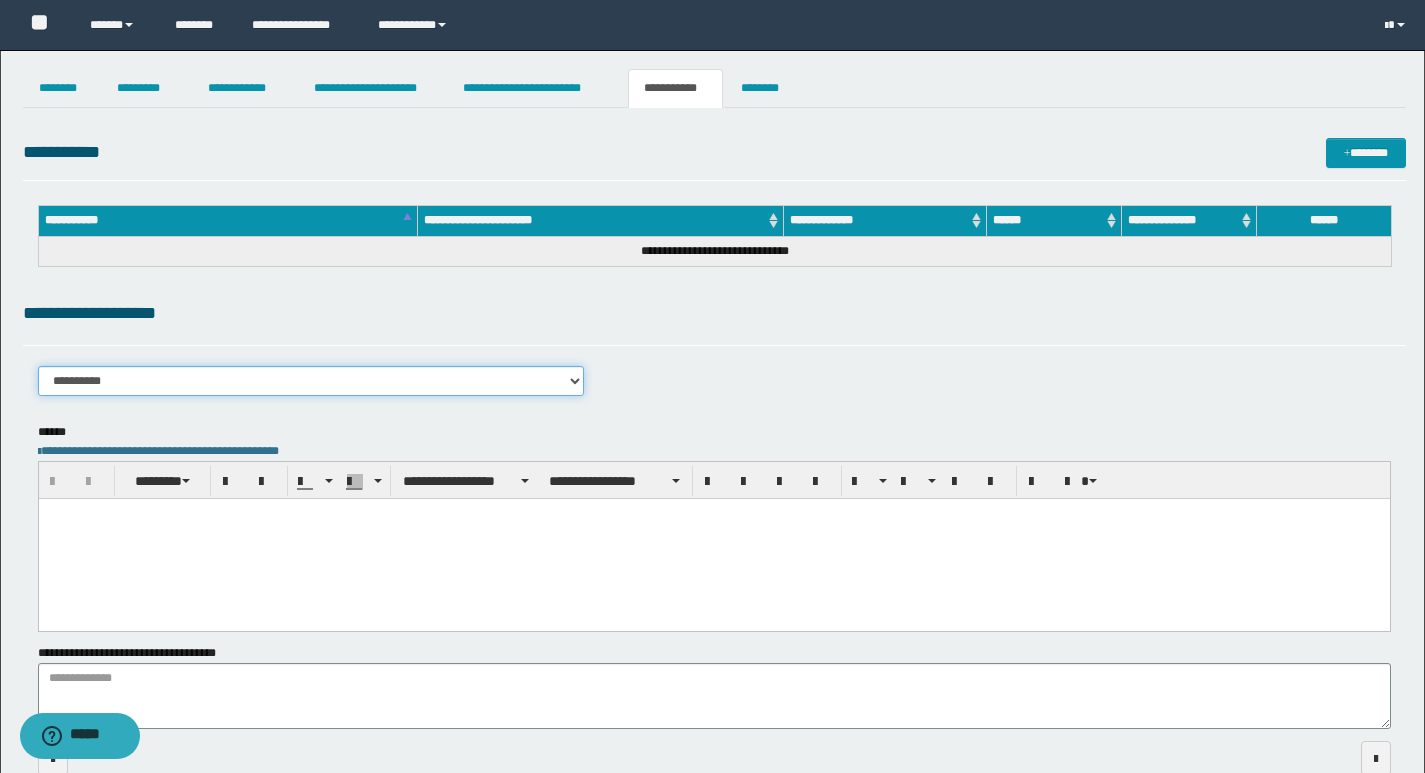 click on "**********" at bounding box center [311, 381] 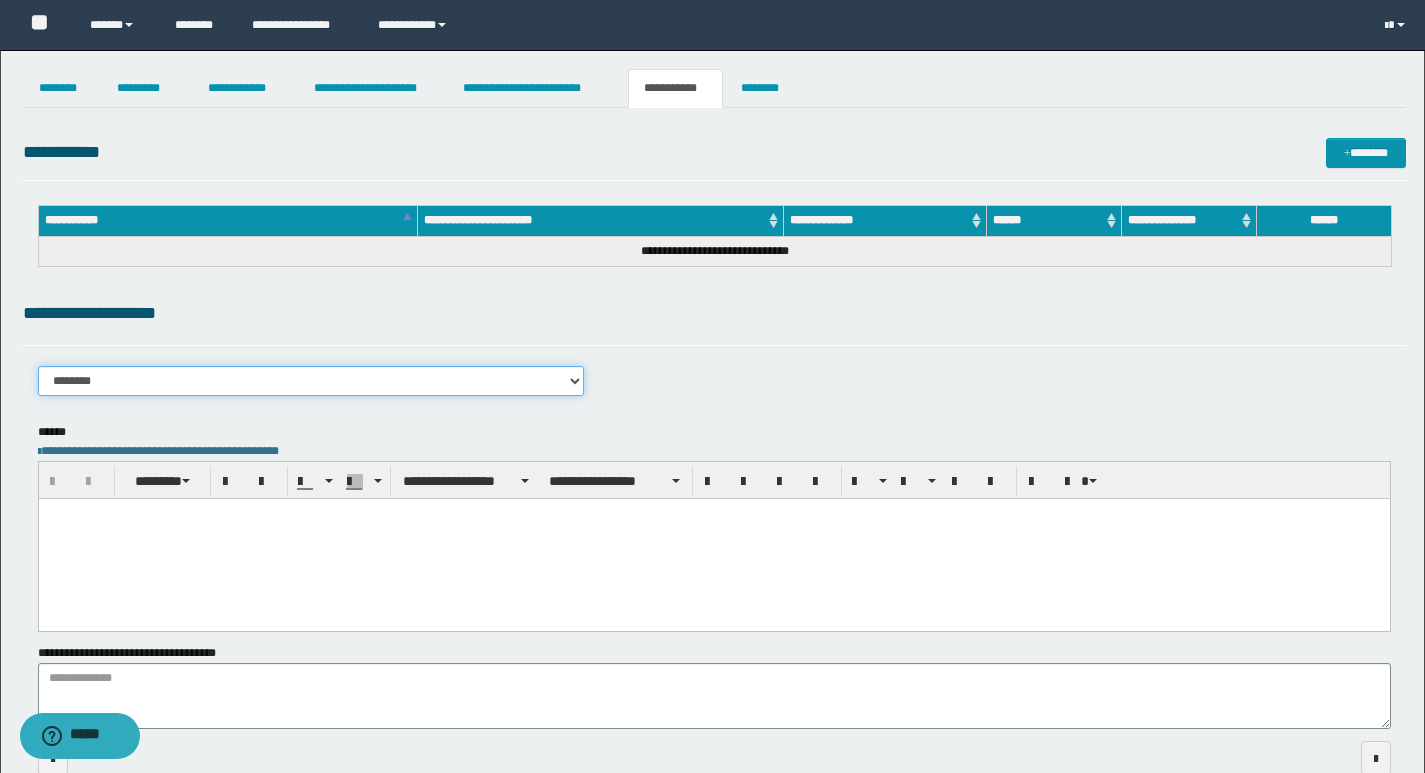 click on "**********" at bounding box center (311, 381) 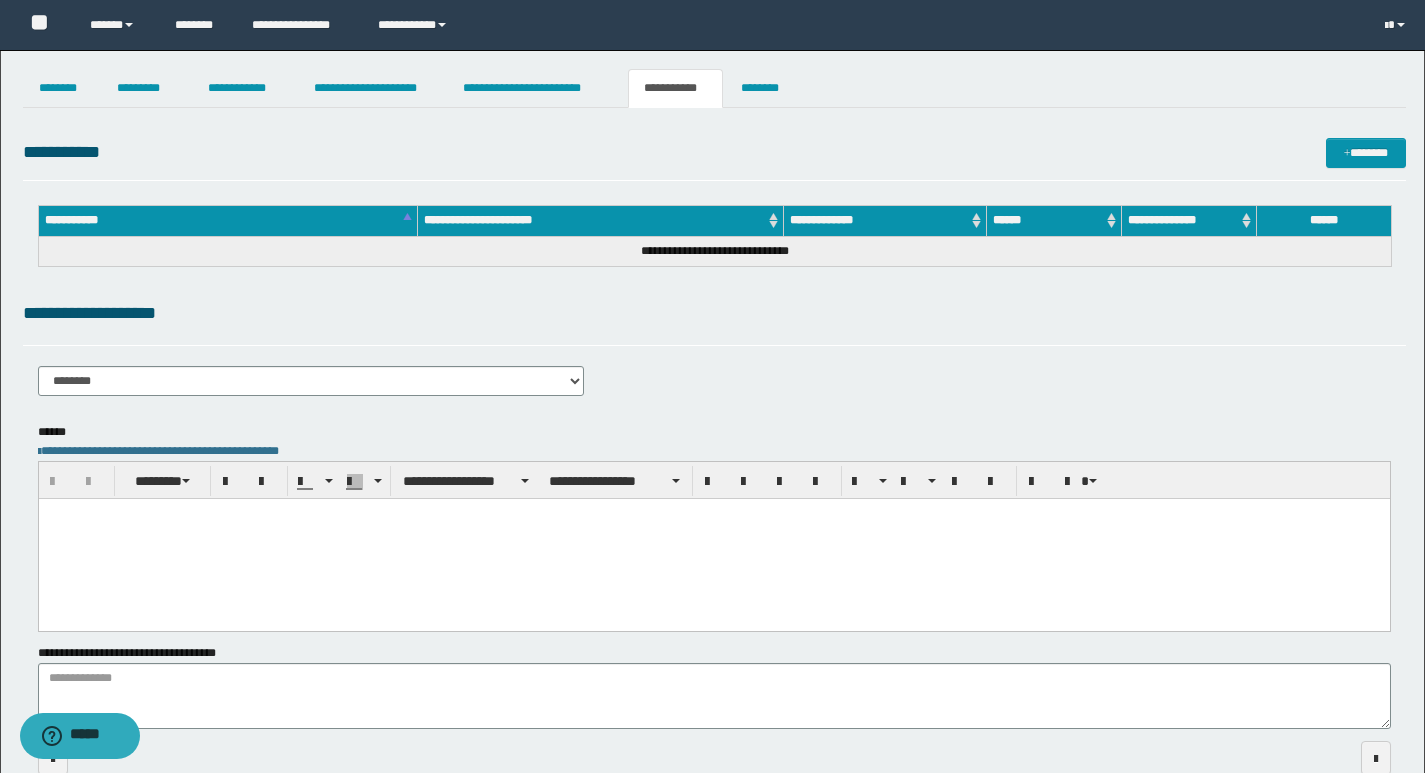 click on "**********" at bounding box center [714, 355] 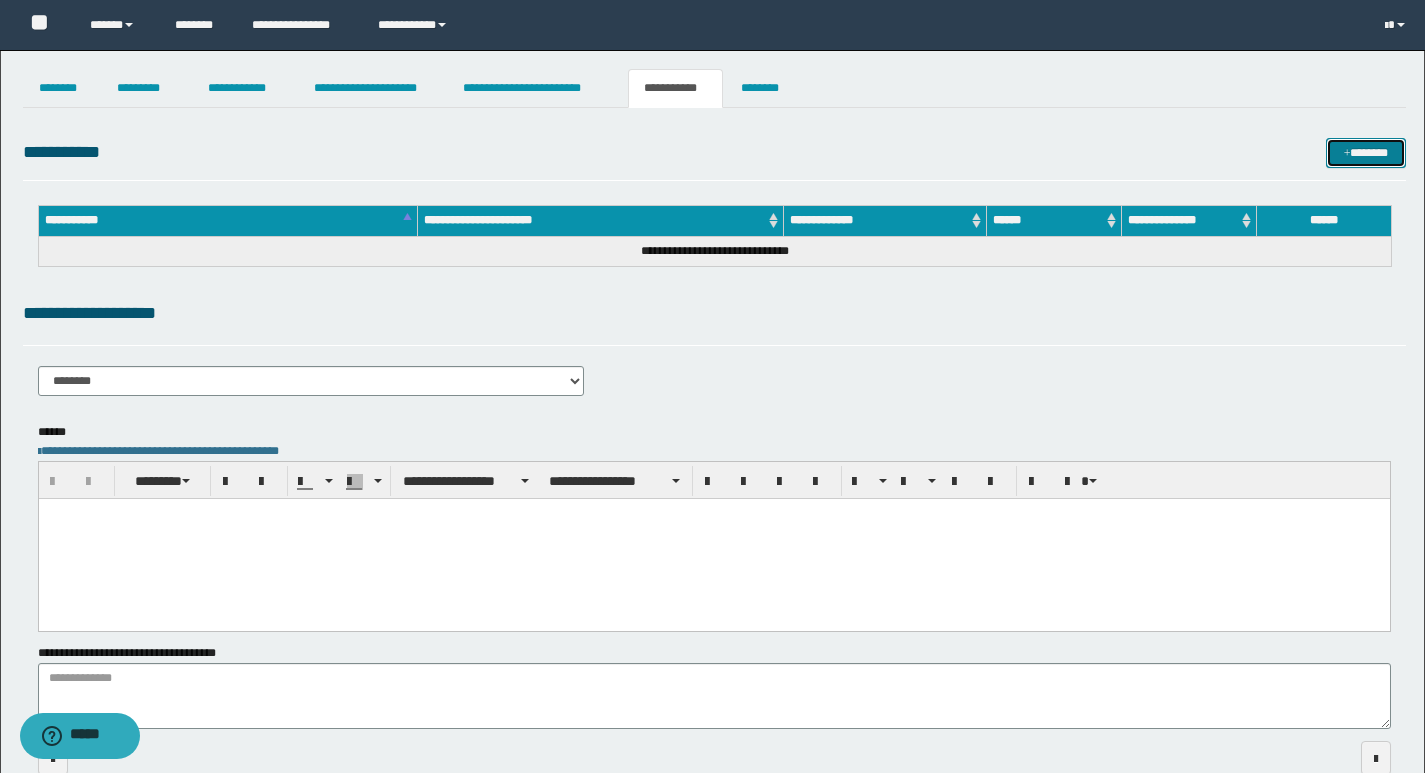 click on "*******" at bounding box center (1366, 153) 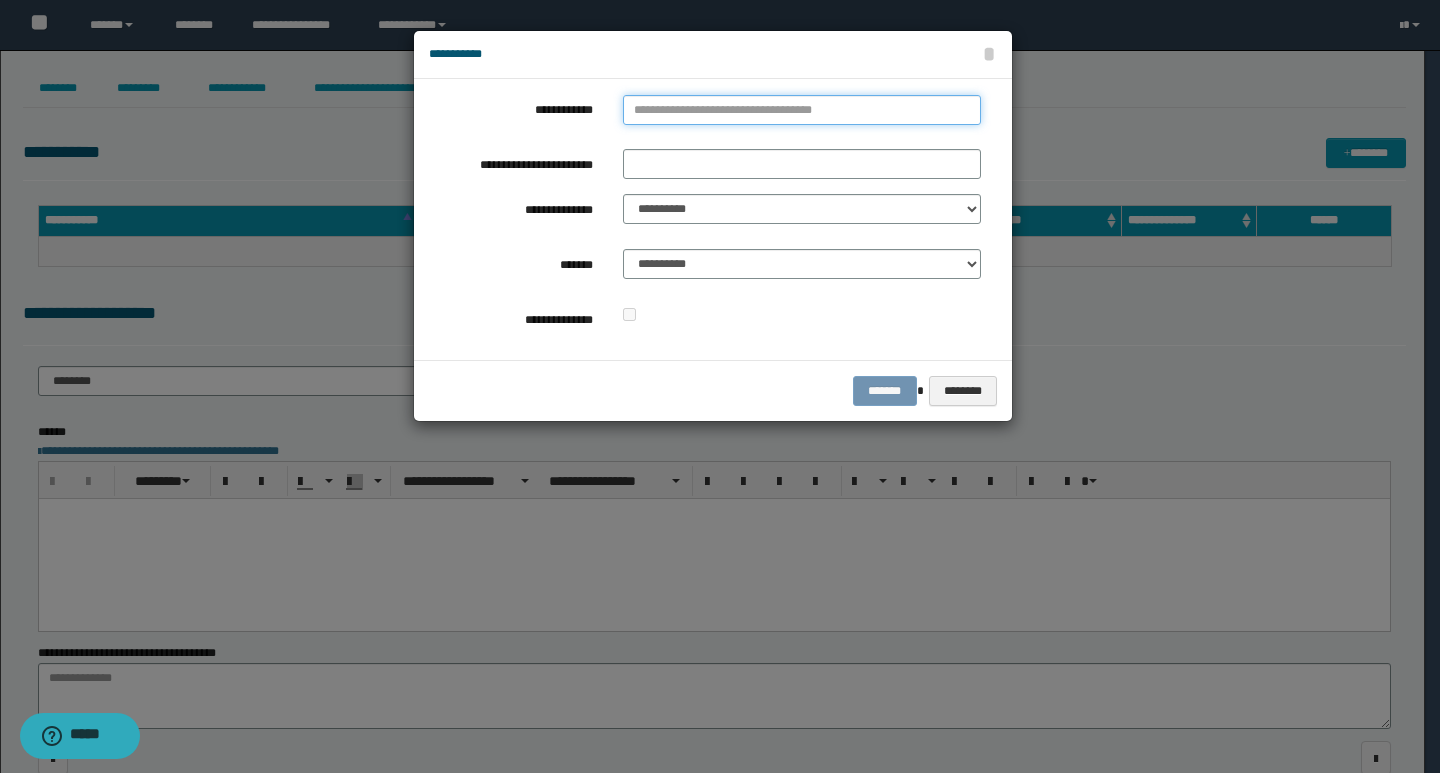 click on "**********" at bounding box center (802, 110) 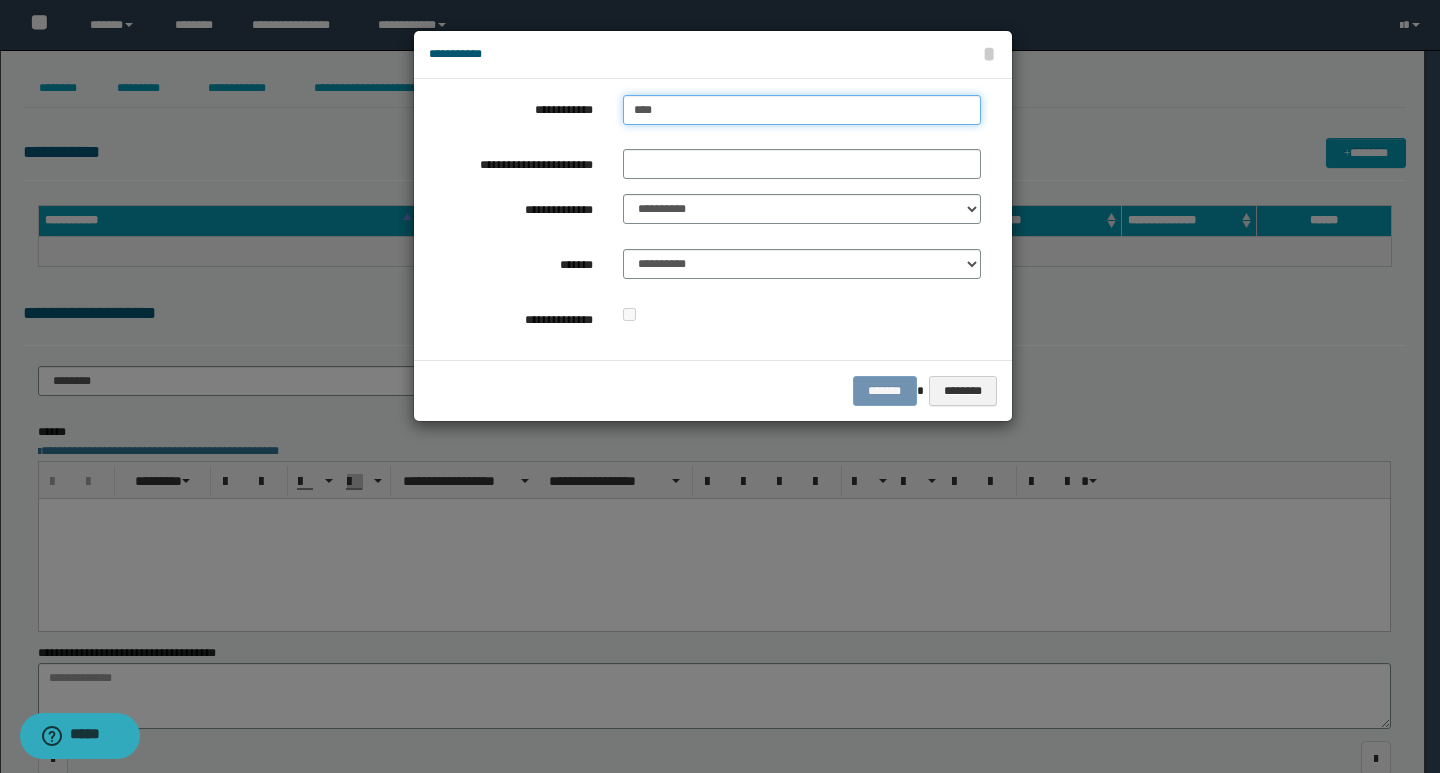 type on "****" 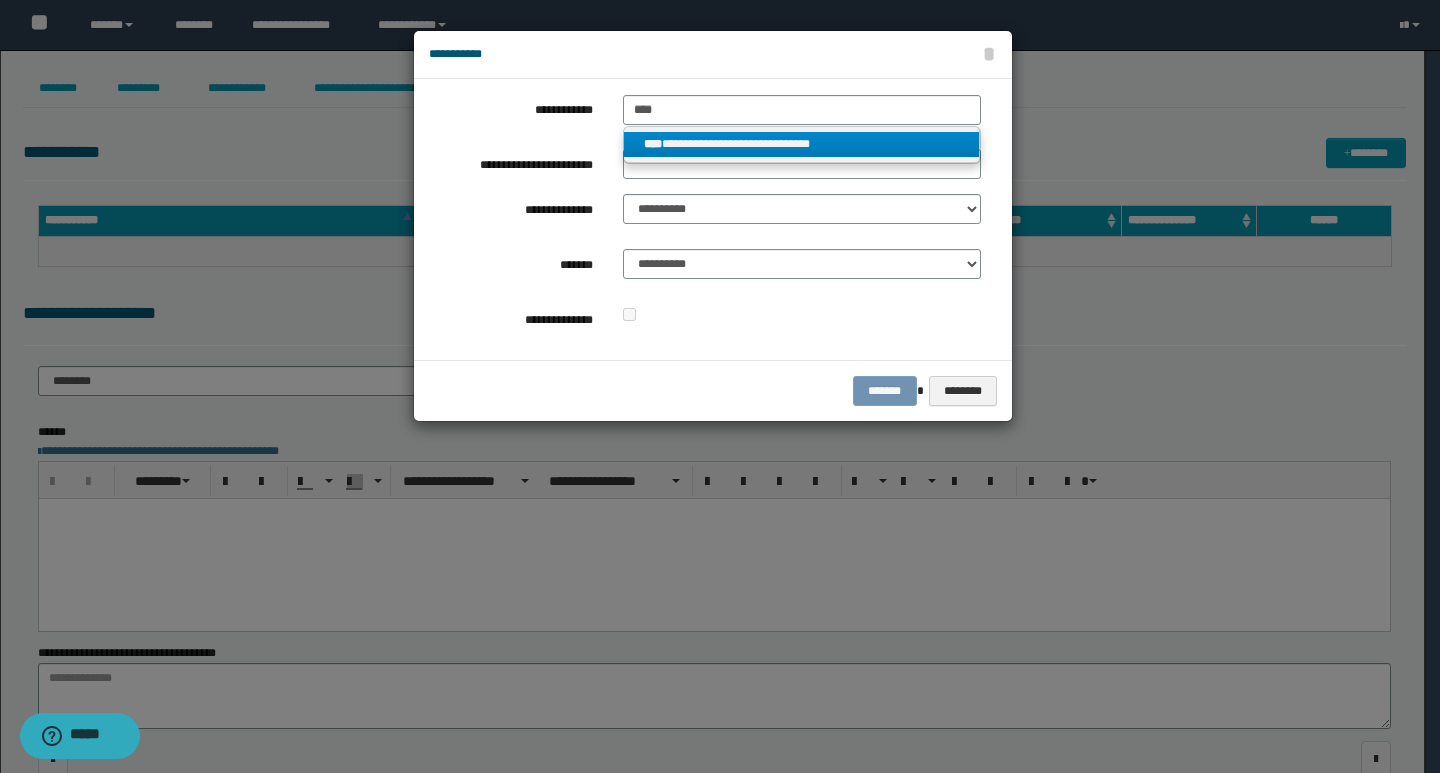 click on "**********" at bounding box center [802, 144] 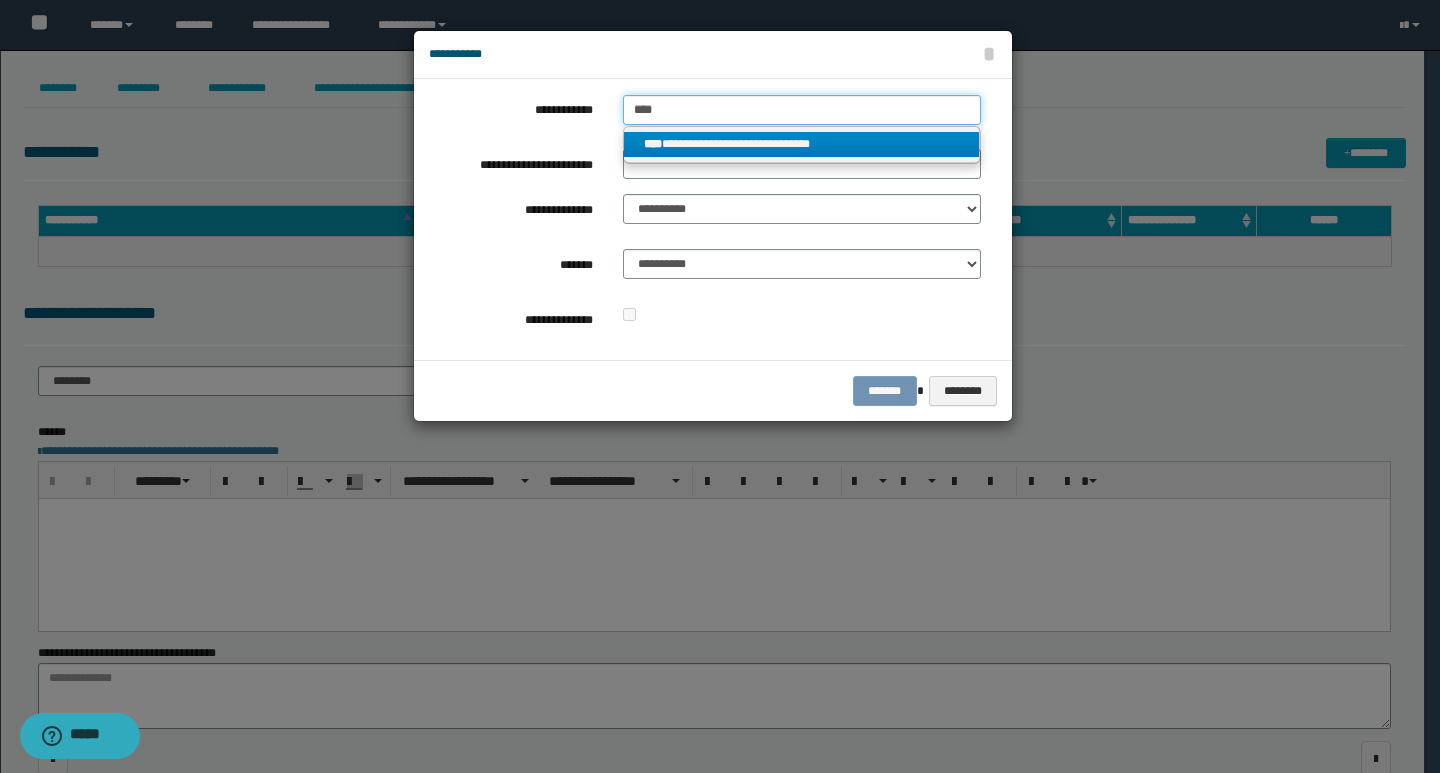 type 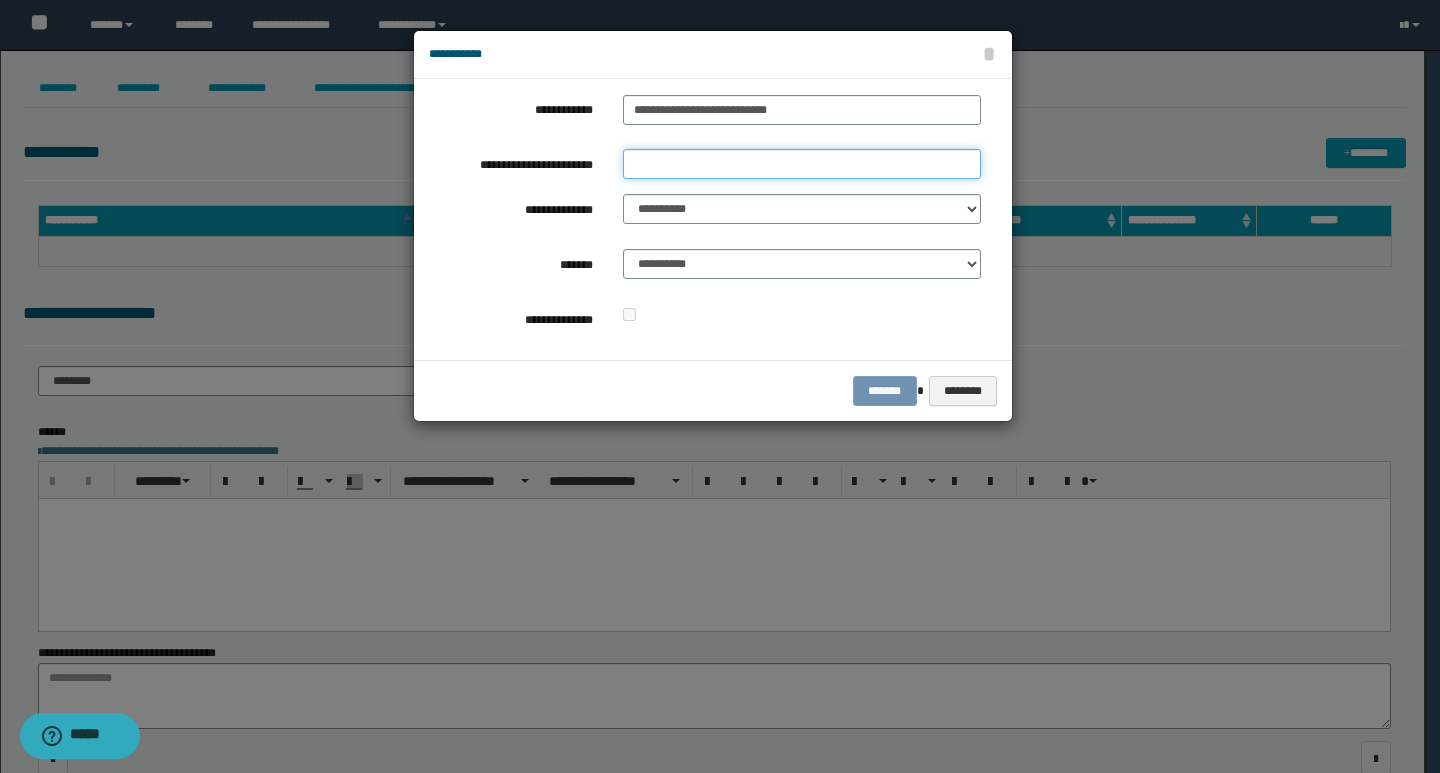 click on "**********" at bounding box center (802, 164) 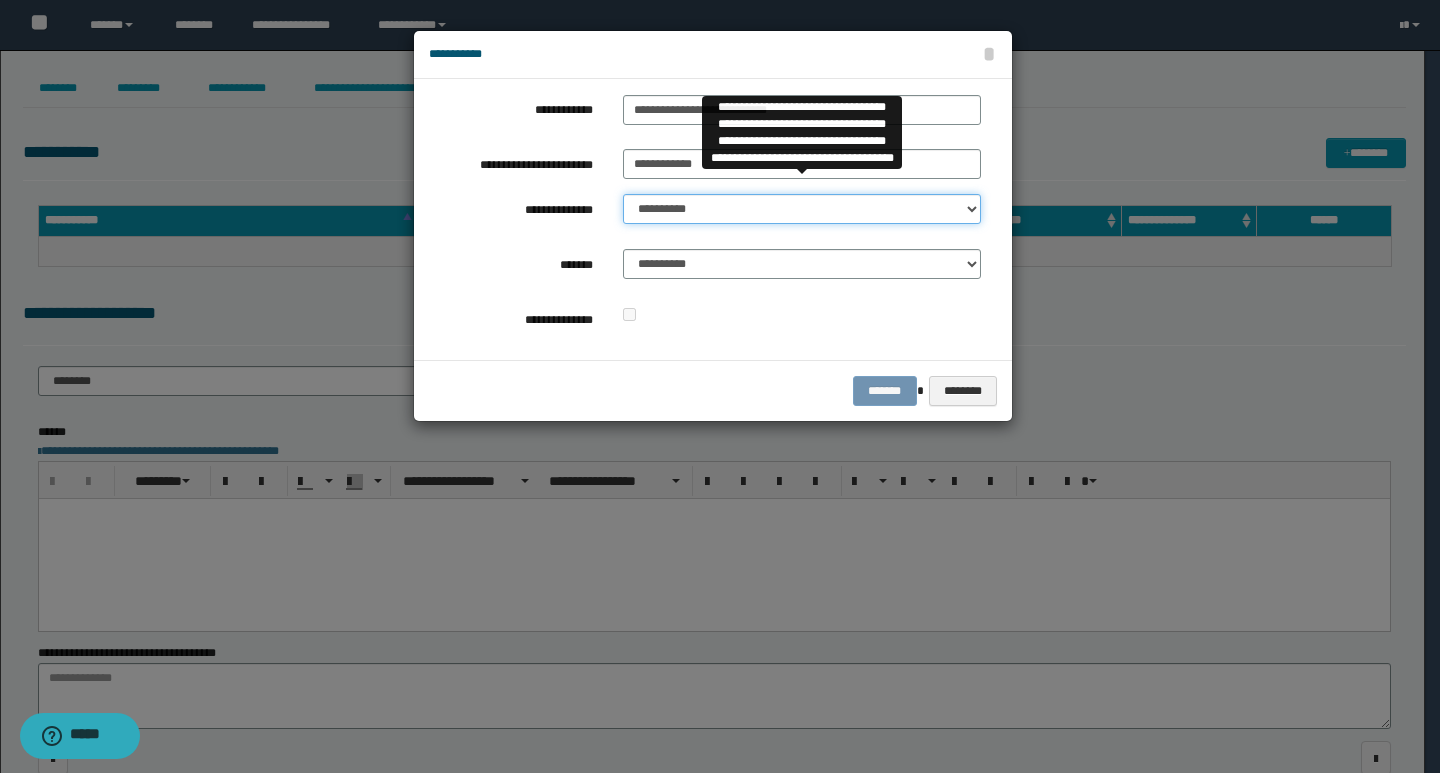 click on "**********" at bounding box center (802, 209) 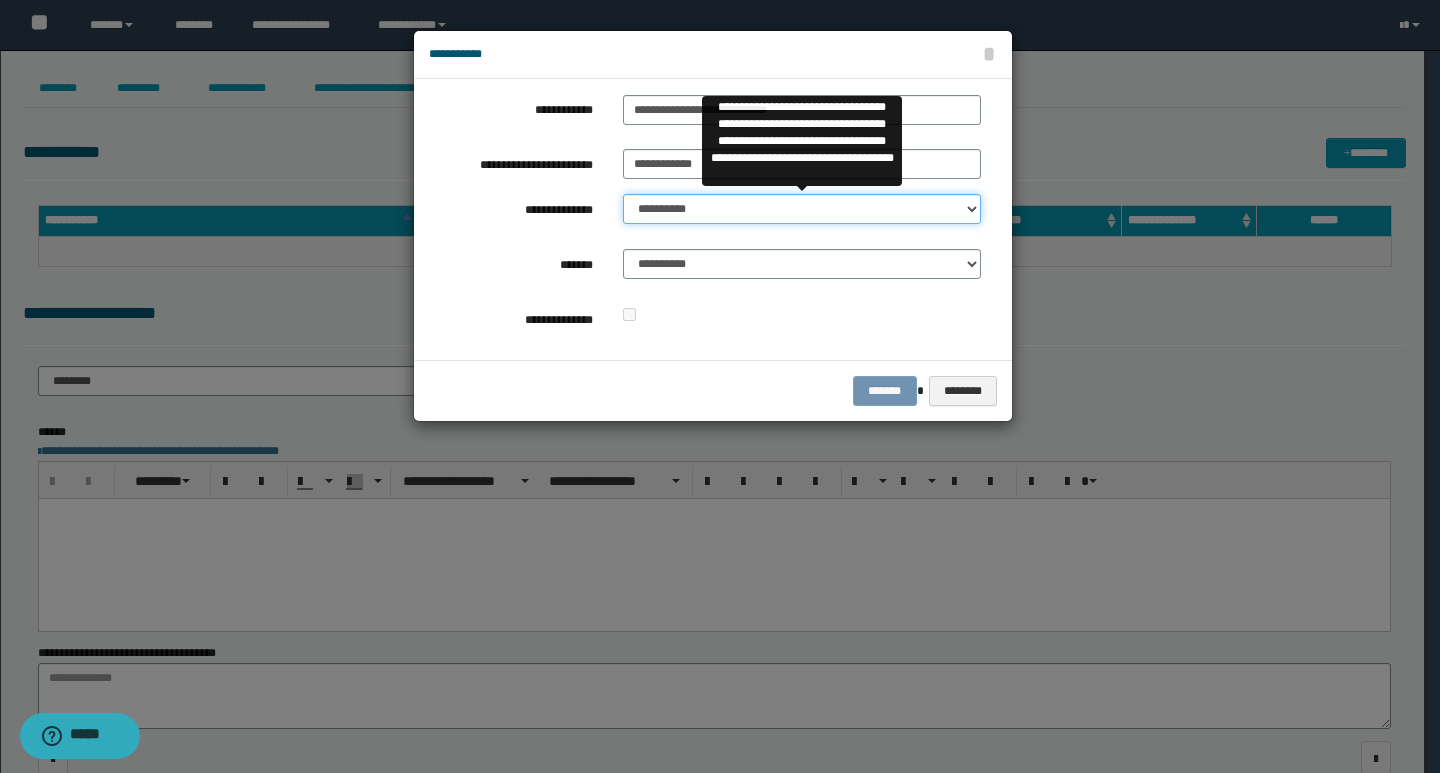 select on "**" 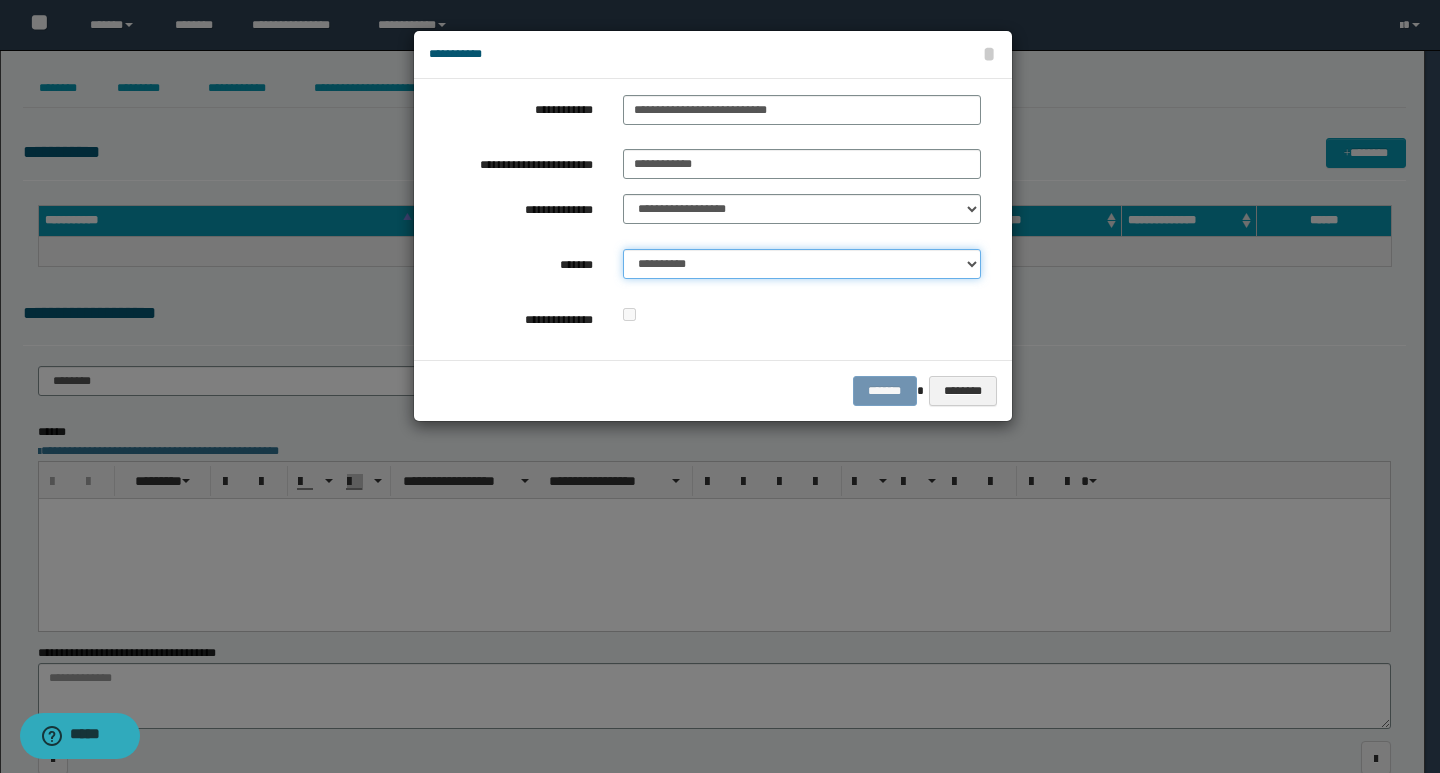 click on "**********" at bounding box center (802, 264) 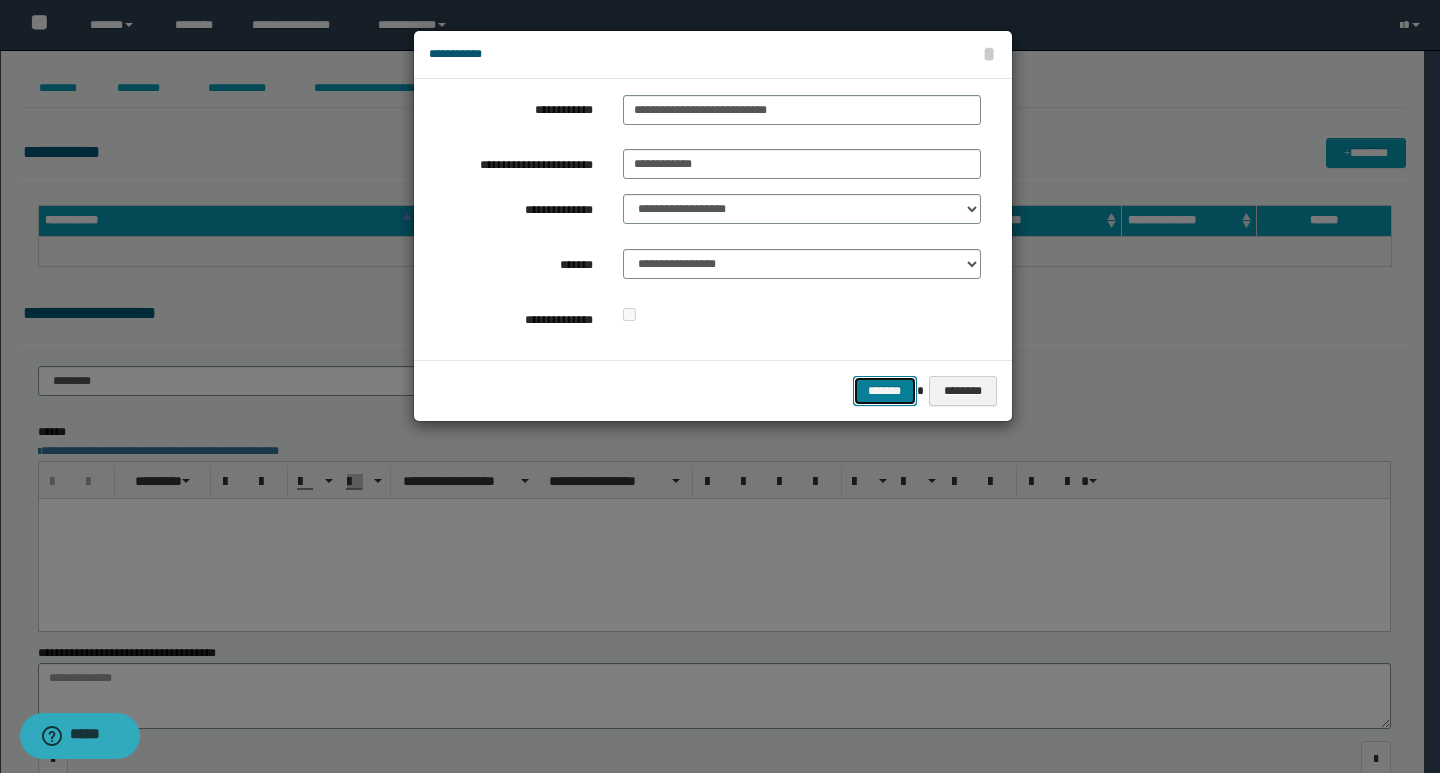 click on "*******" at bounding box center (885, 391) 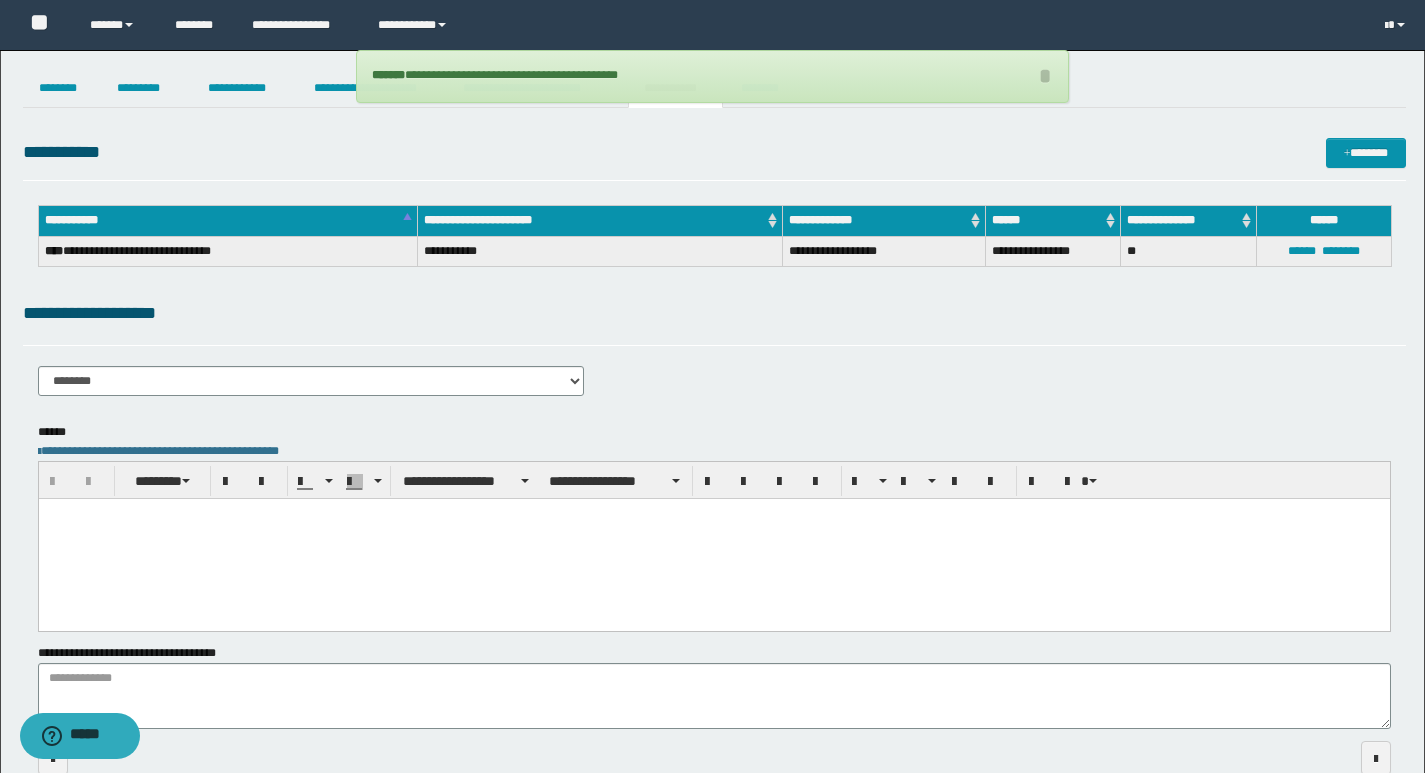 click on "**********" at bounding box center (714, 388) 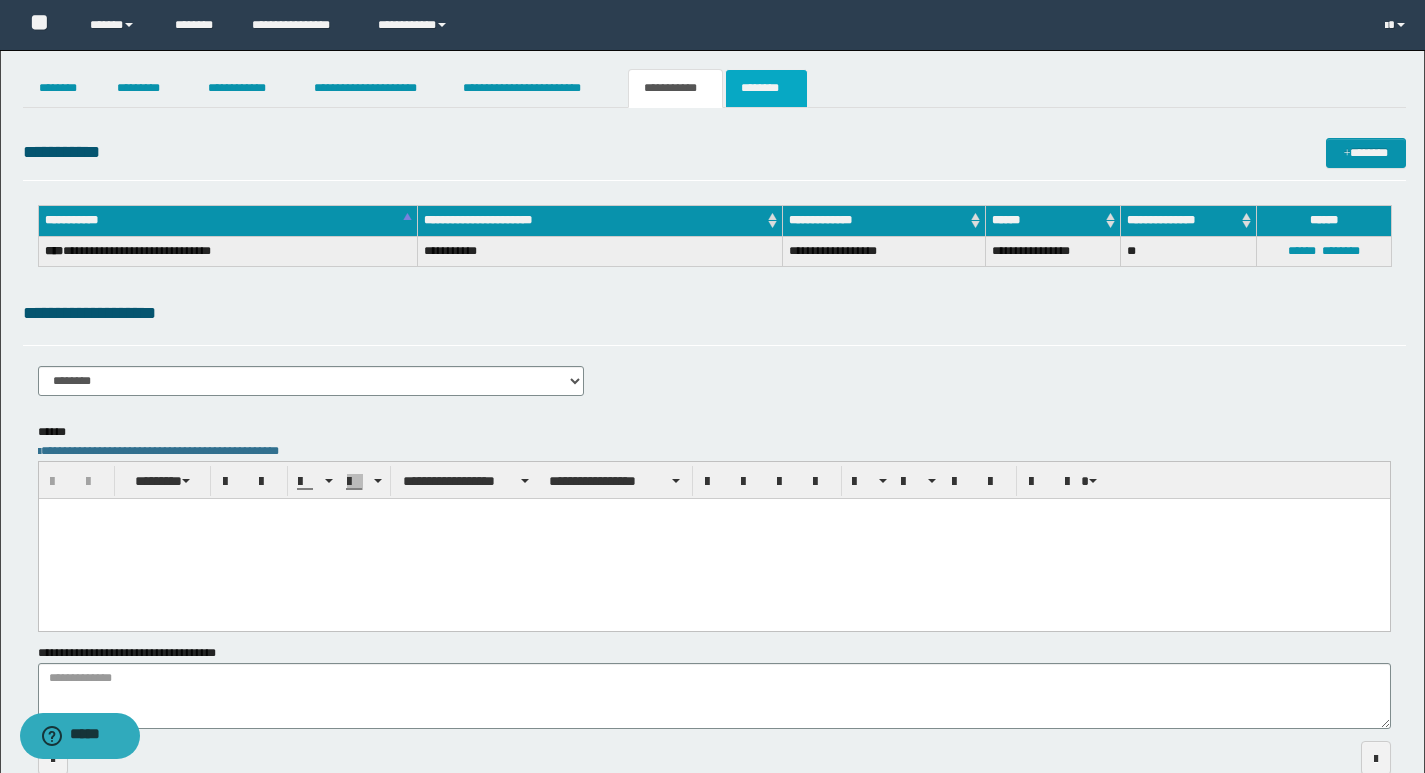 click on "********" at bounding box center (766, 88) 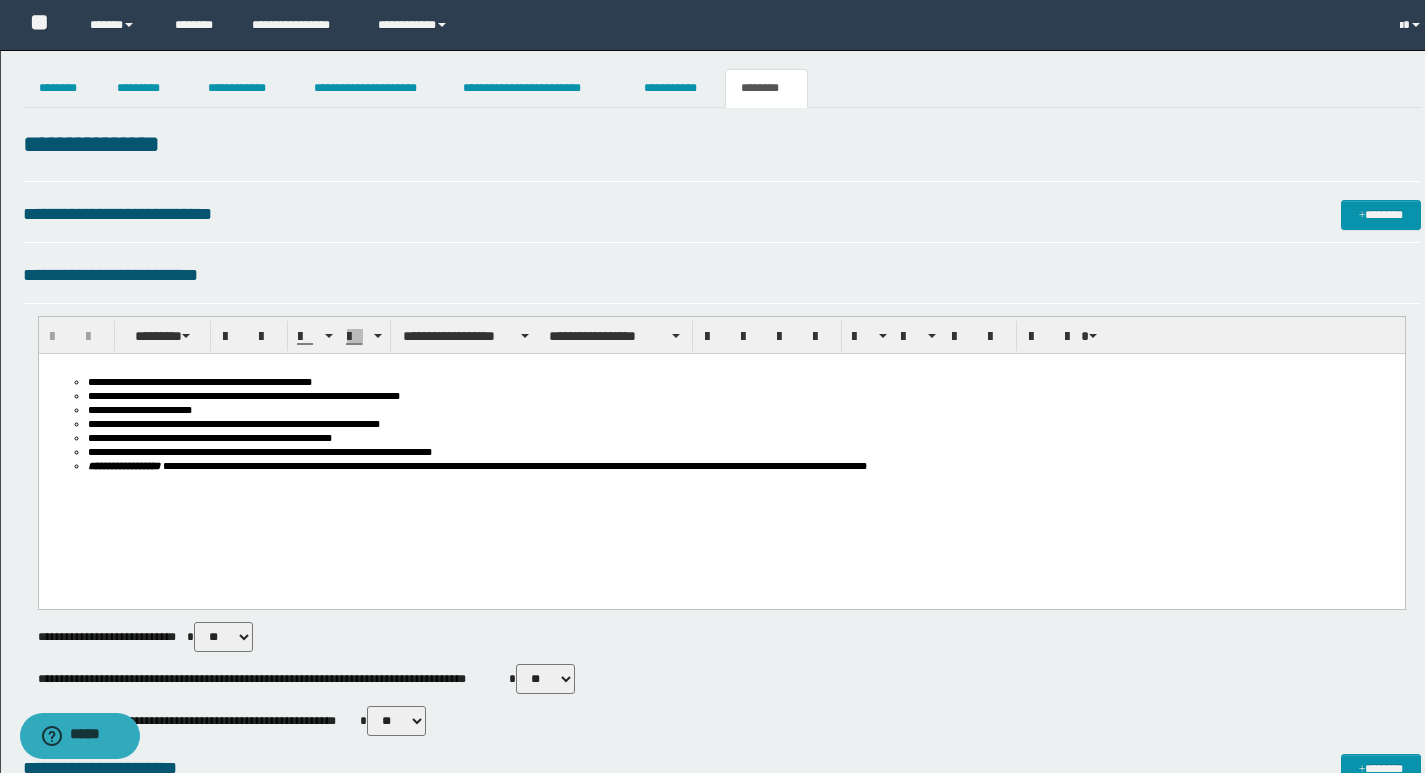 scroll, scrollTop: 0, scrollLeft: 0, axis: both 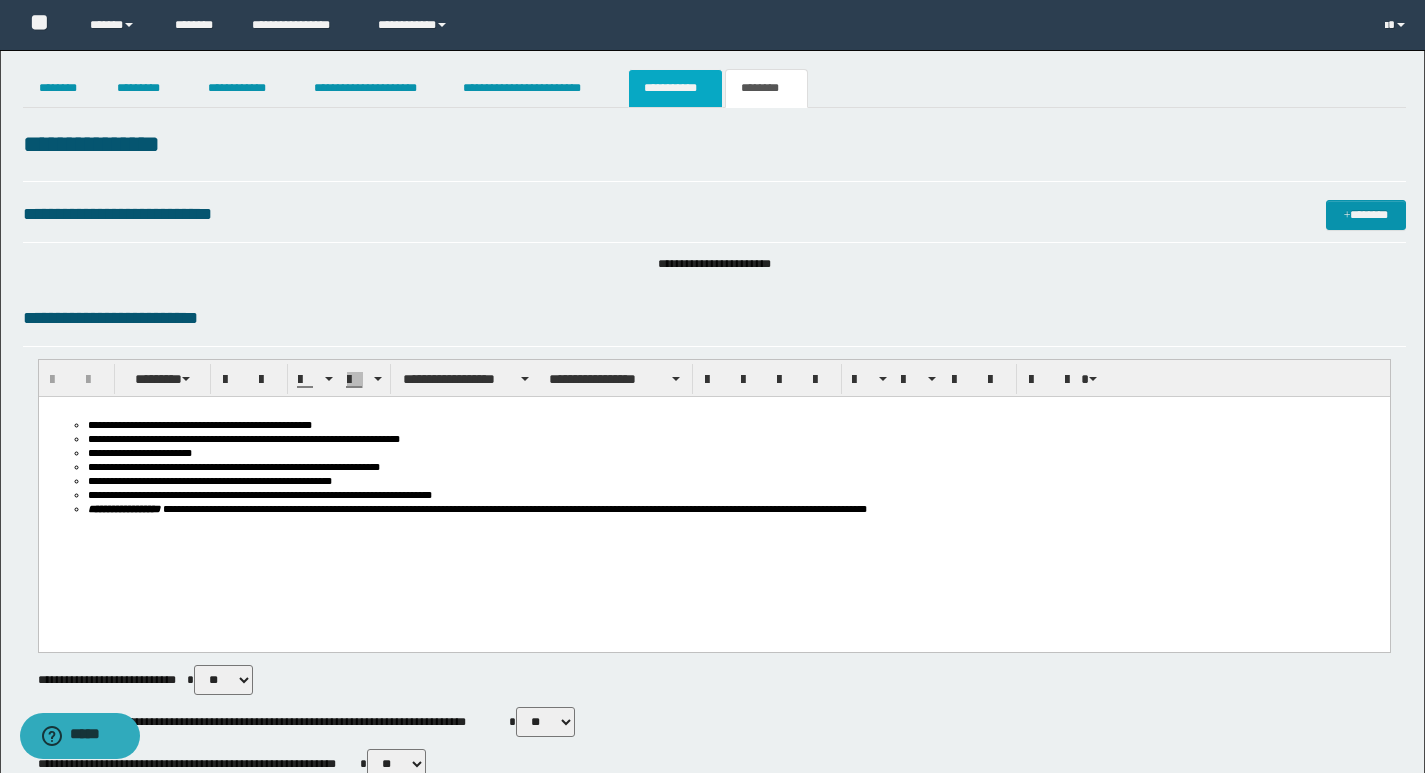click on "**********" at bounding box center (675, 88) 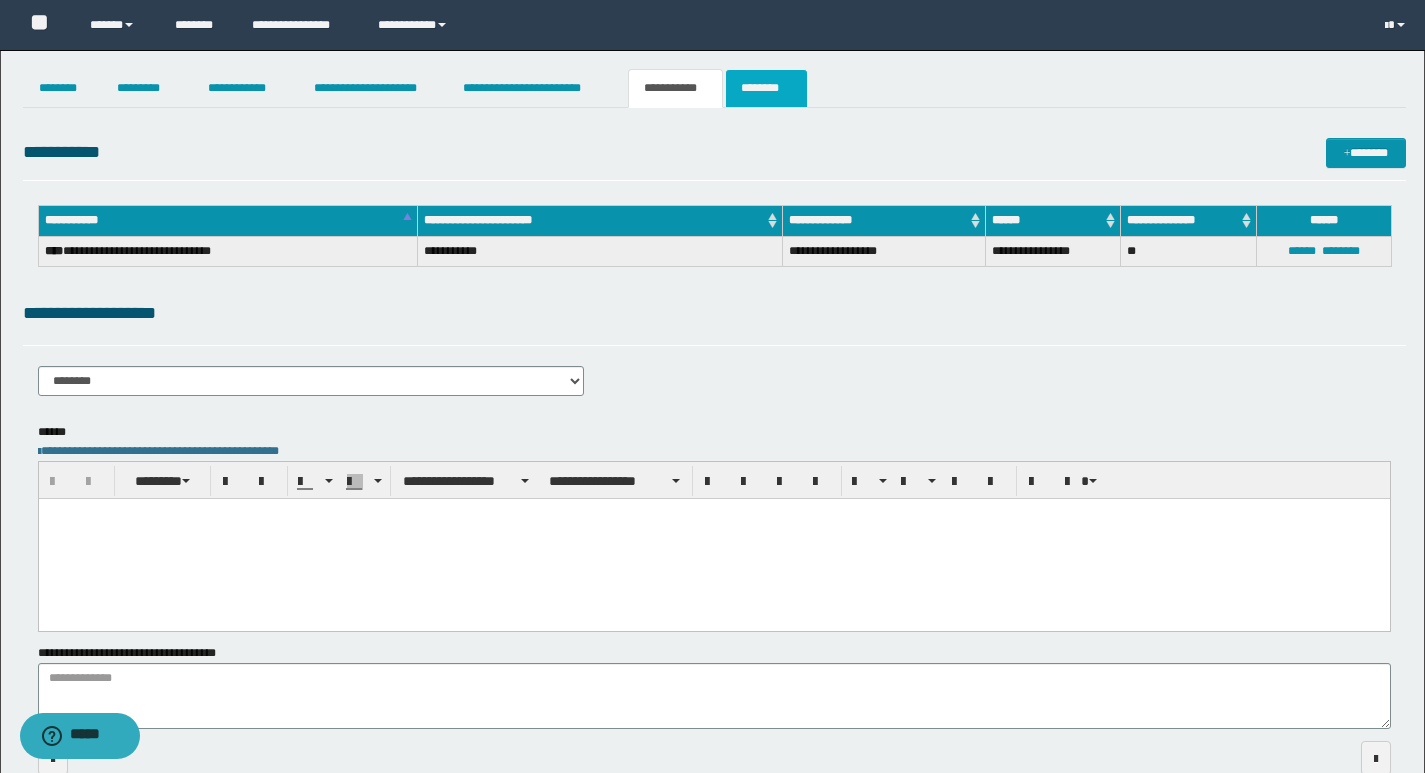 click on "********" at bounding box center (766, 88) 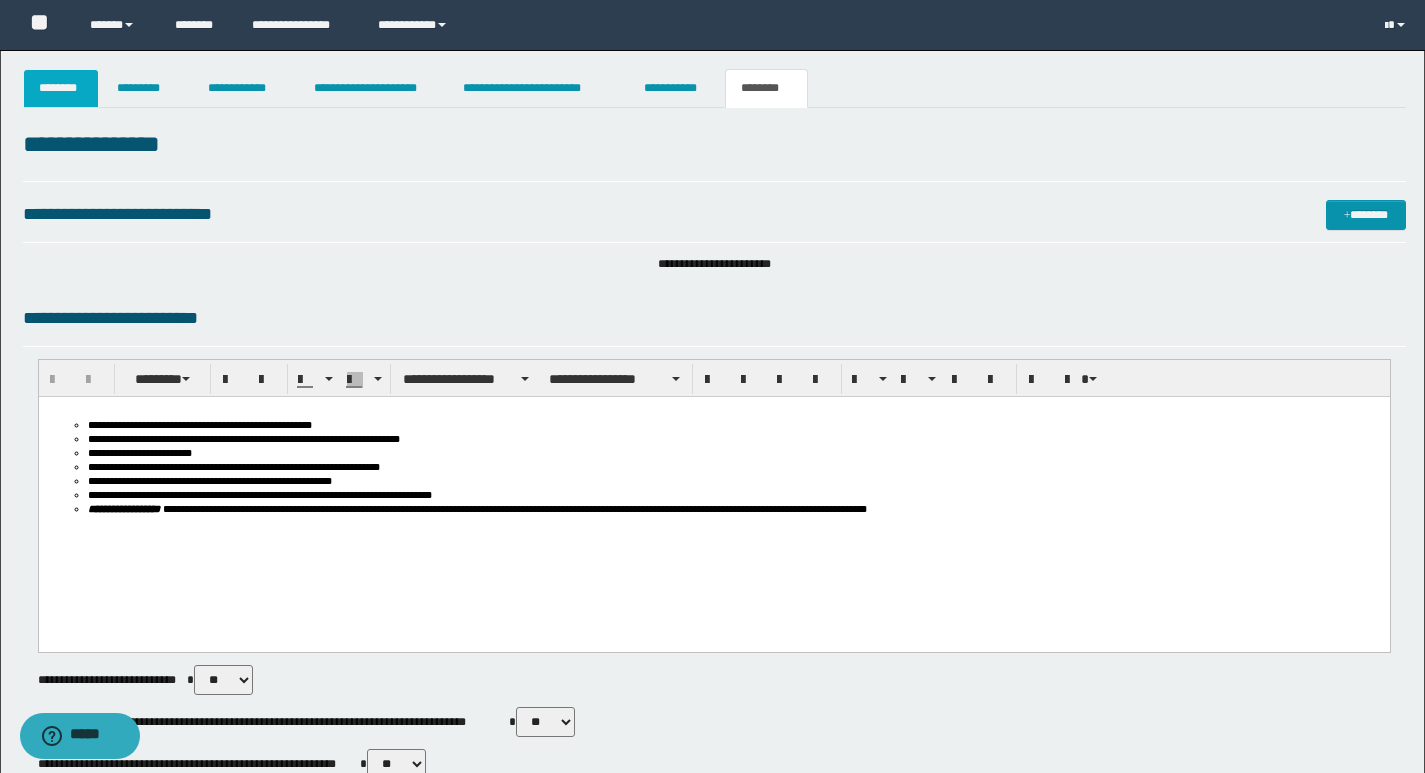 click on "********" at bounding box center [61, 88] 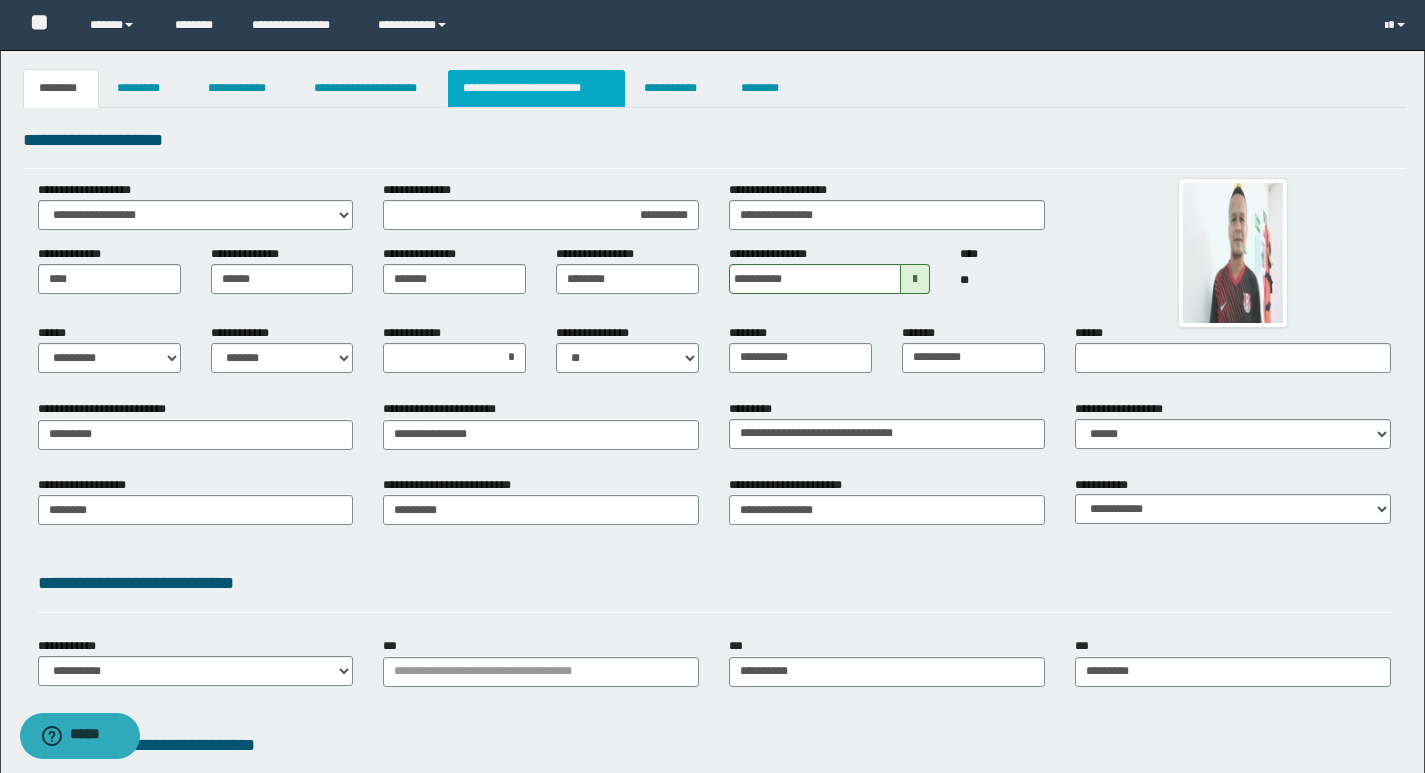 click on "**********" at bounding box center (537, 88) 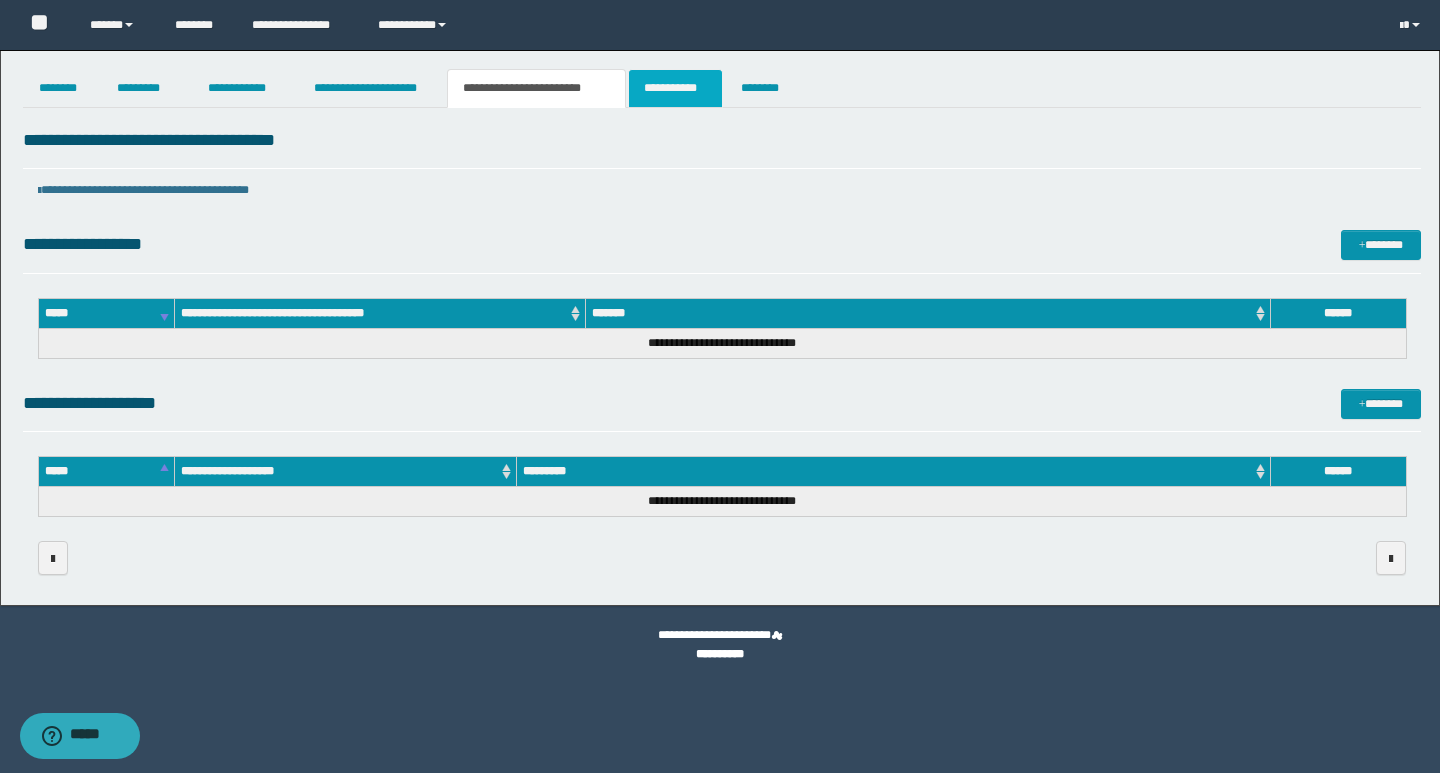 click on "**********" at bounding box center (675, 88) 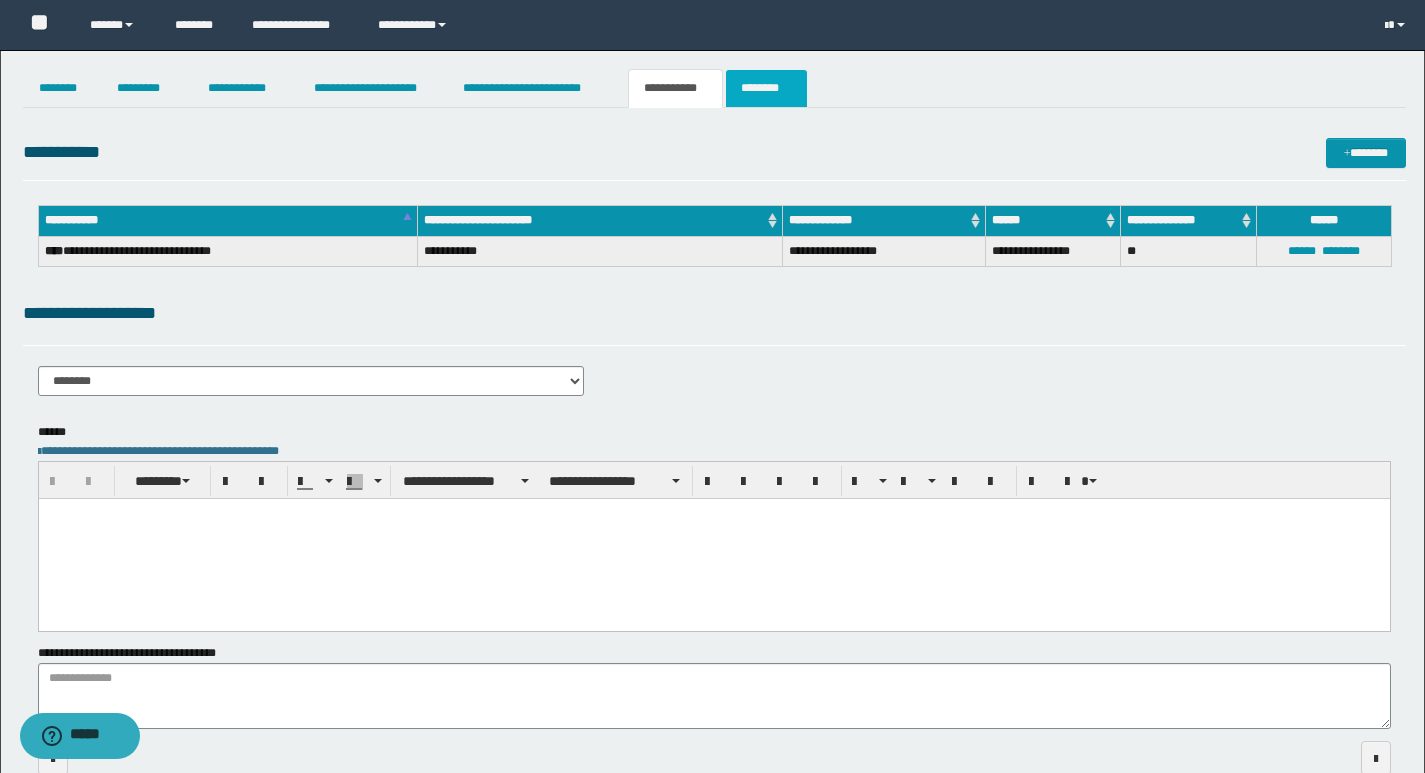 click on "********" at bounding box center (766, 88) 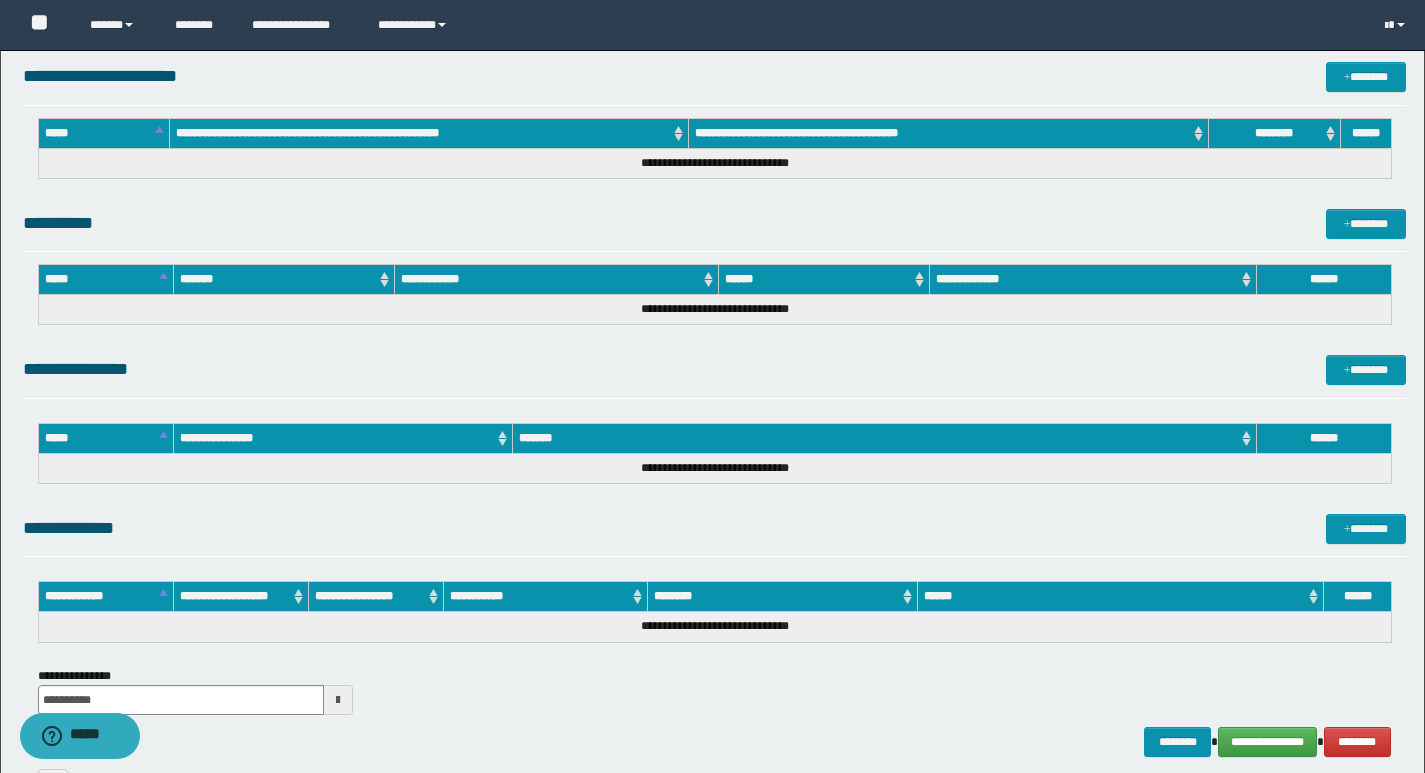 scroll, scrollTop: 874, scrollLeft: 0, axis: vertical 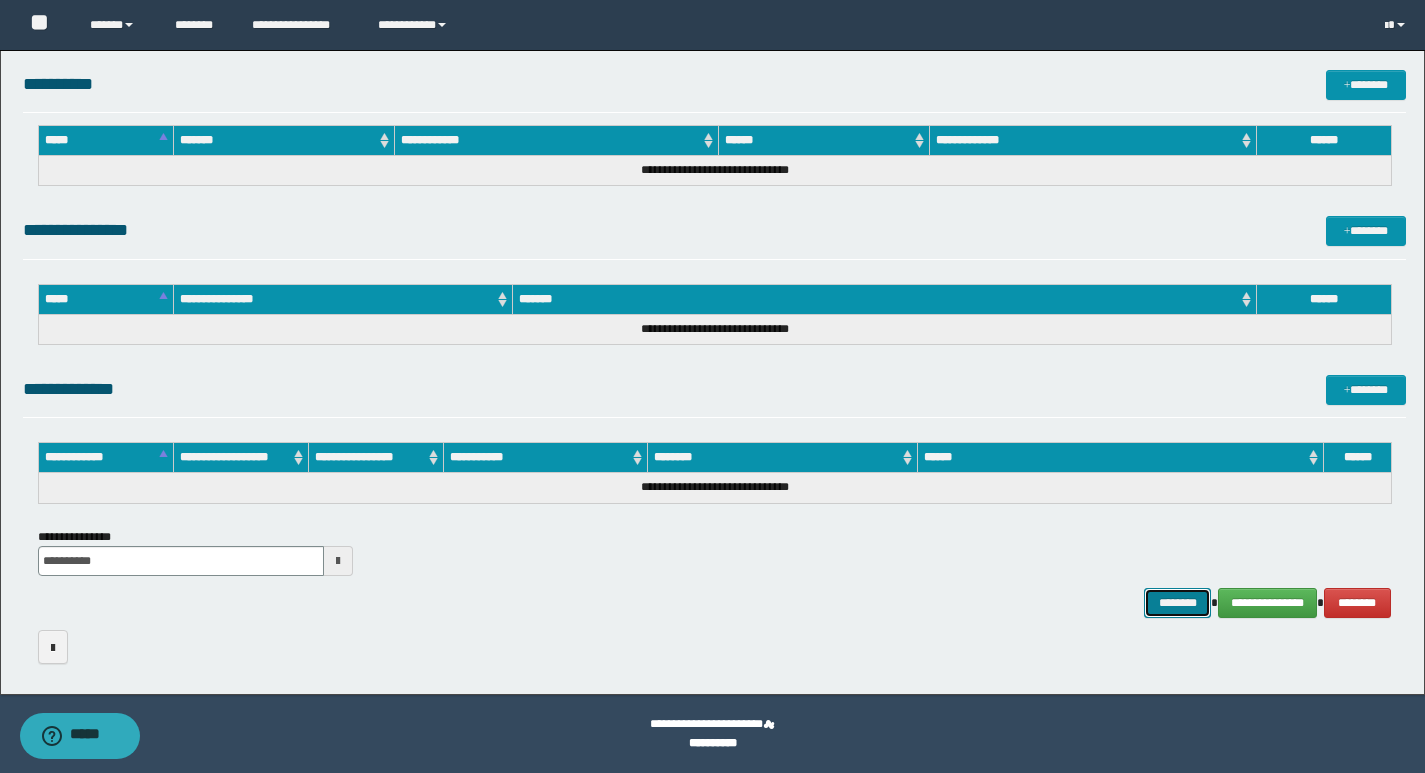 click on "********" at bounding box center [1178, 603] 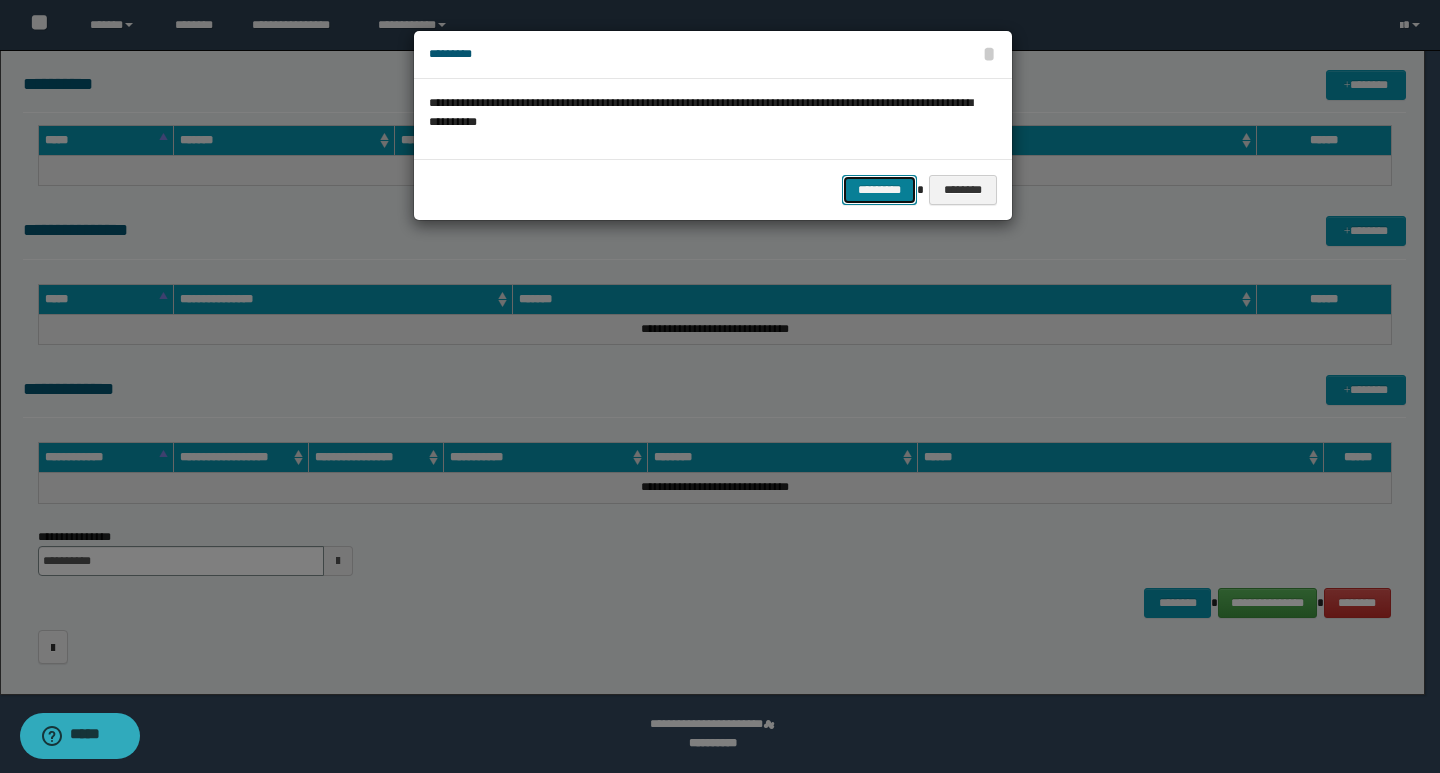 click on "*********" at bounding box center [879, 190] 